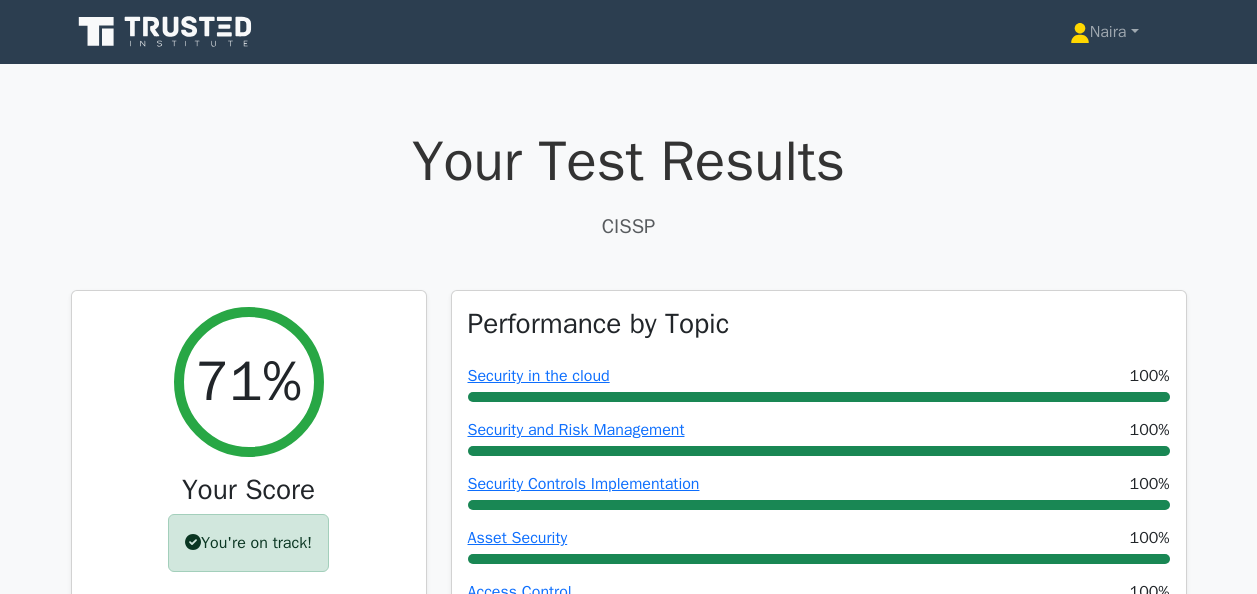 scroll, scrollTop: 0, scrollLeft: 0, axis: both 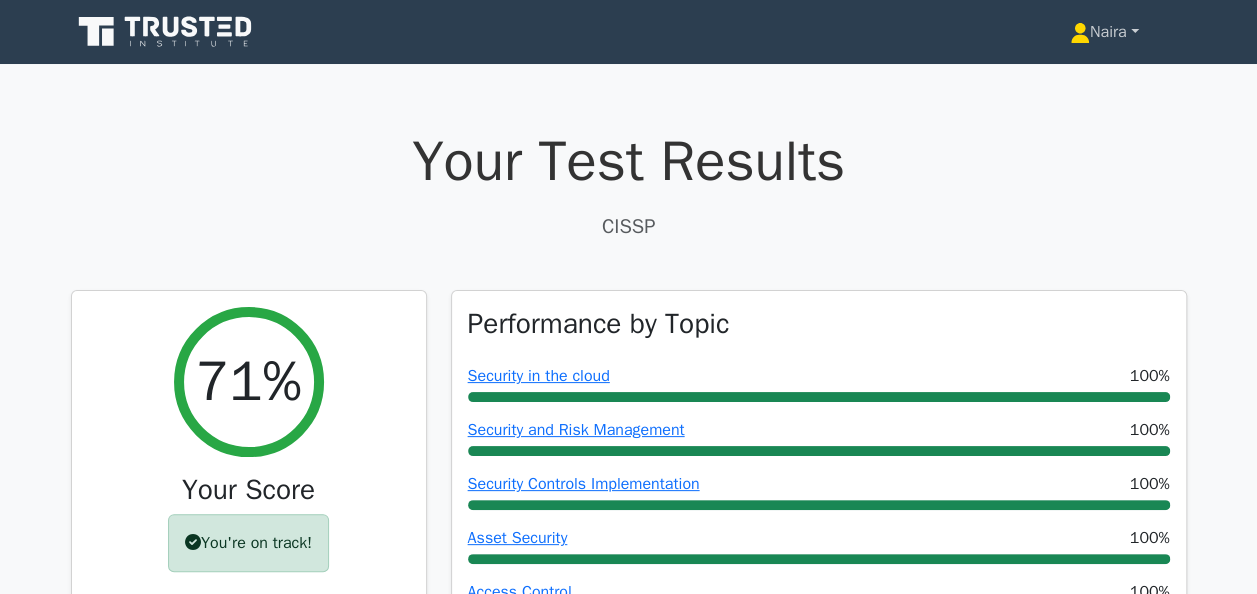 click on "Naira" at bounding box center (1104, 32) 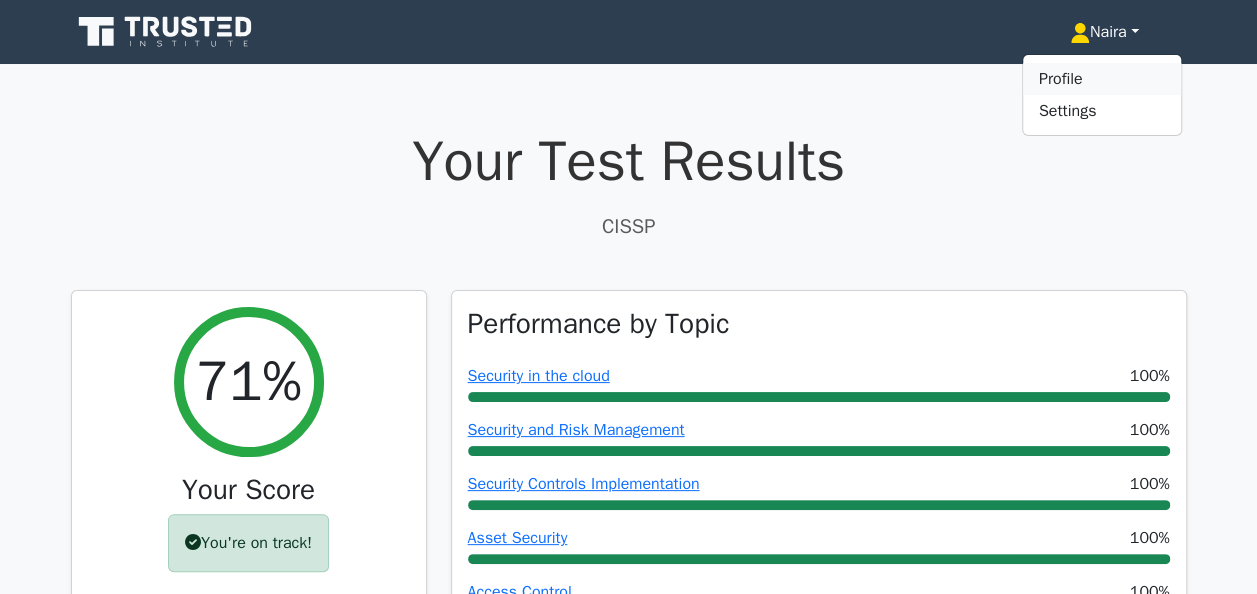 click on "Profile" at bounding box center (1102, 79) 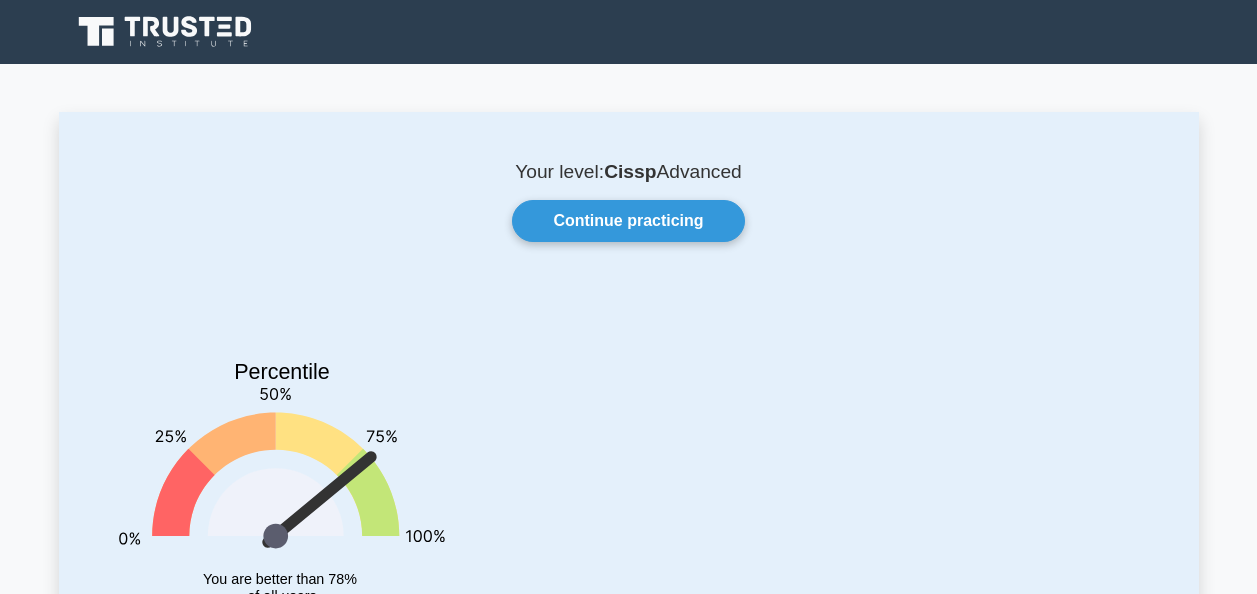 scroll, scrollTop: 0, scrollLeft: 0, axis: both 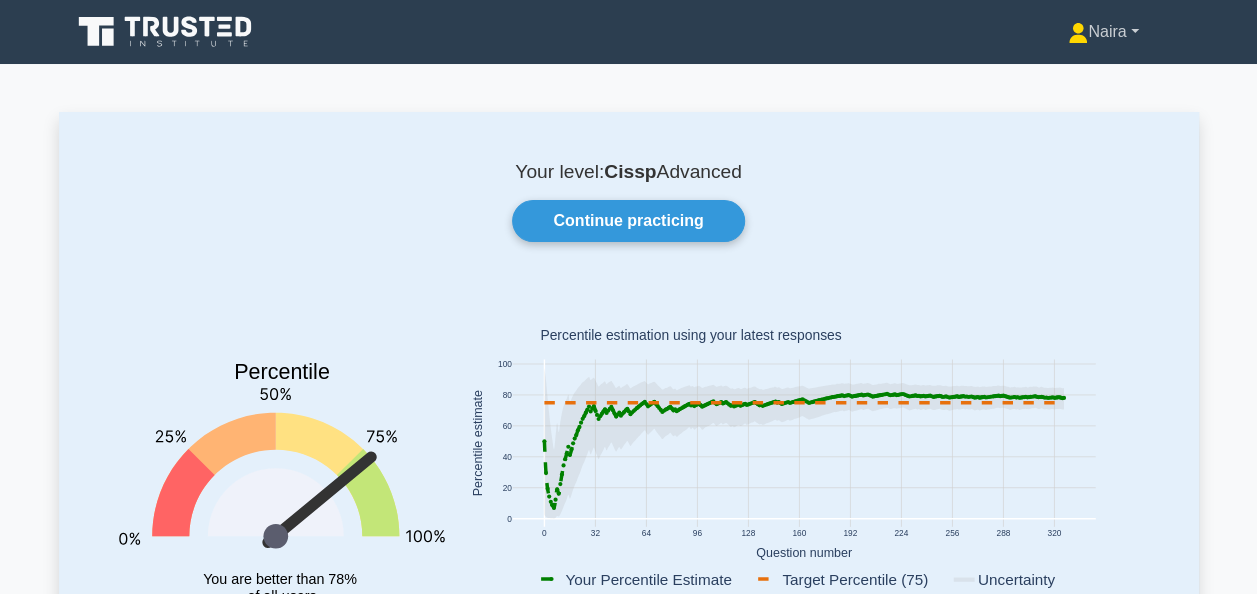 click on "Naira" at bounding box center (1103, 32) 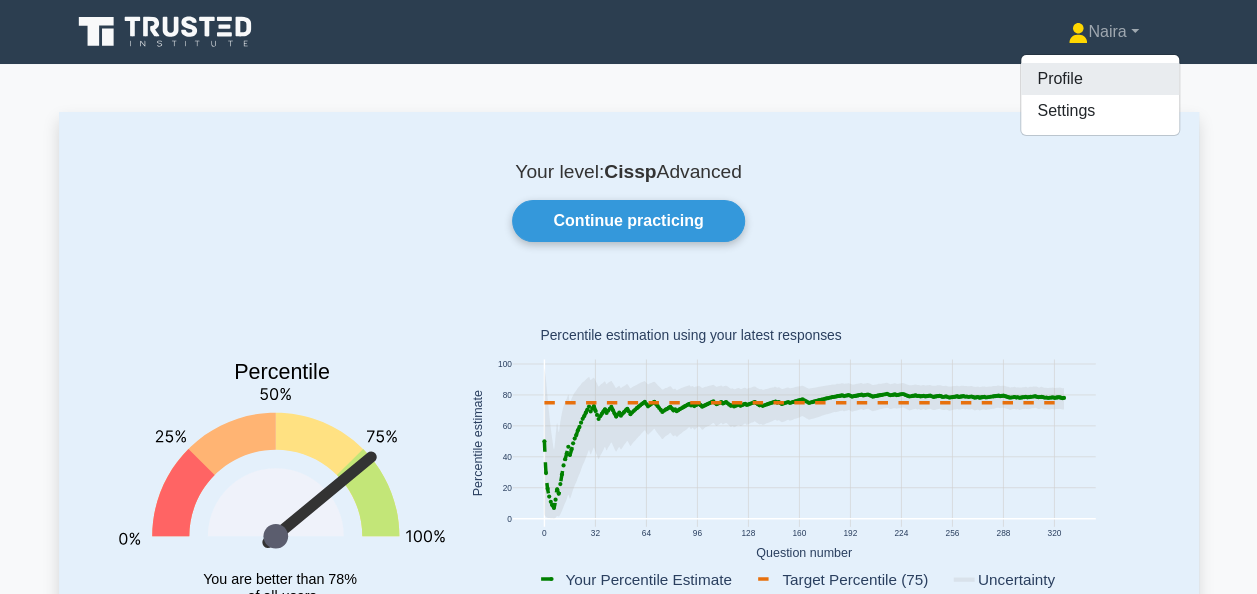 click on "Profile" at bounding box center [1100, 79] 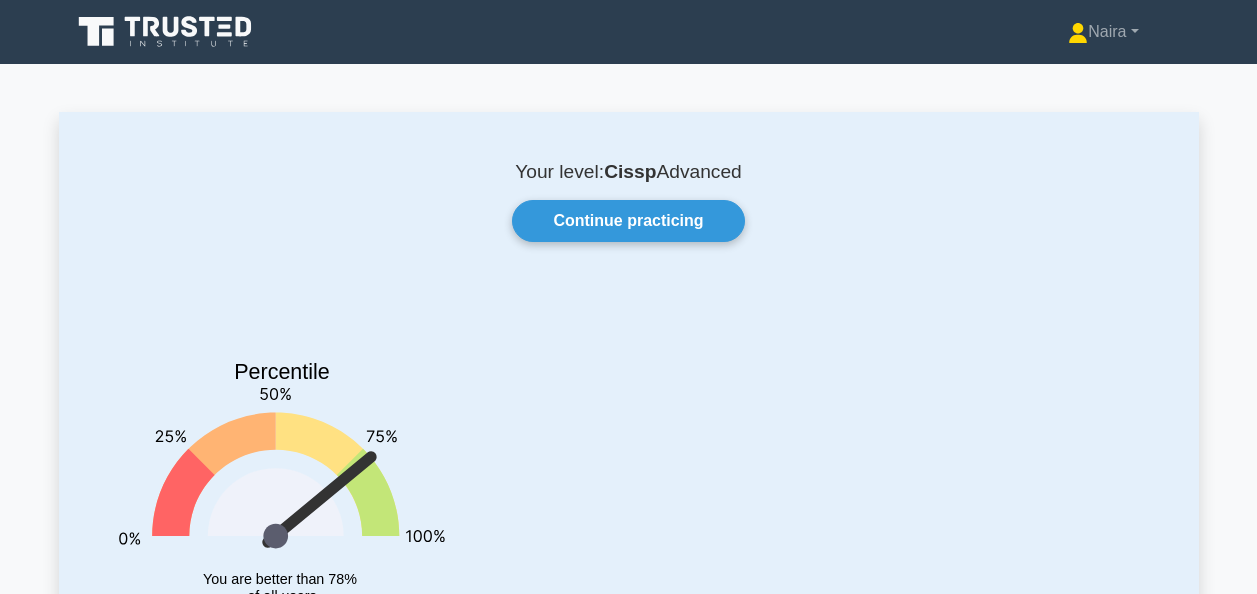 scroll, scrollTop: 0, scrollLeft: 0, axis: both 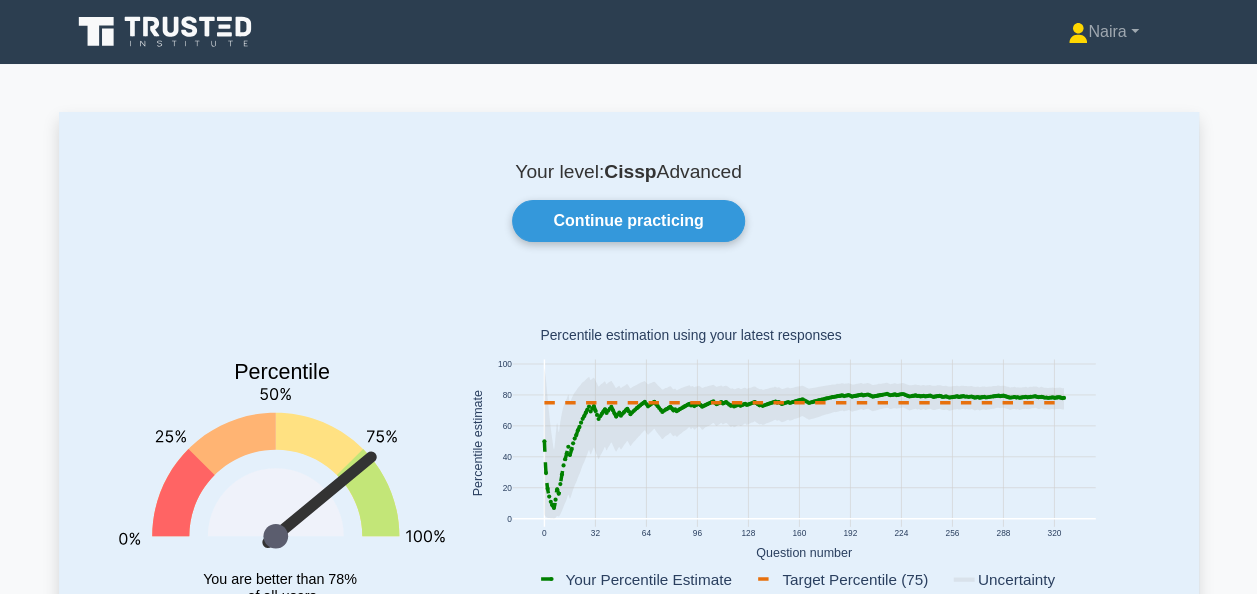 click 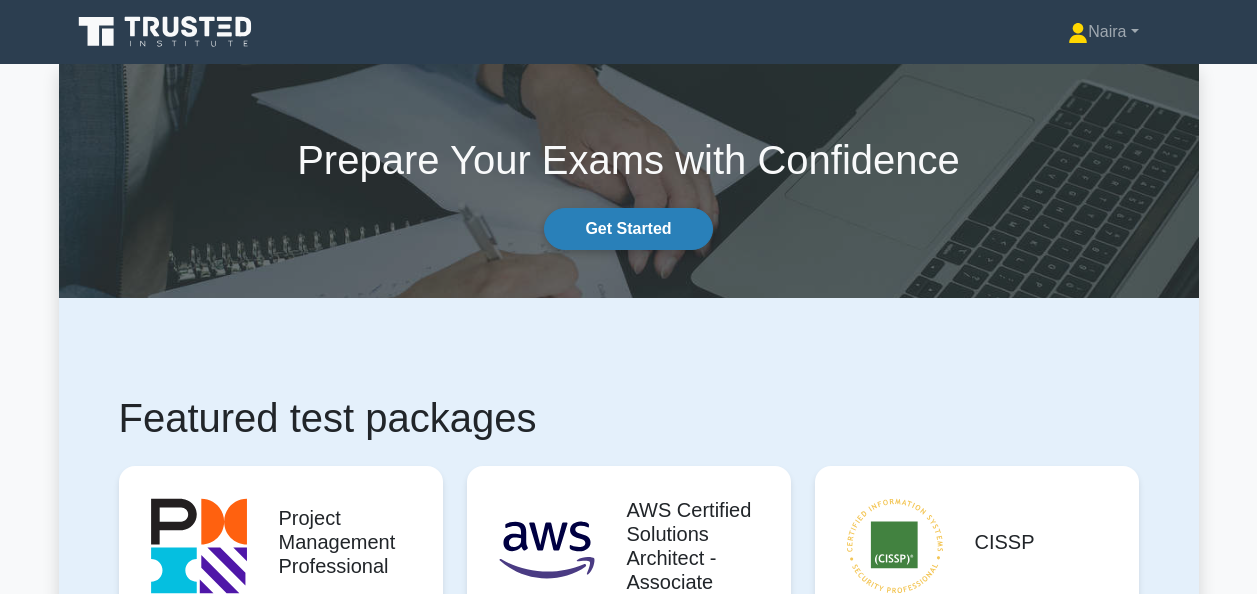 scroll, scrollTop: 0, scrollLeft: 0, axis: both 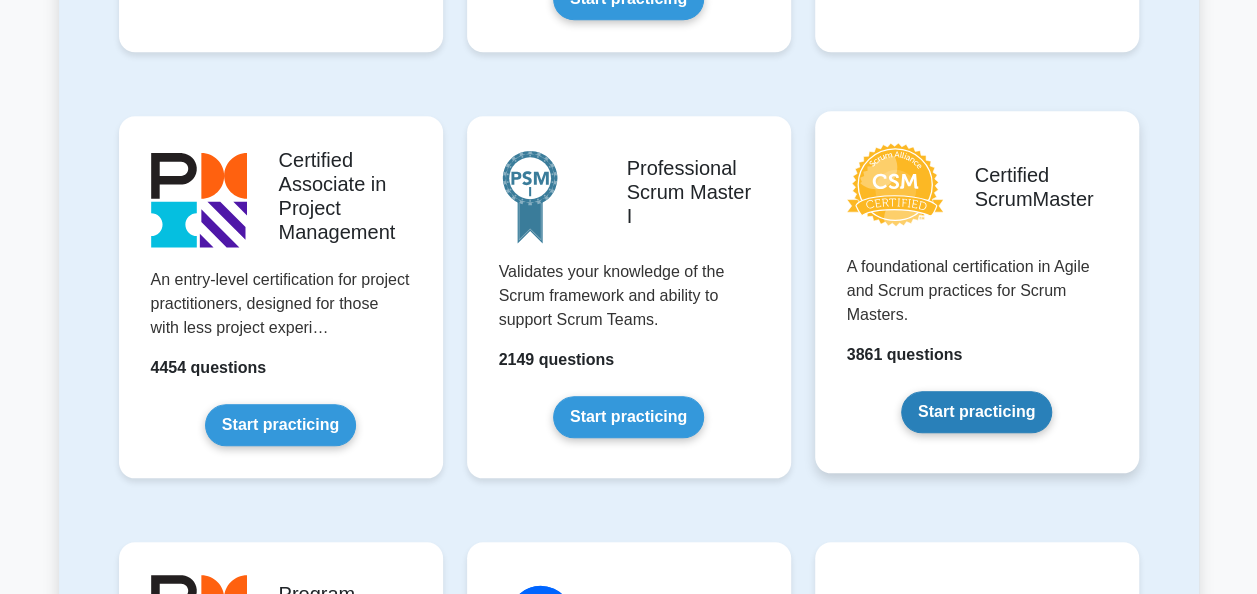 click on "Start practicing" at bounding box center (976, 412) 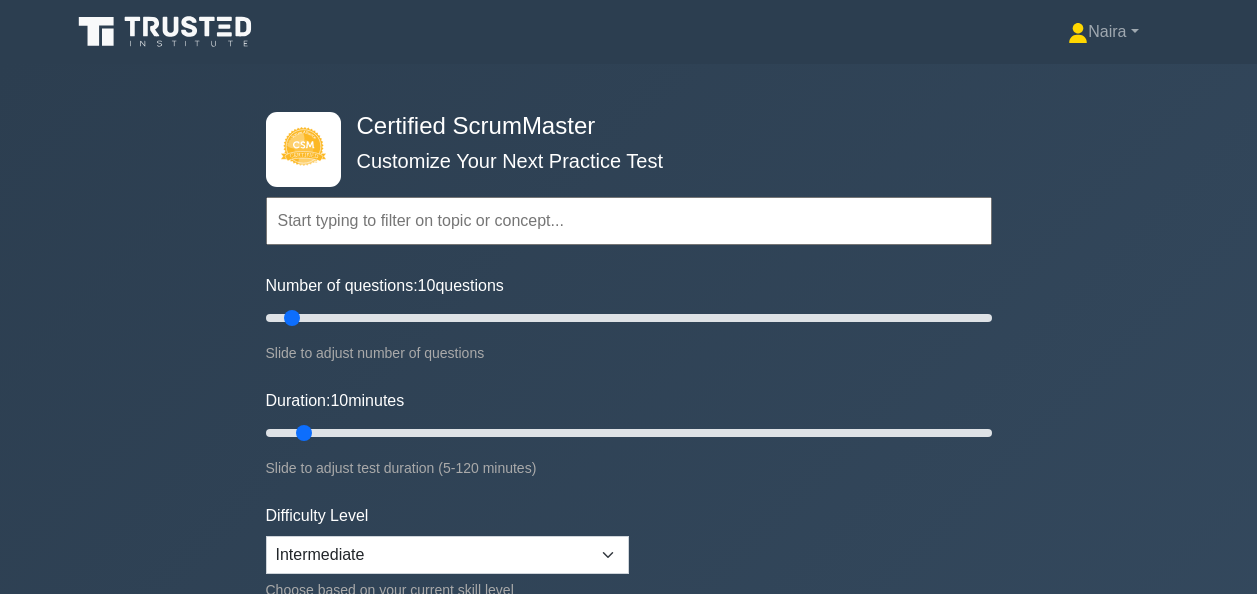 scroll, scrollTop: 0, scrollLeft: 0, axis: both 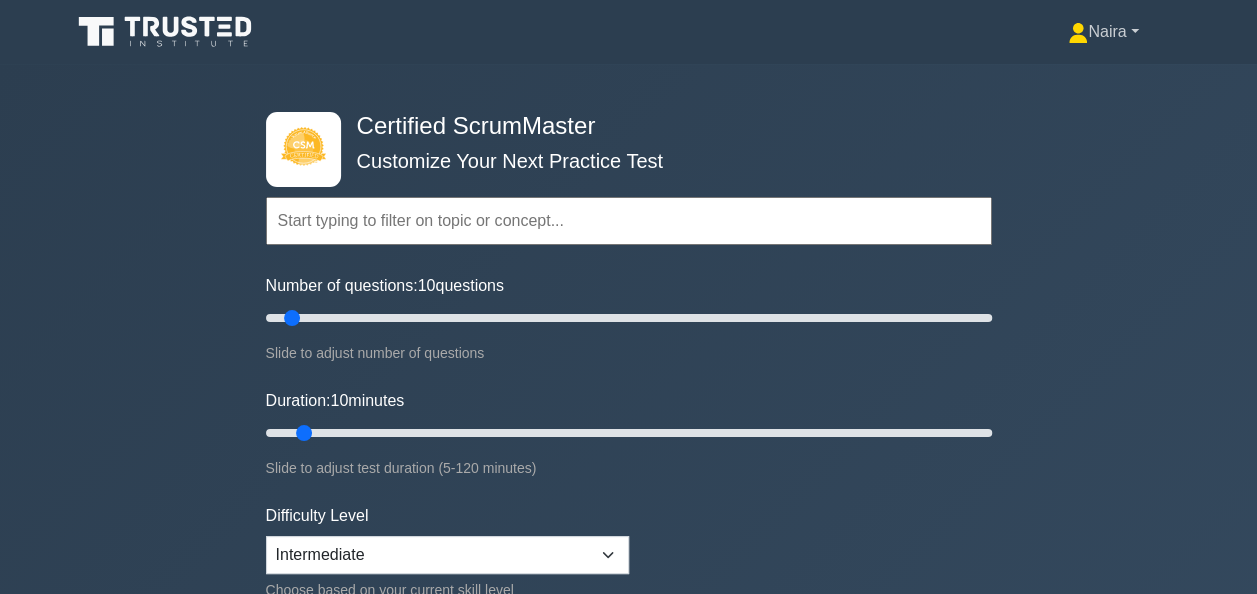 click on "Naira" at bounding box center (1103, 32) 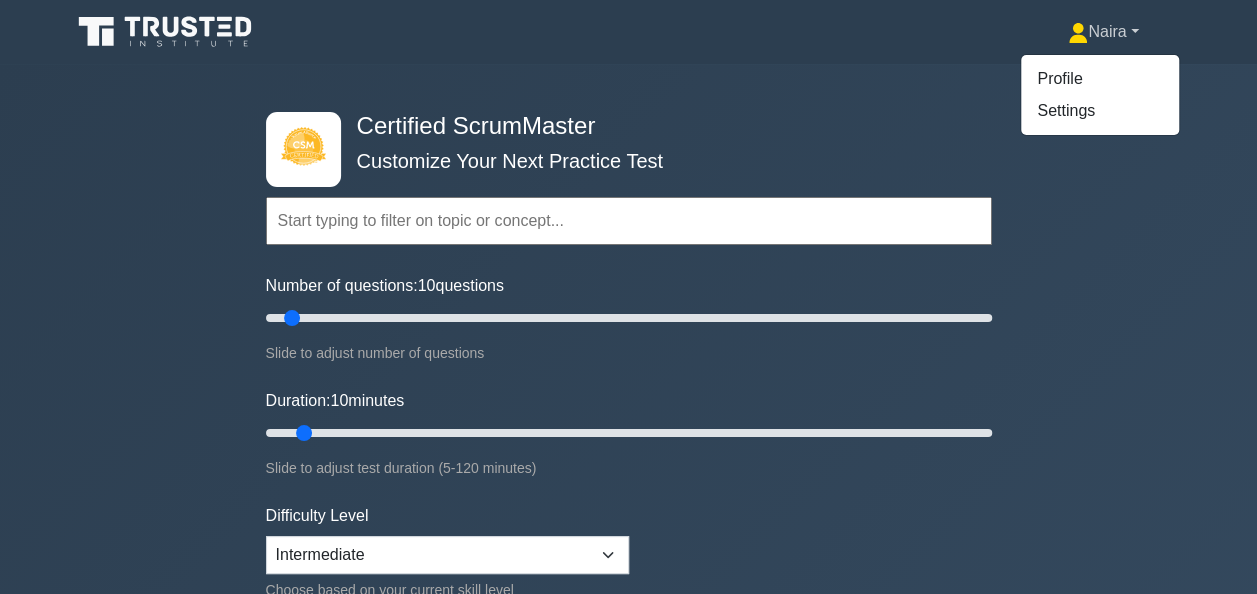 click on "Naira" at bounding box center [1103, 32] 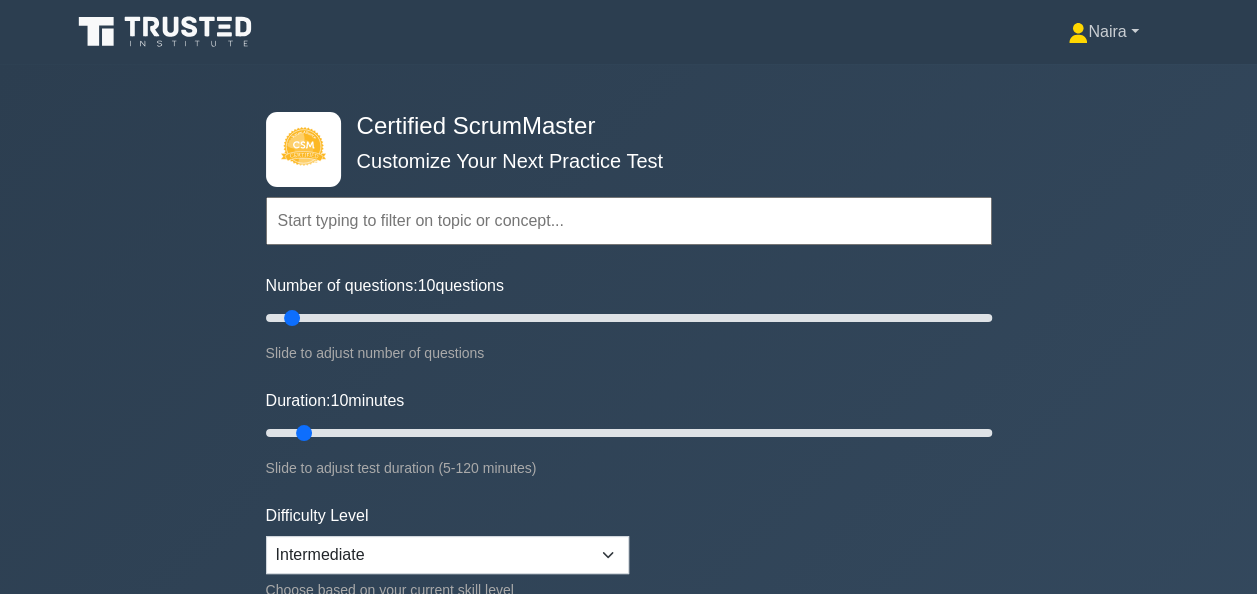 click on "Naira" at bounding box center (1103, 32) 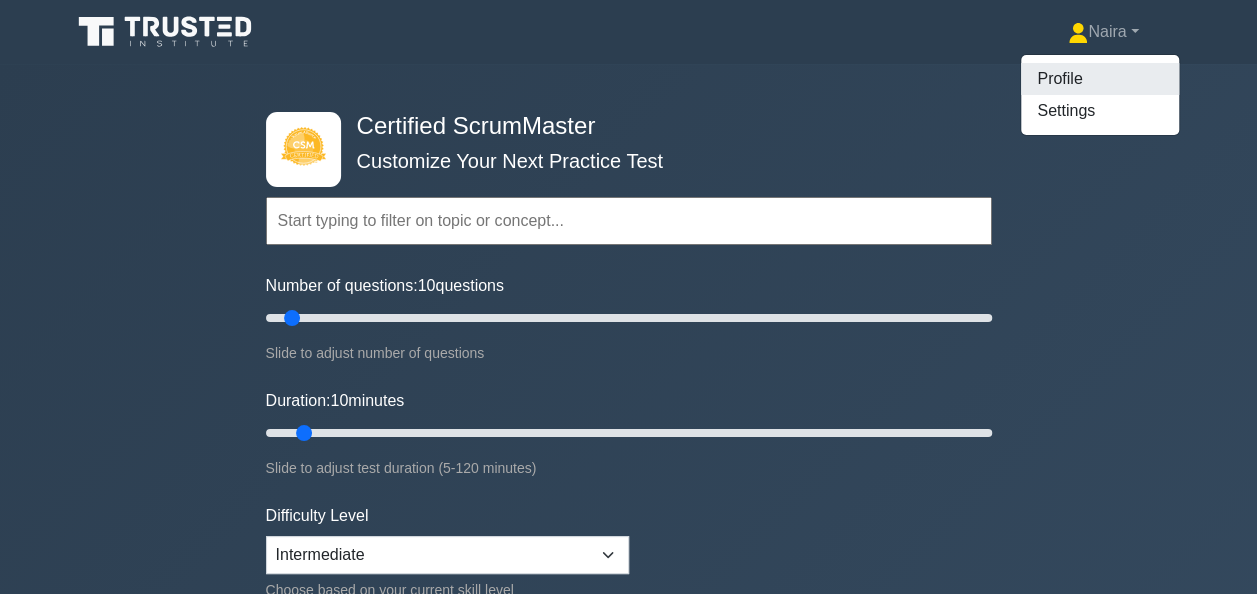 click on "Profile" at bounding box center (1100, 79) 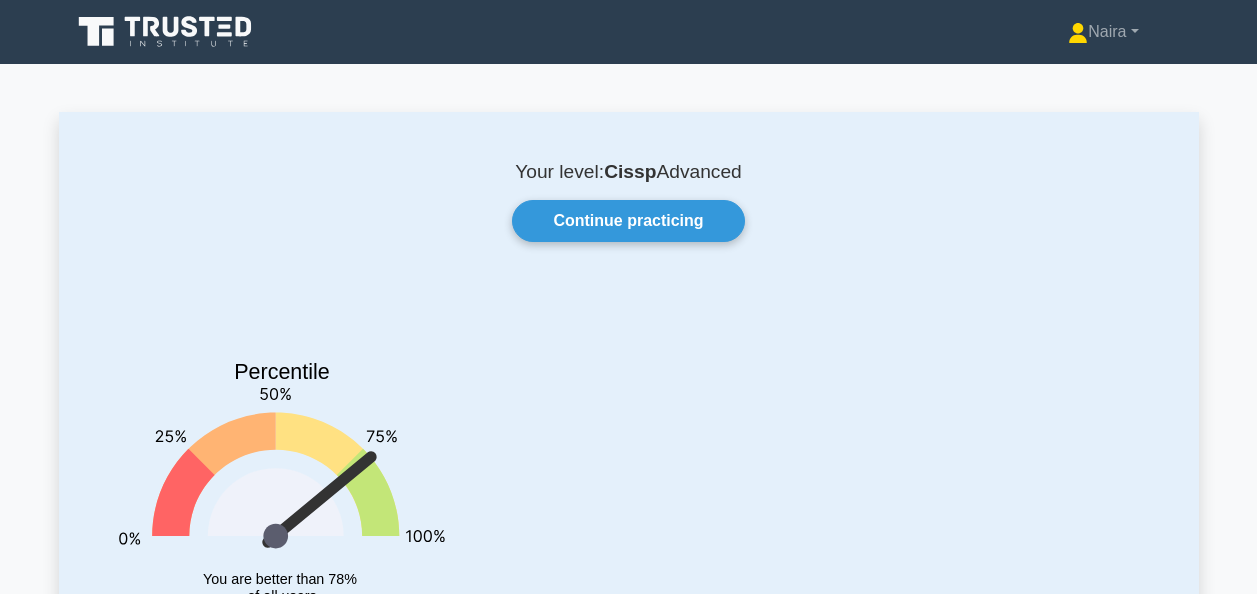 scroll, scrollTop: 0, scrollLeft: 0, axis: both 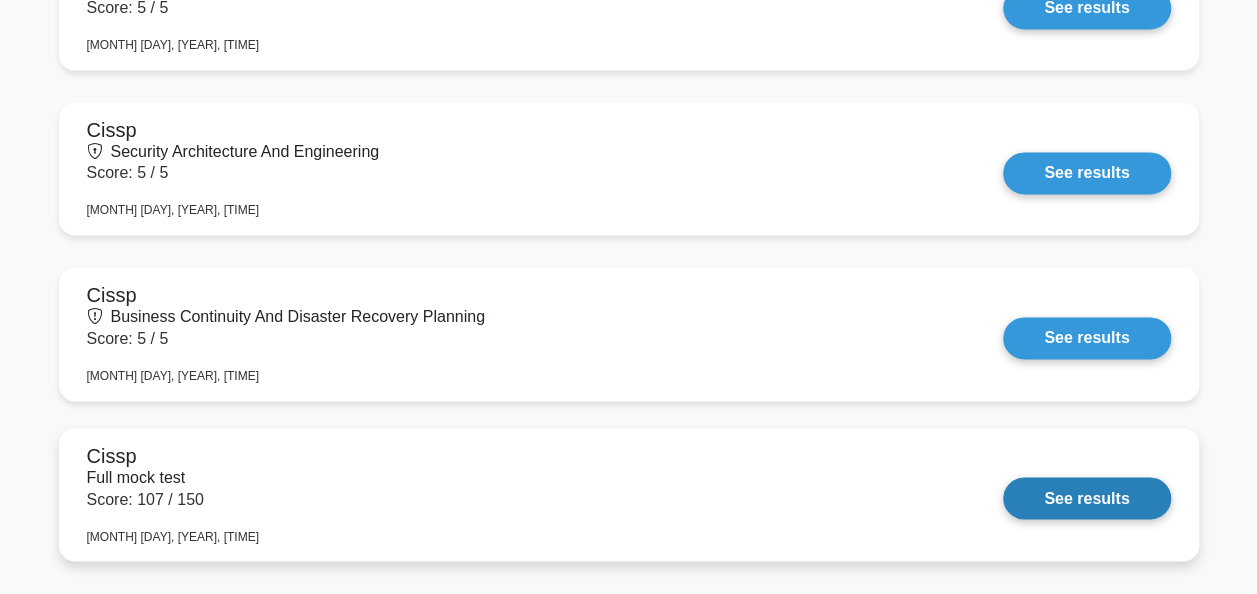 click on "See results" at bounding box center [1086, 498] 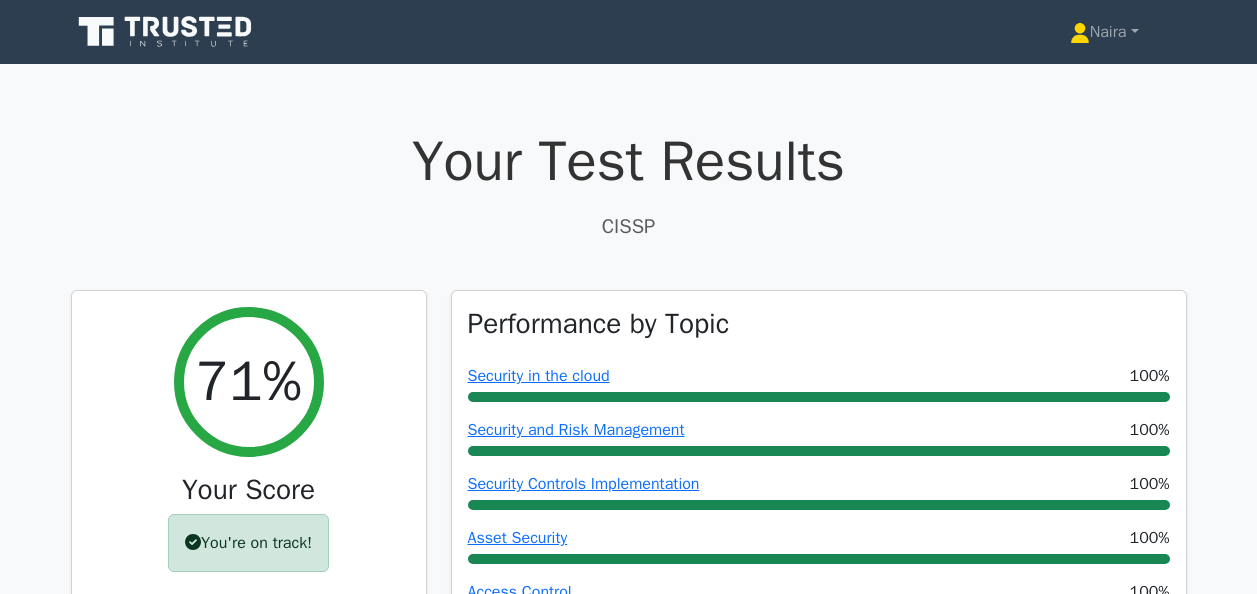 scroll, scrollTop: 0, scrollLeft: 0, axis: both 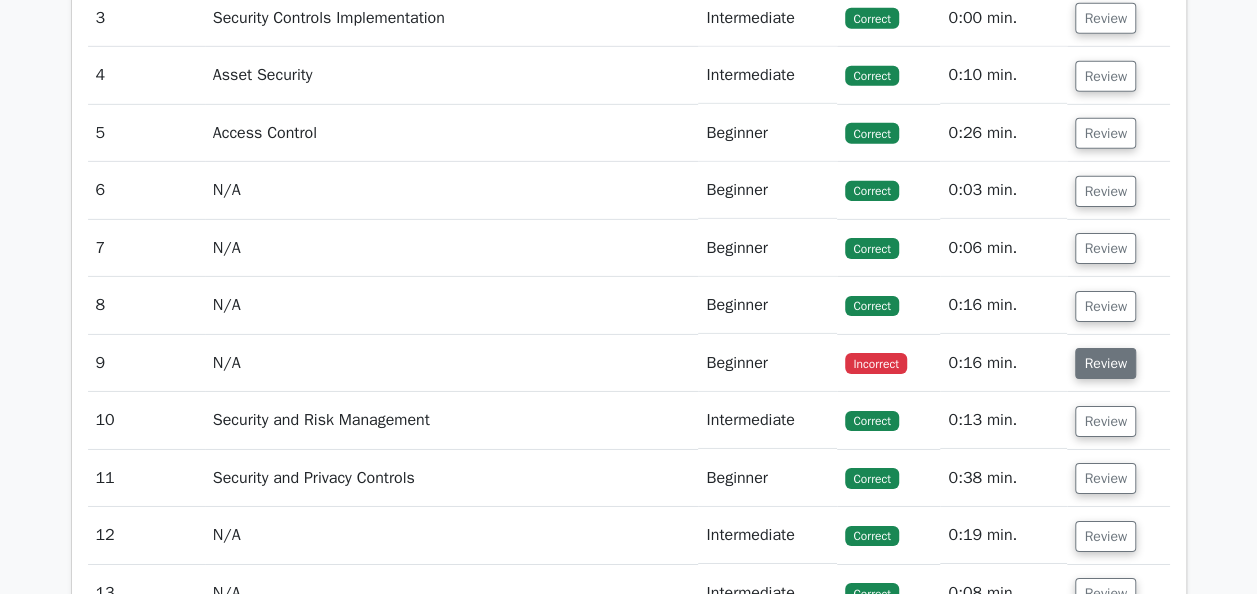 click on "Review" at bounding box center (1105, 363) 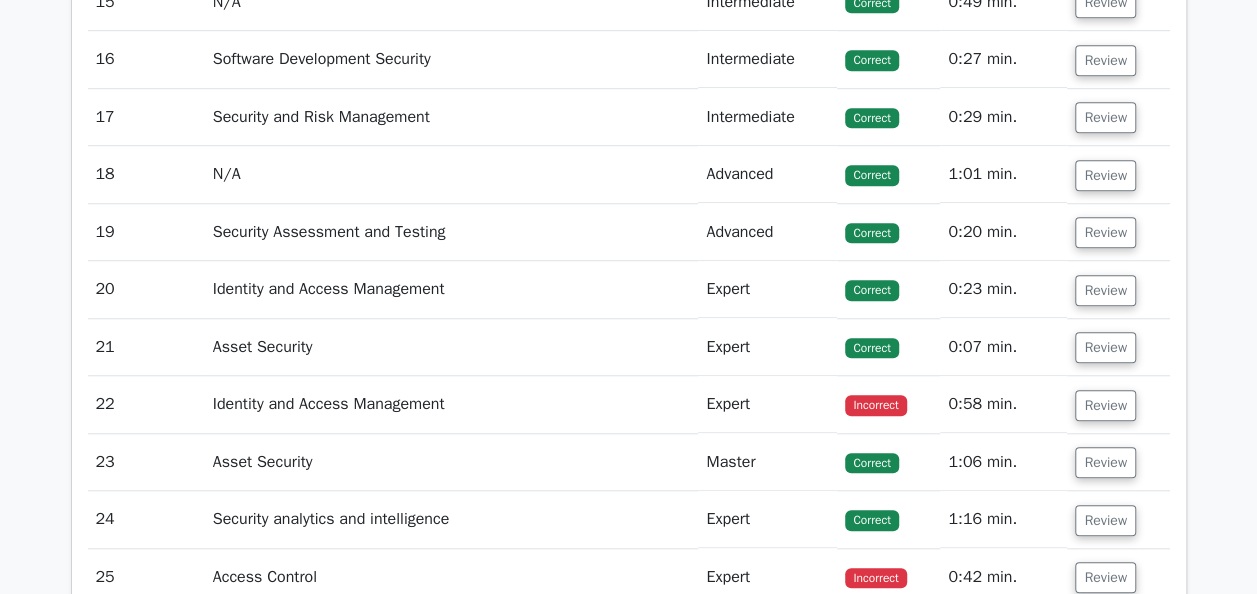 scroll, scrollTop: 4500, scrollLeft: 0, axis: vertical 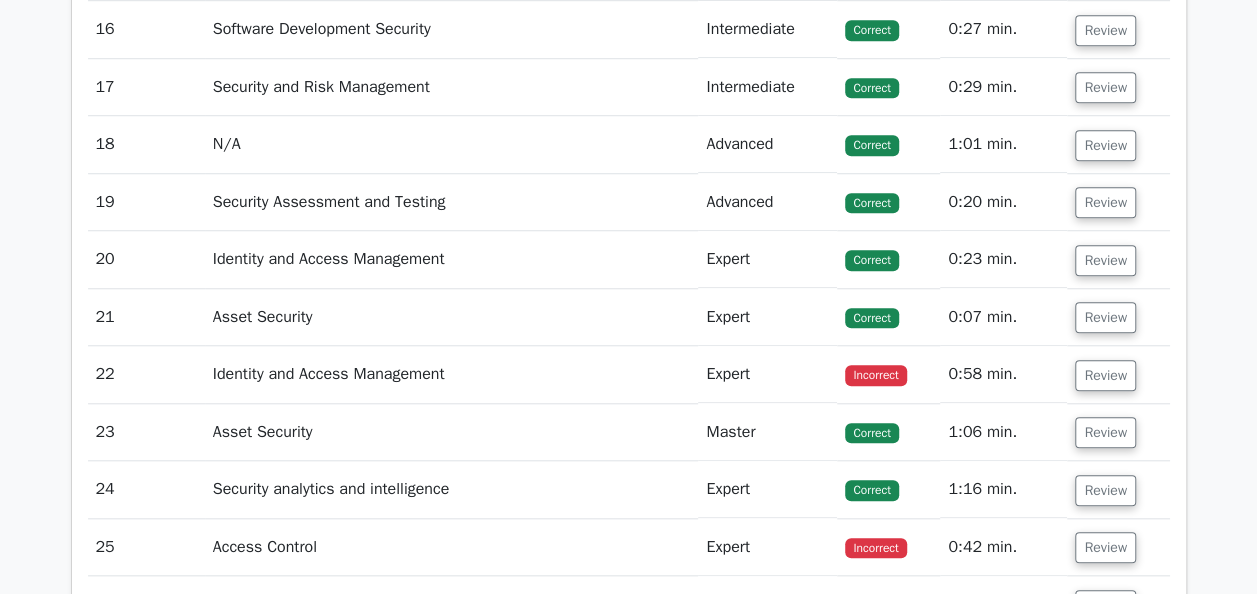 click on "Review" at bounding box center [1118, 374] 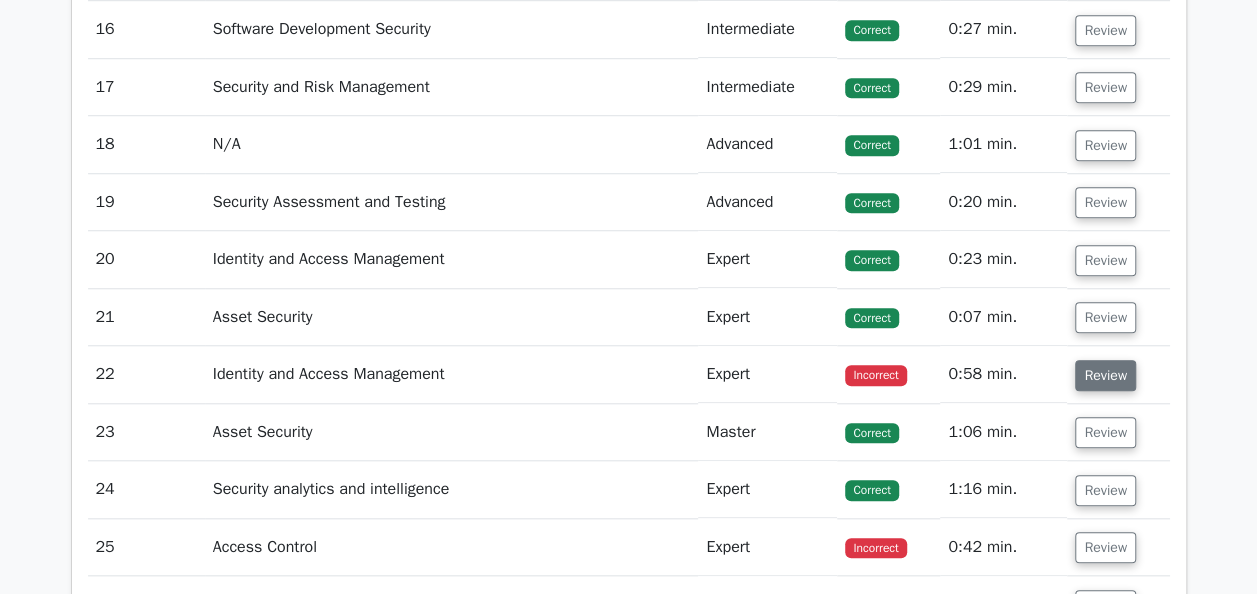 click on "Review" at bounding box center [1105, 375] 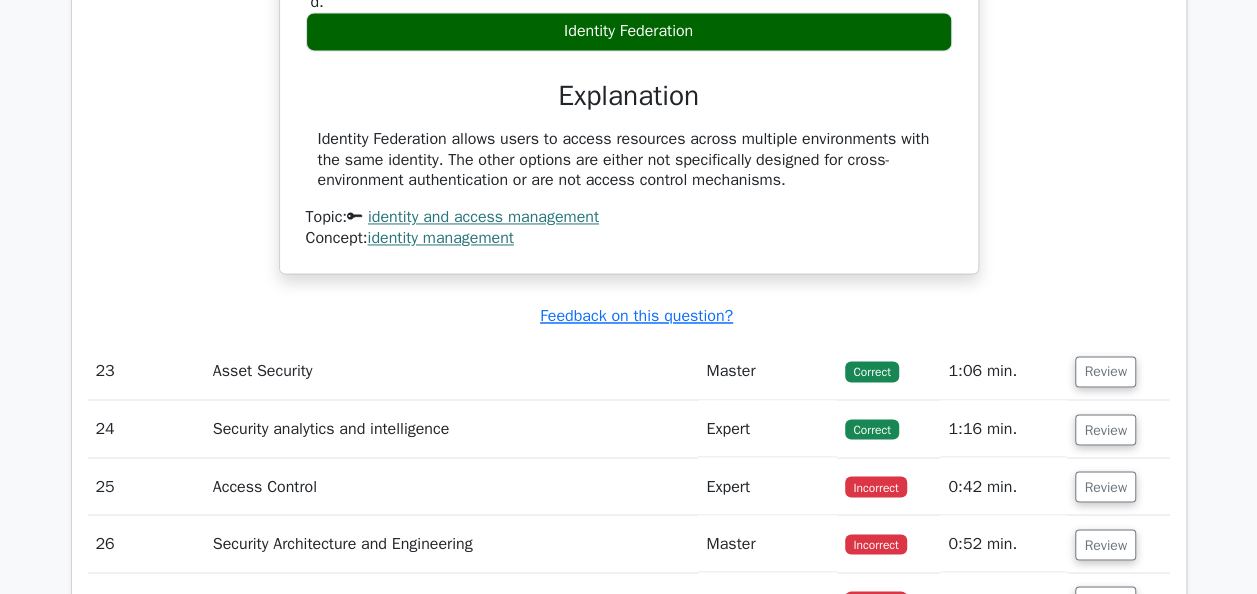 scroll, scrollTop: 5300, scrollLeft: 0, axis: vertical 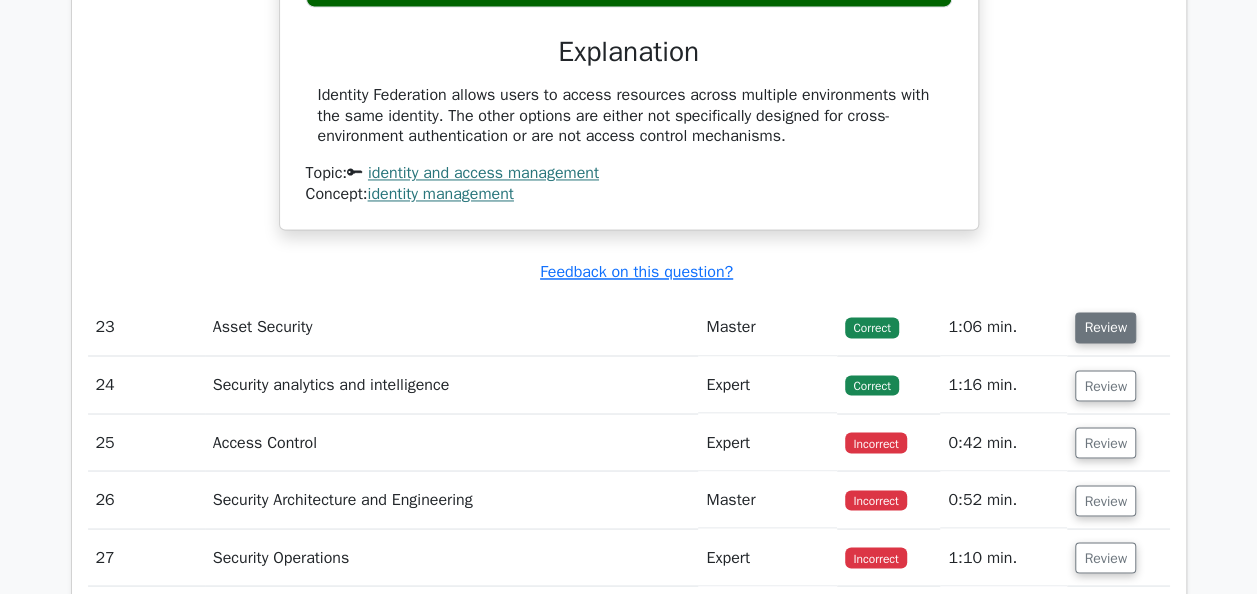 click on "Review" at bounding box center (1105, 327) 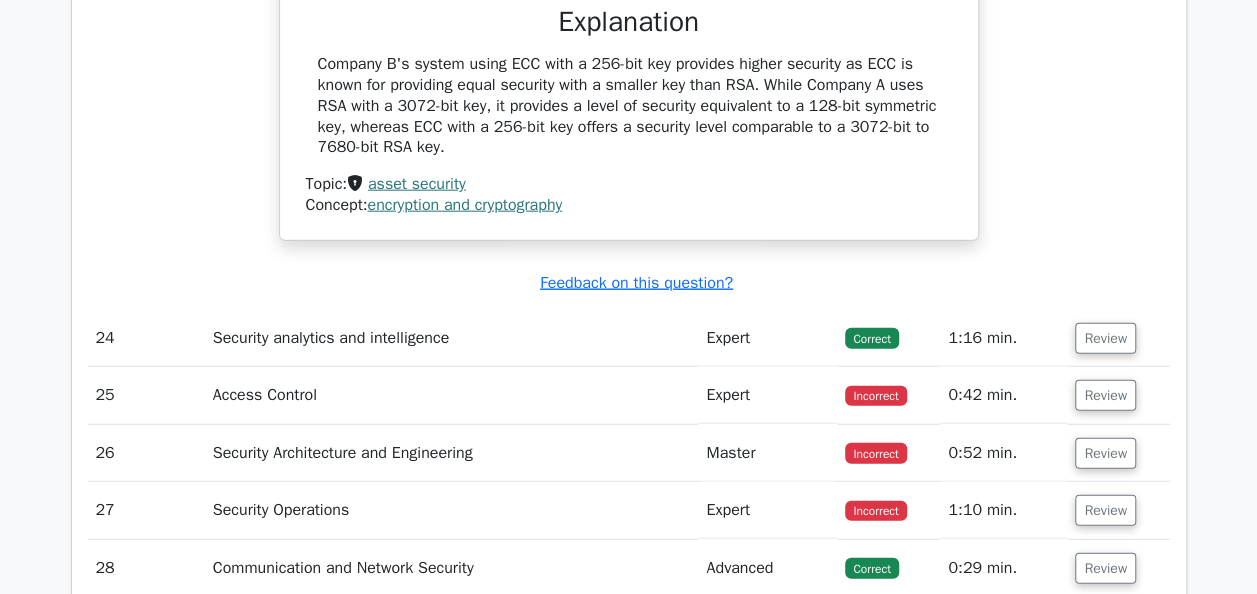 scroll, scrollTop: 6200, scrollLeft: 0, axis: vertical 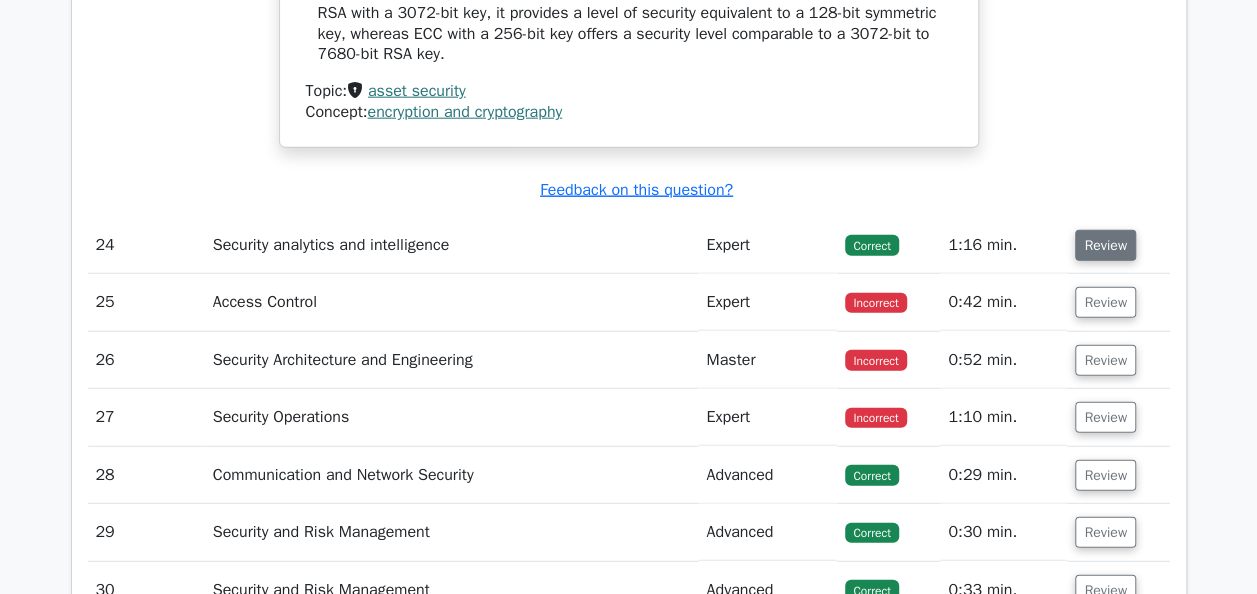 click on "Review" at bounding box center [1105, 245] 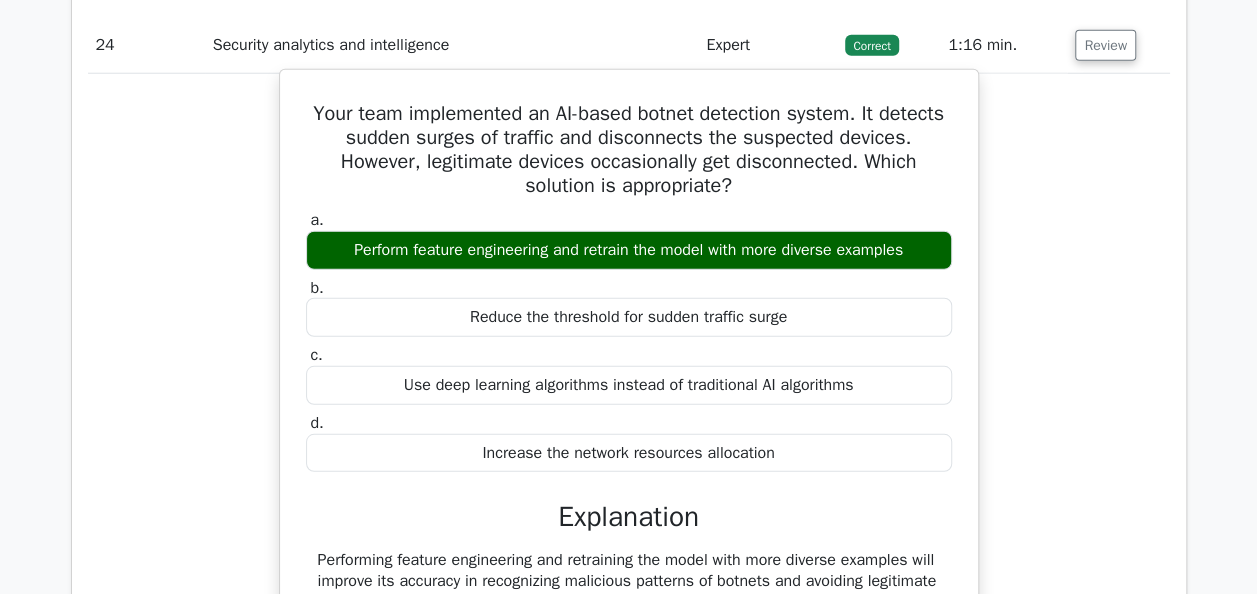 scroll, scrollTop: 6300, scrollLeft: 0, axis: vertical 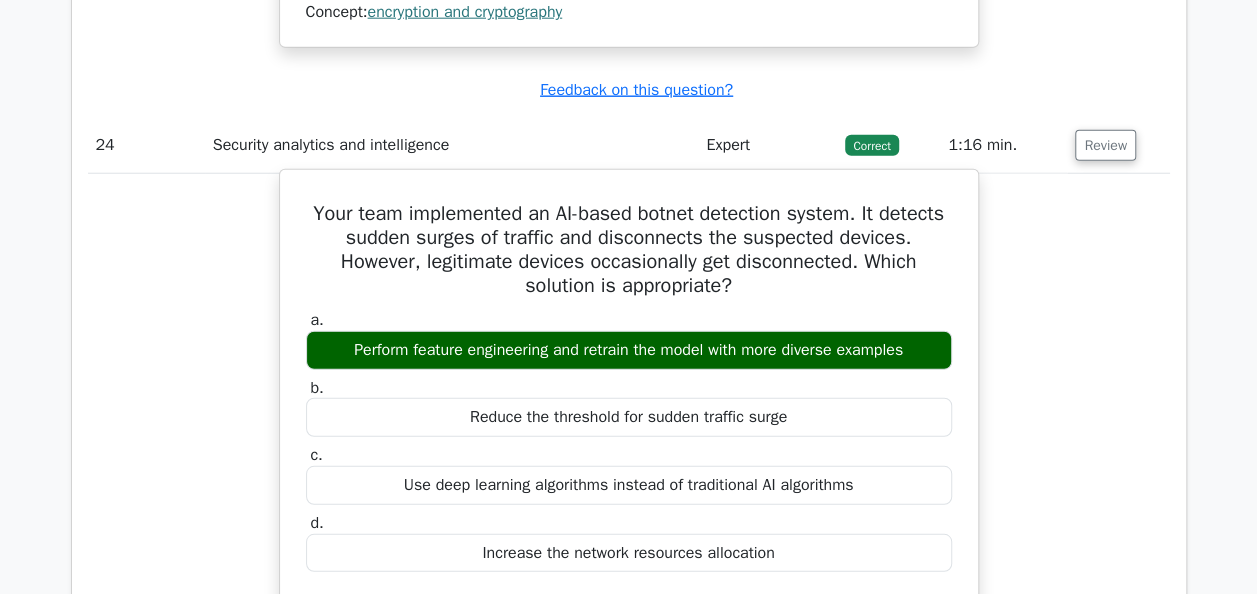 type 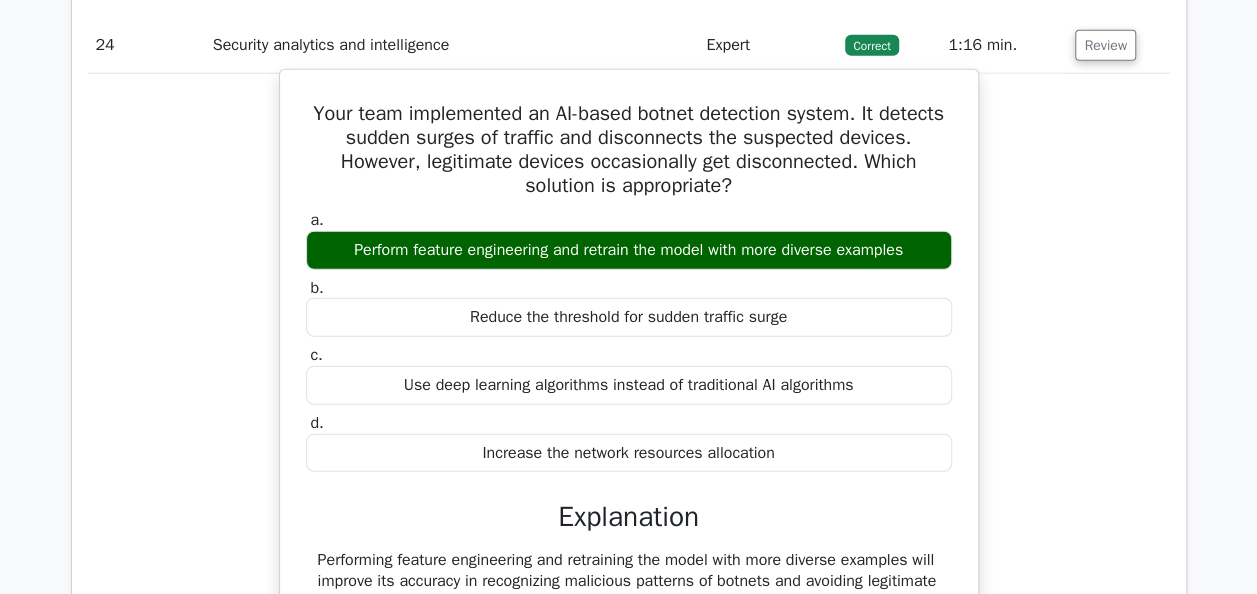 scroll, scrollTop: 6800, scrollLeft: 0, axis: vertical 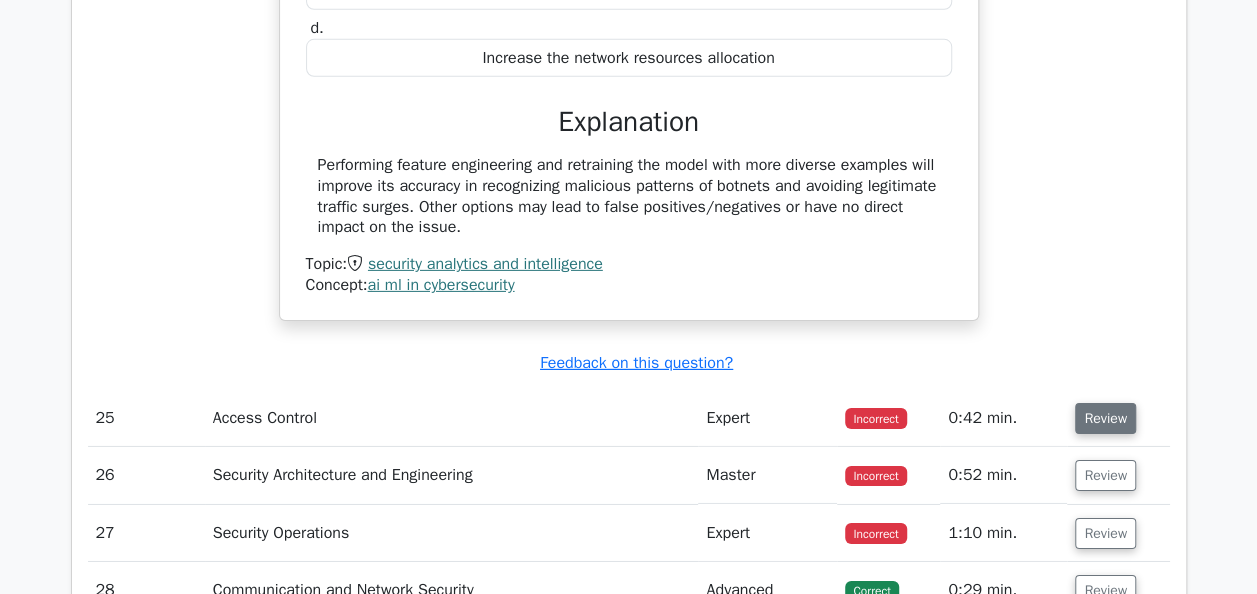 click on "Review" at bounding box center [1105, 418] 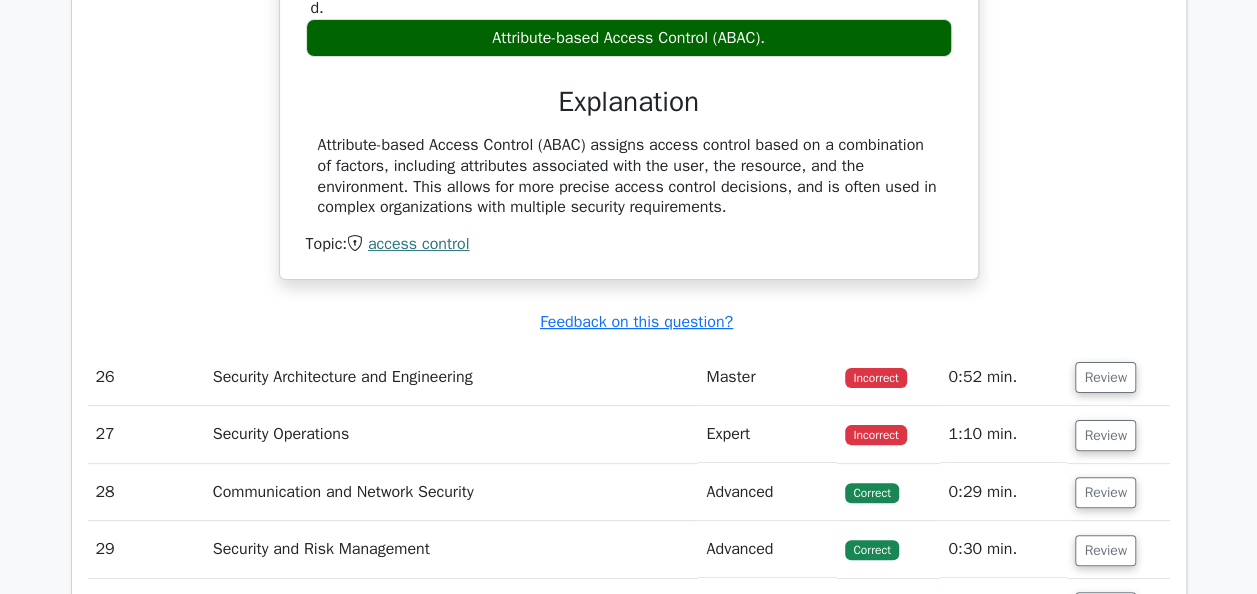 scroll, scrollTop: 7600, scrollLeft: 0, axis: vertical 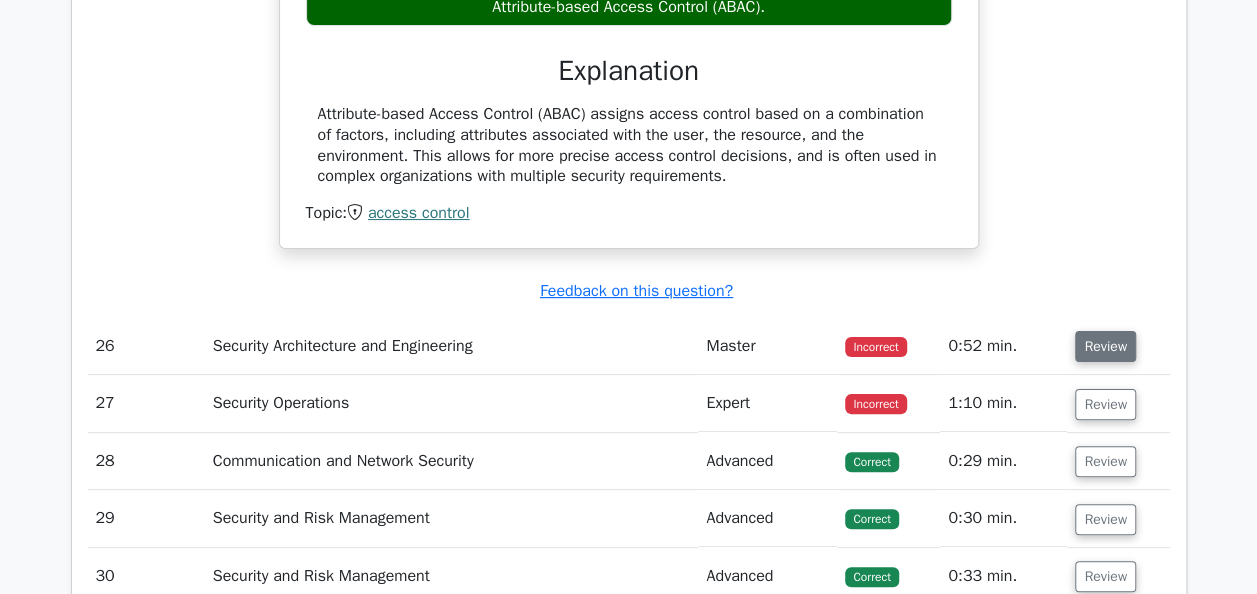 click on "Review" at bounding box center (1105, 346) 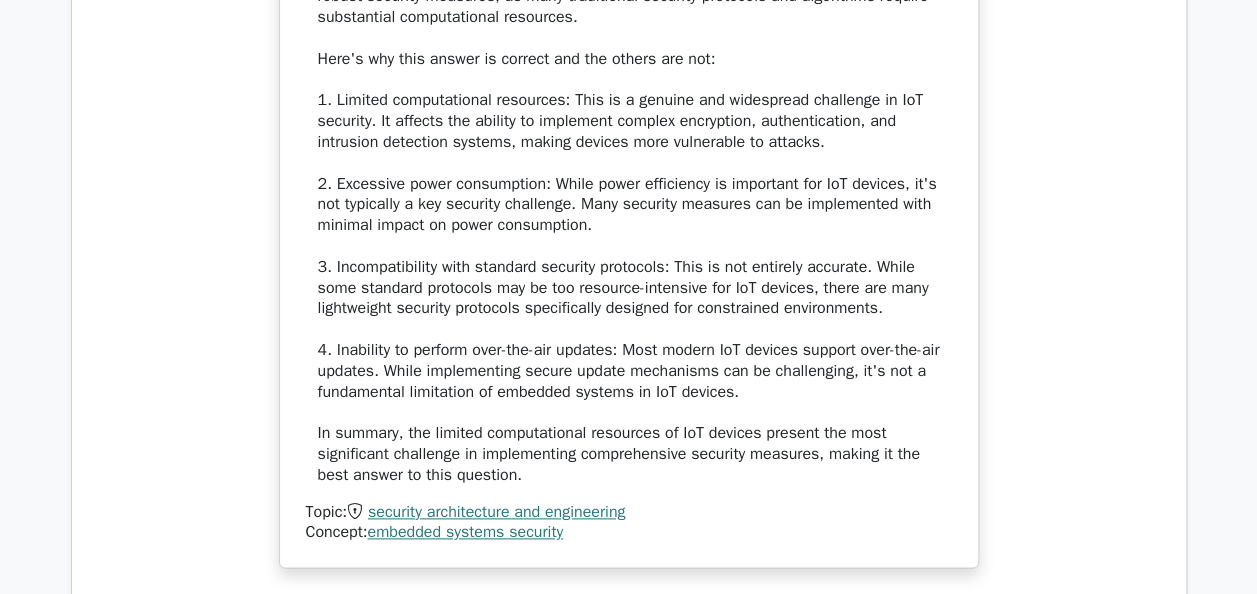 scroll, scrollTop: 8800, scrollLeft: 0, axis: vertical 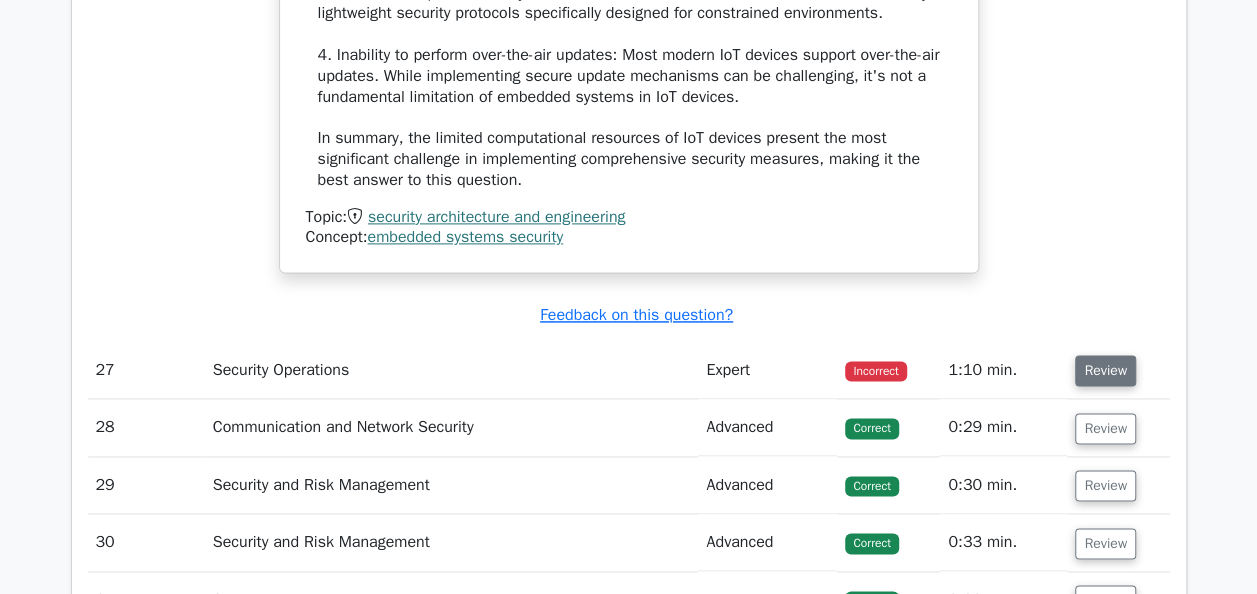 click on "Review" at bounding box center [1105, 370] 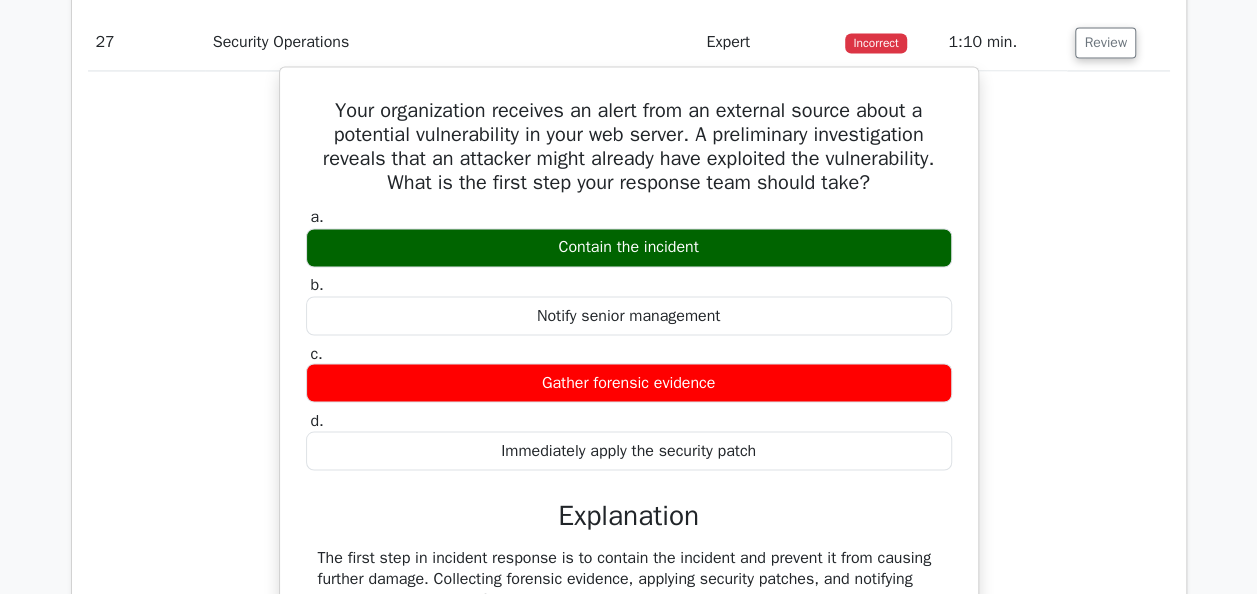 scroll, scrollTop: 9200, scrollLeft: 0, axis: vertical 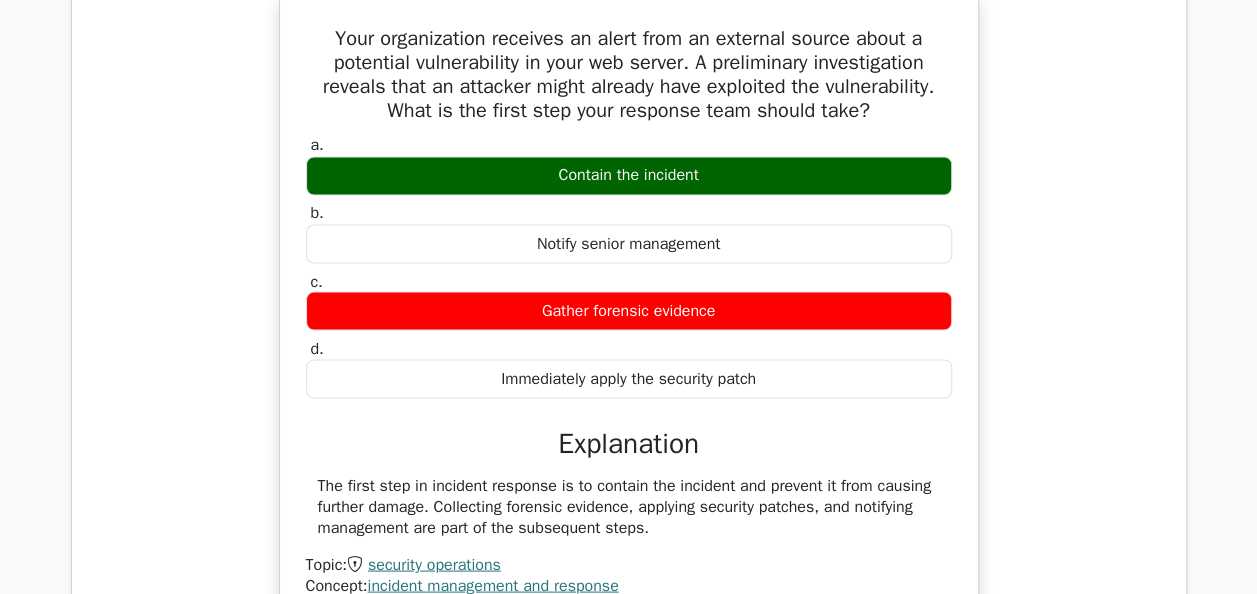 type 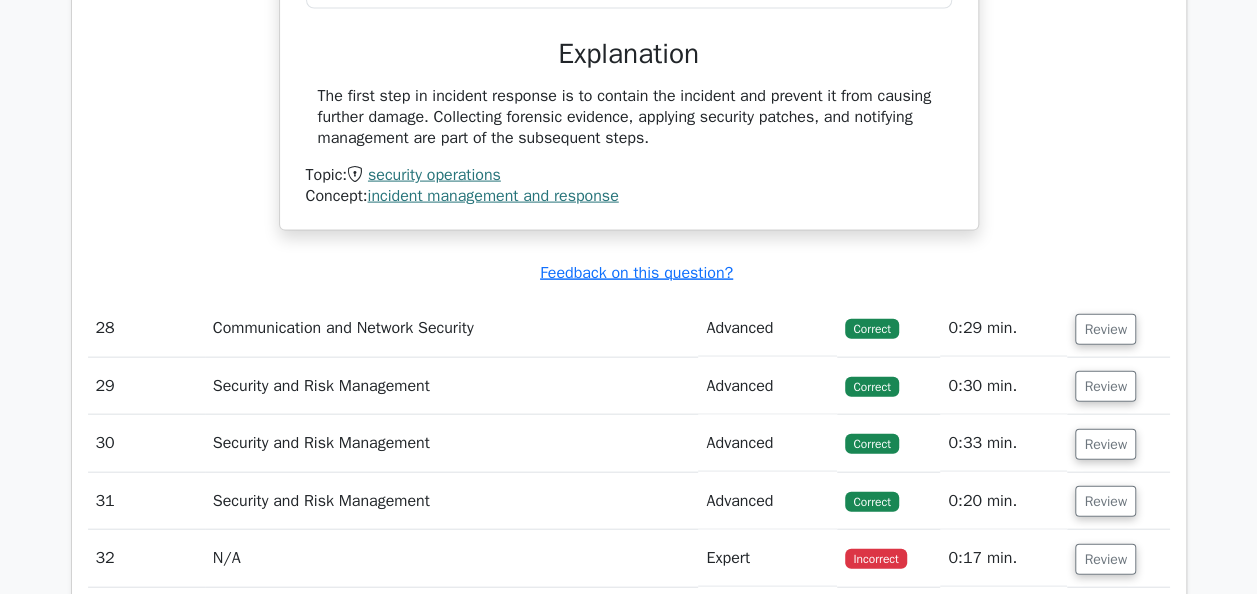 scroll, scrollTop: 9700, scrollLeft: 0, axis: vertical 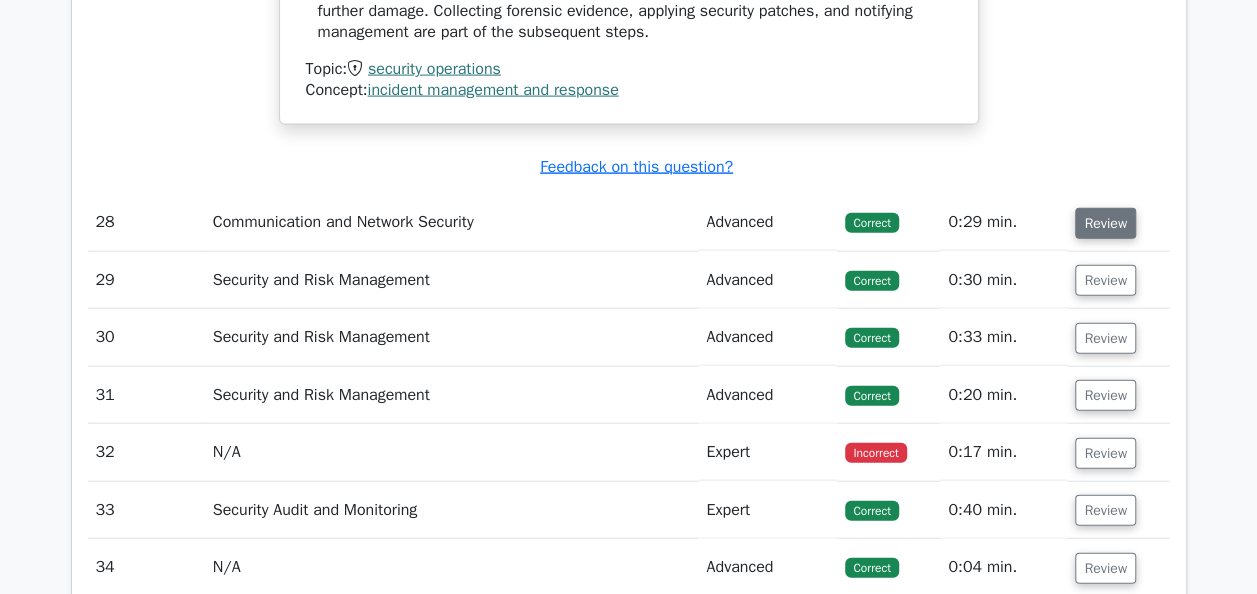 click on "Review" at bounding box center [1105, 223] 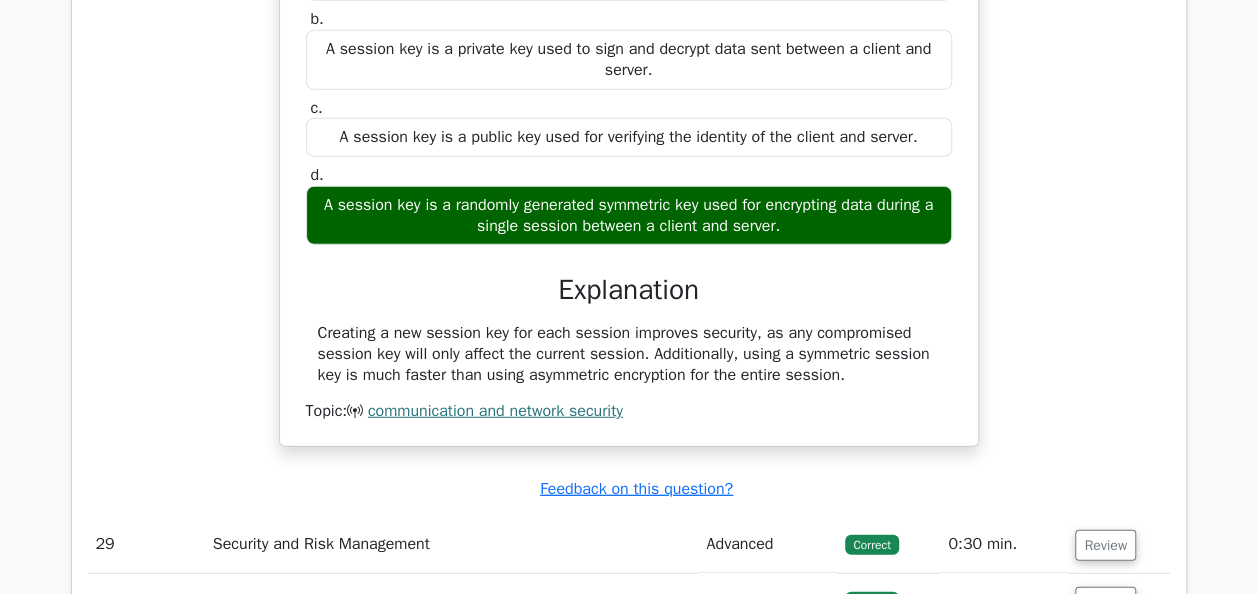 scroll, scrollTop: 10400, scrollLeft: 0, axis: vertical 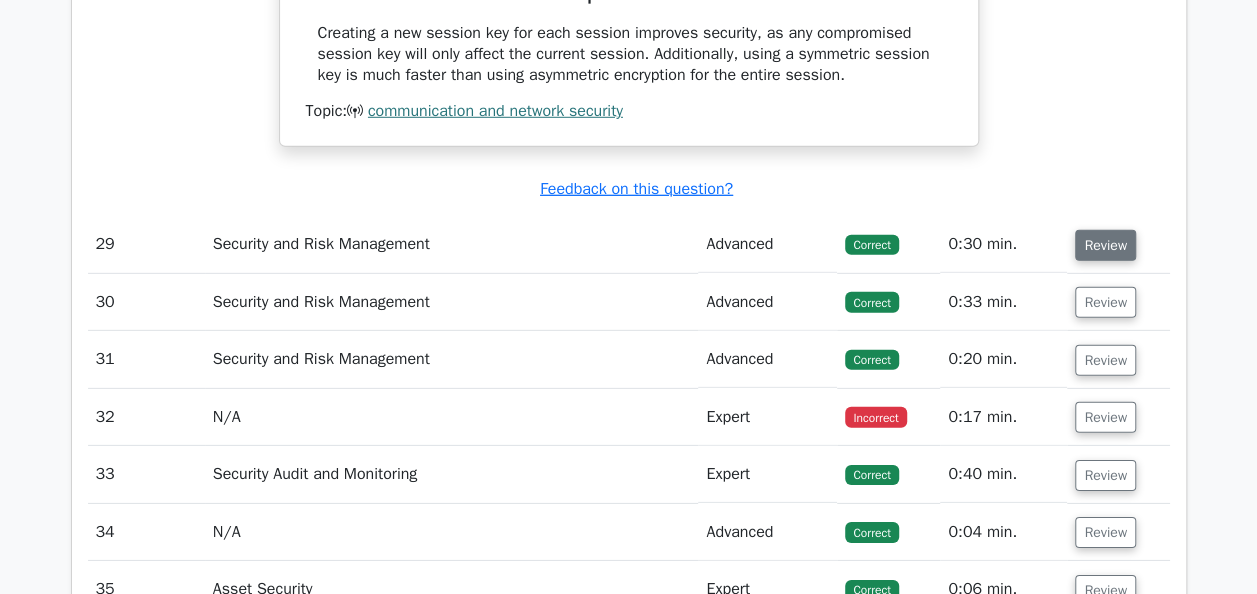 click on "Review" at bounding box center [1105, 245] 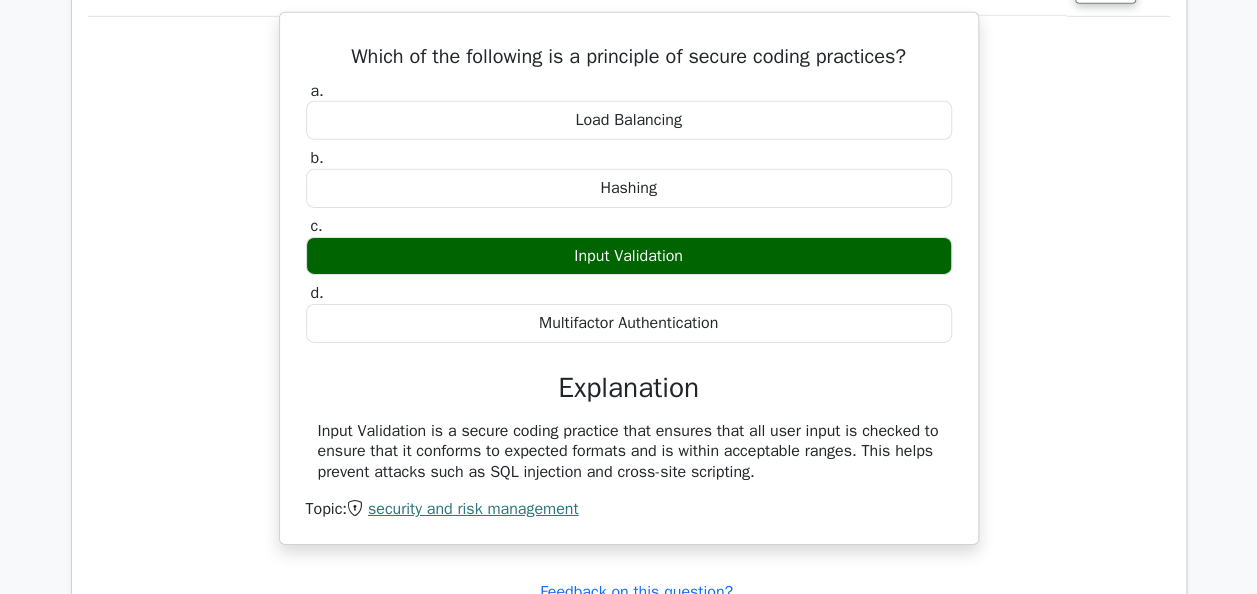 scroll, scrollTop: 10700, scrollLeft: 0, axis: vertical 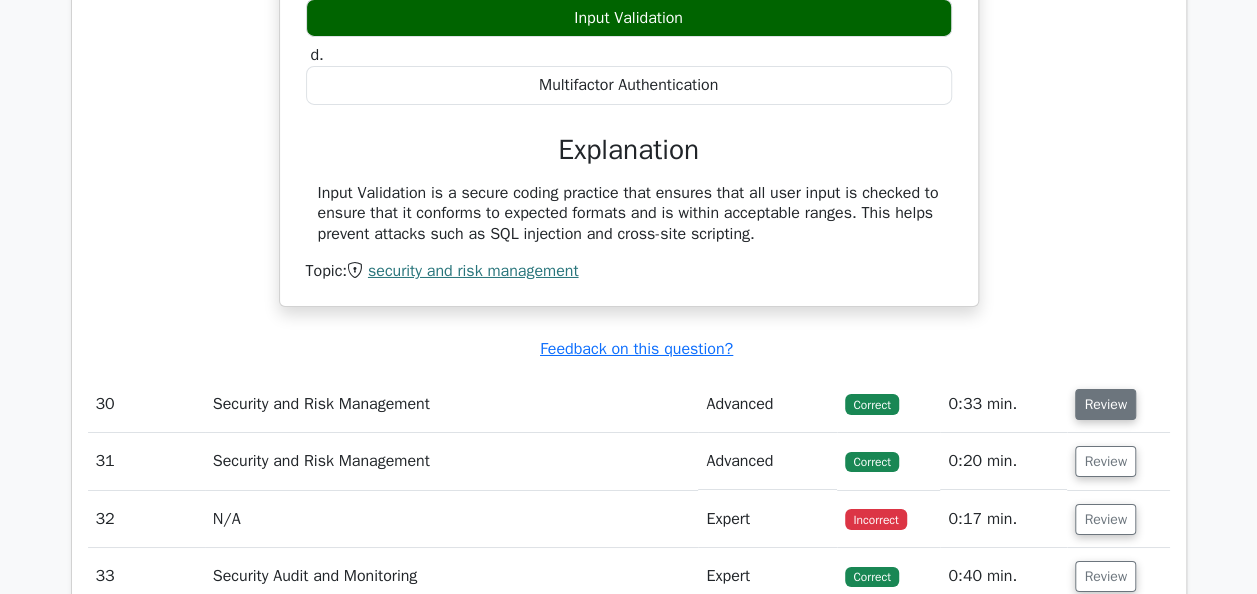 click on "Review" at bounding box center [1105, 404] 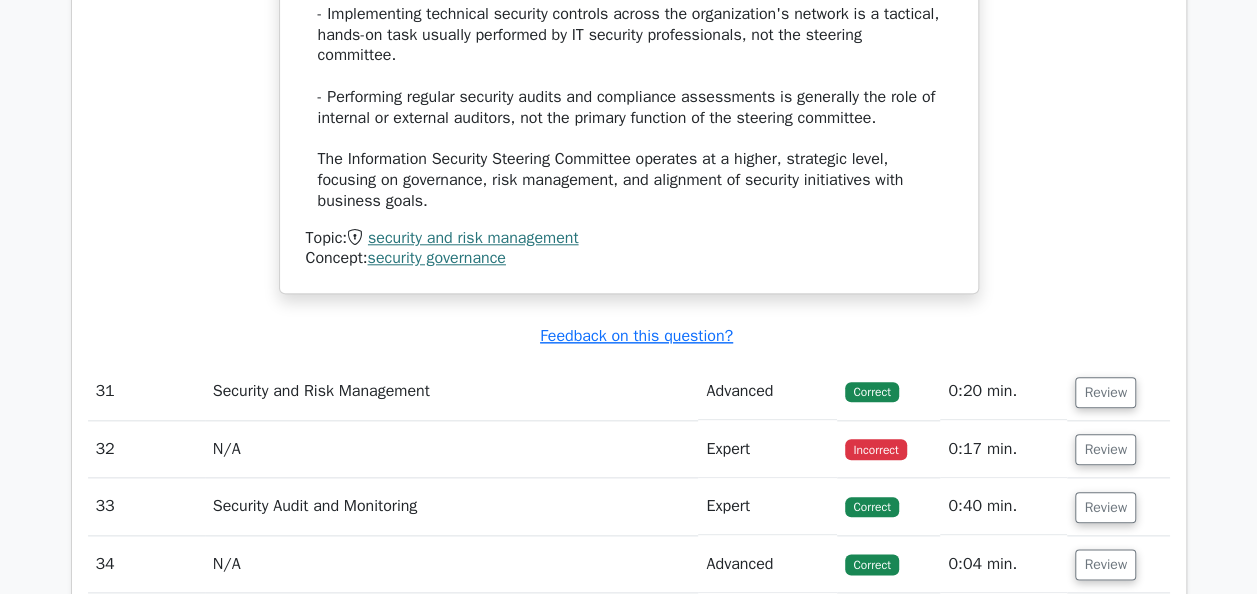 scroll, scrollTop: 12200, scrollLeft: 0, axis: vertical 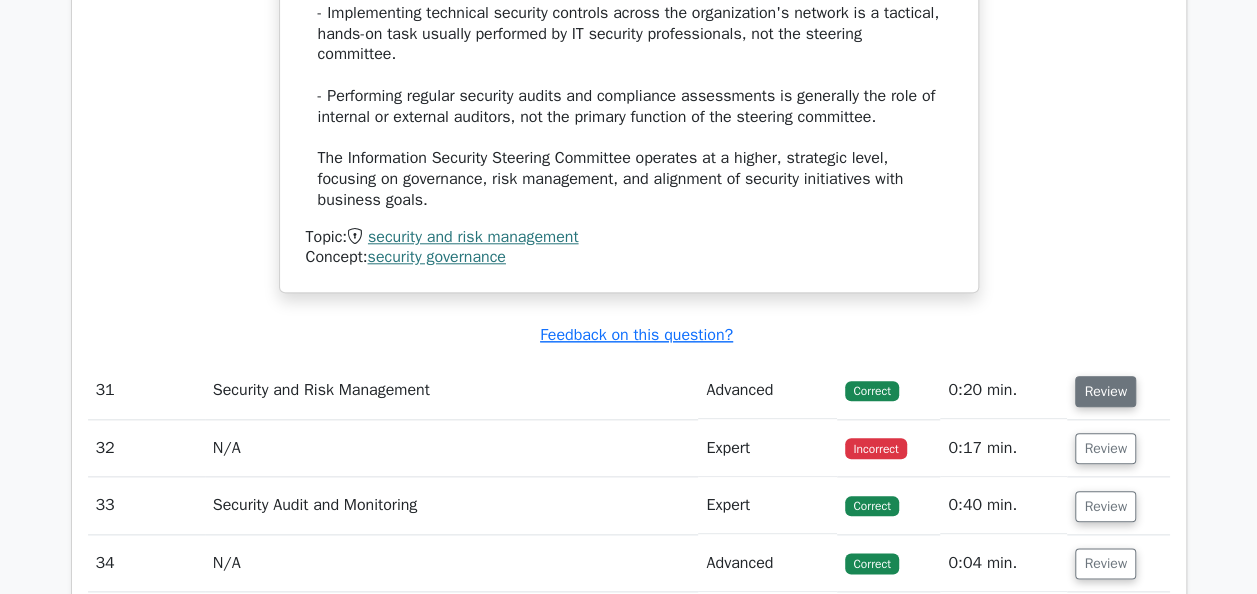 click on "Review" at bounding box center [1105, 391] 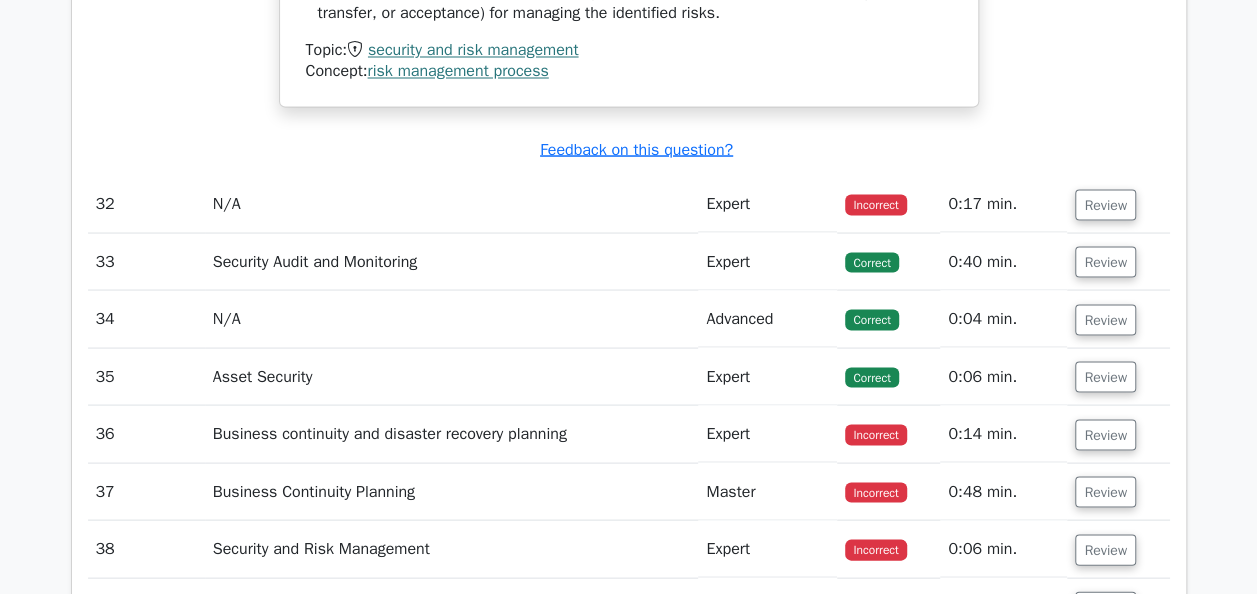 scroll, scrollTop: 13000, scrollLeft: 0, axis: vertical 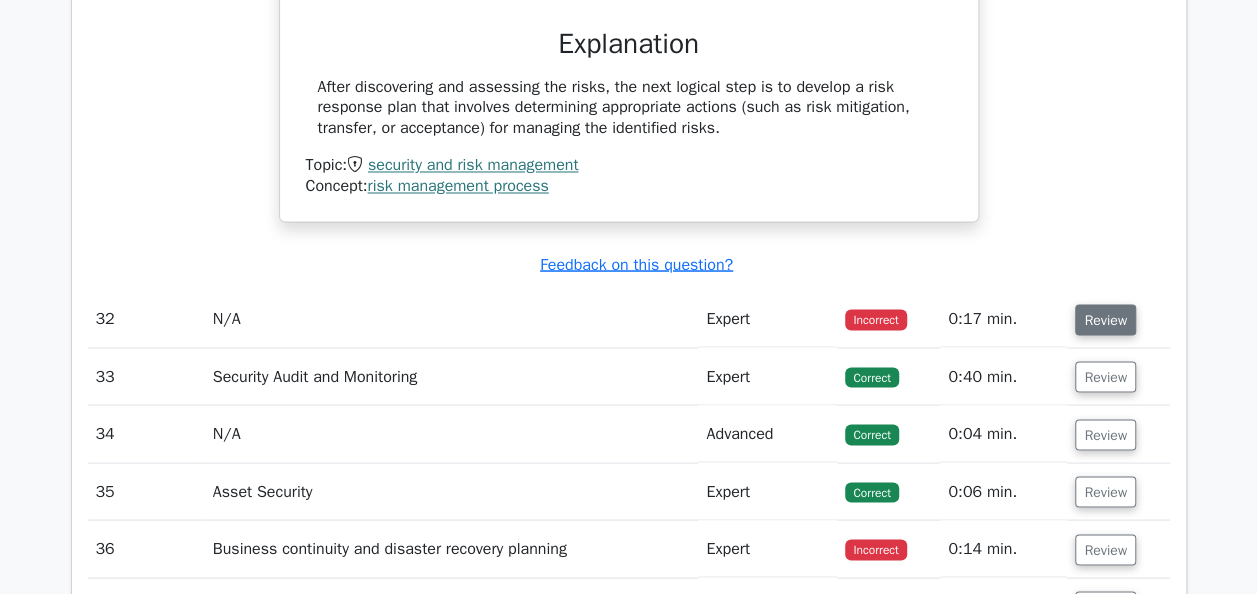 click on "Review" at bounding box center (1105, 319) 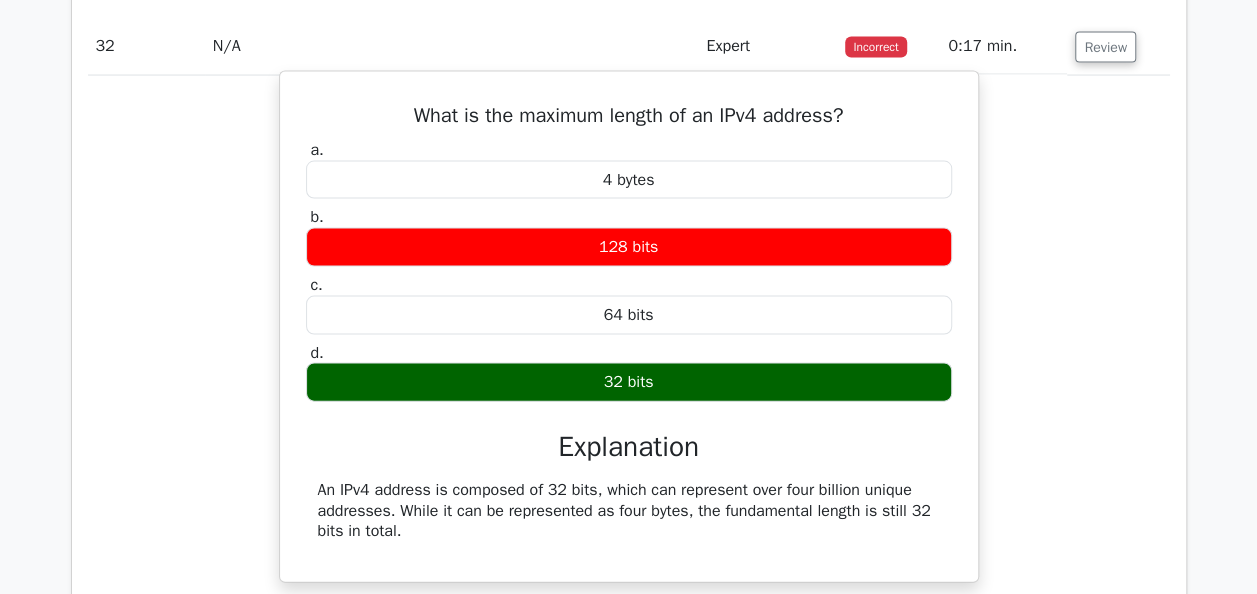 scroll, scrollTop: 13300, scrollLeft: 0, axis: vertical 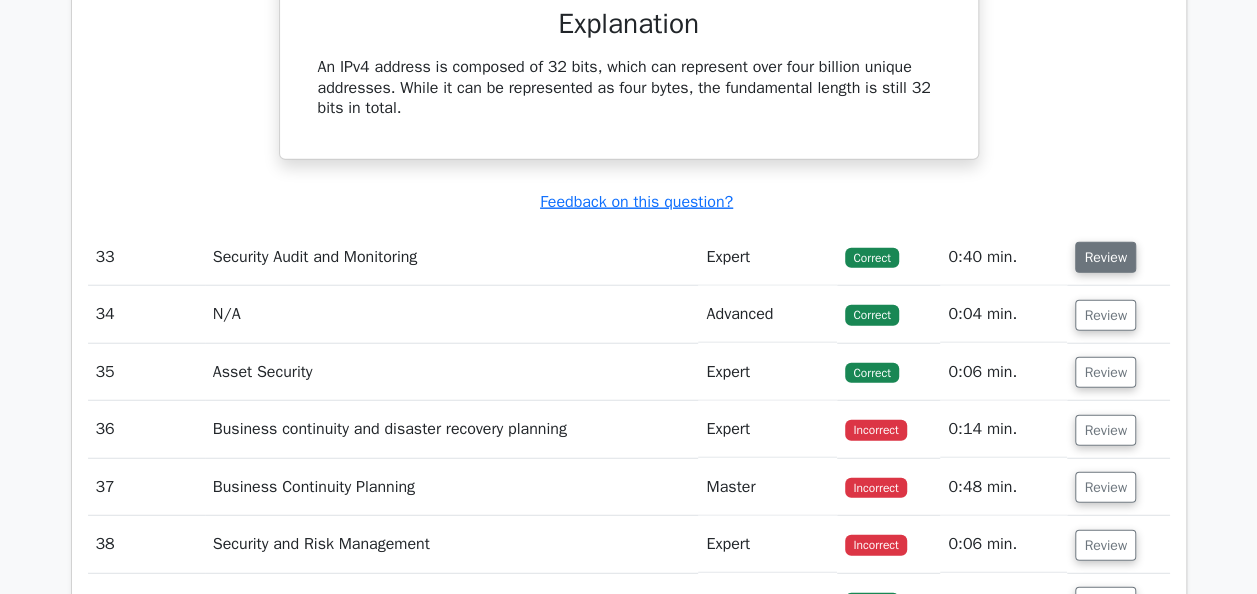 click on "Review" at bounding box center [1105, 257] 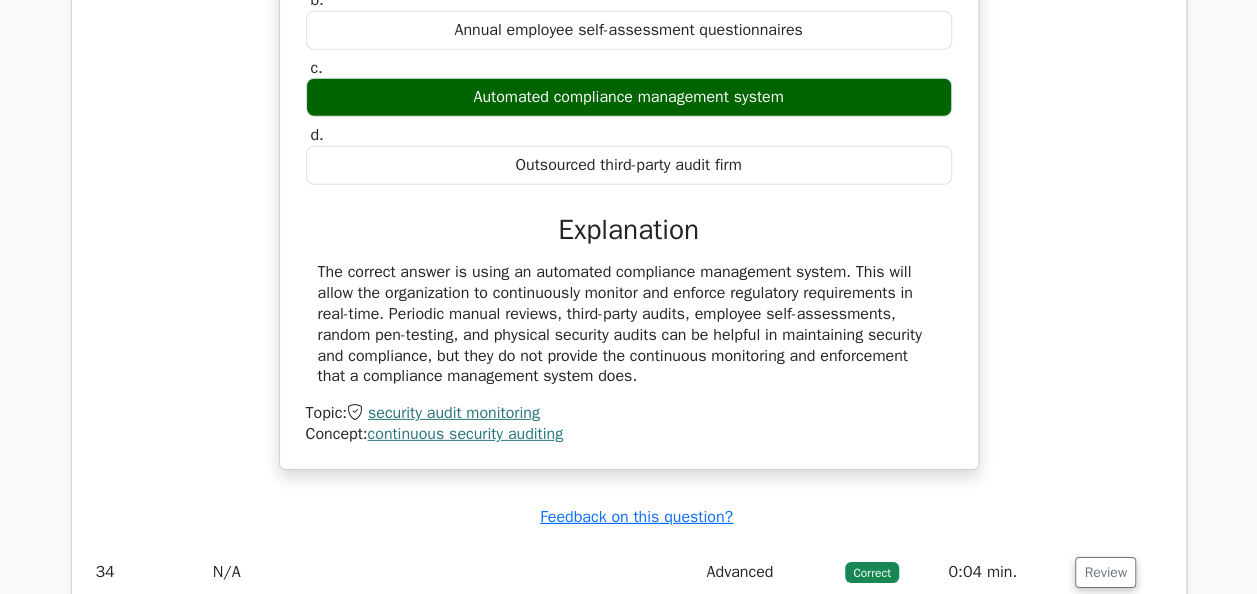 scroll, scrollTop: 14500, scrollLeft: 0, axis: vertical 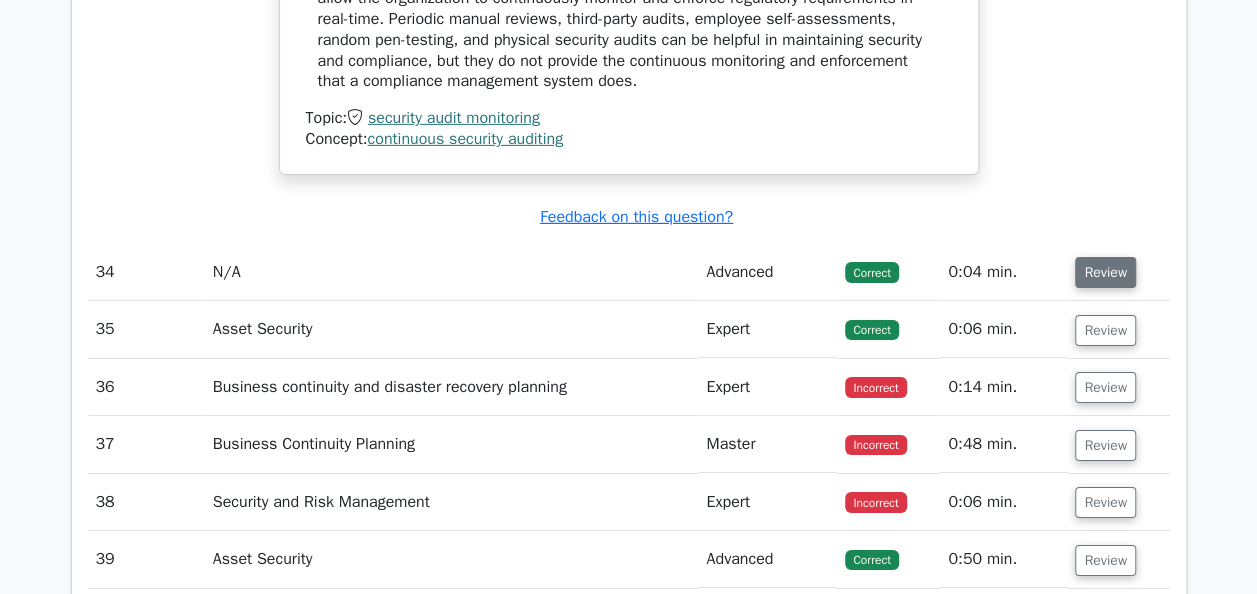 click on "Review" at bounding box center [1105, 272] 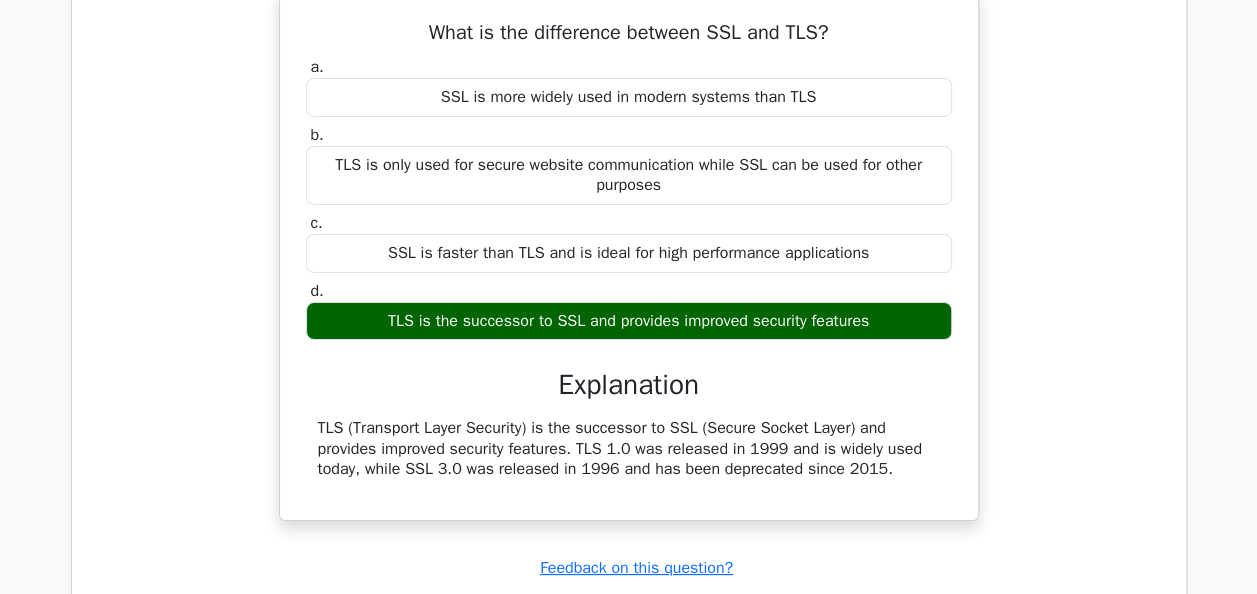 scroll, scrollTop: 15000, scrollLeft: 0, axis: vertical 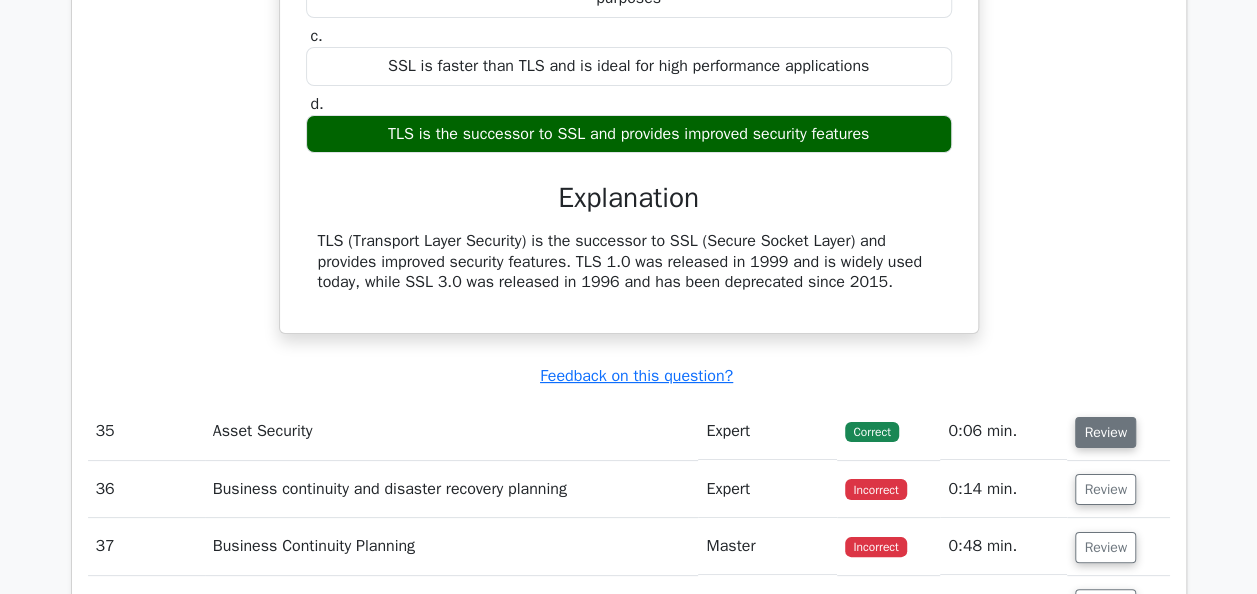 click on "Review" at bounding box center [1105, 432] 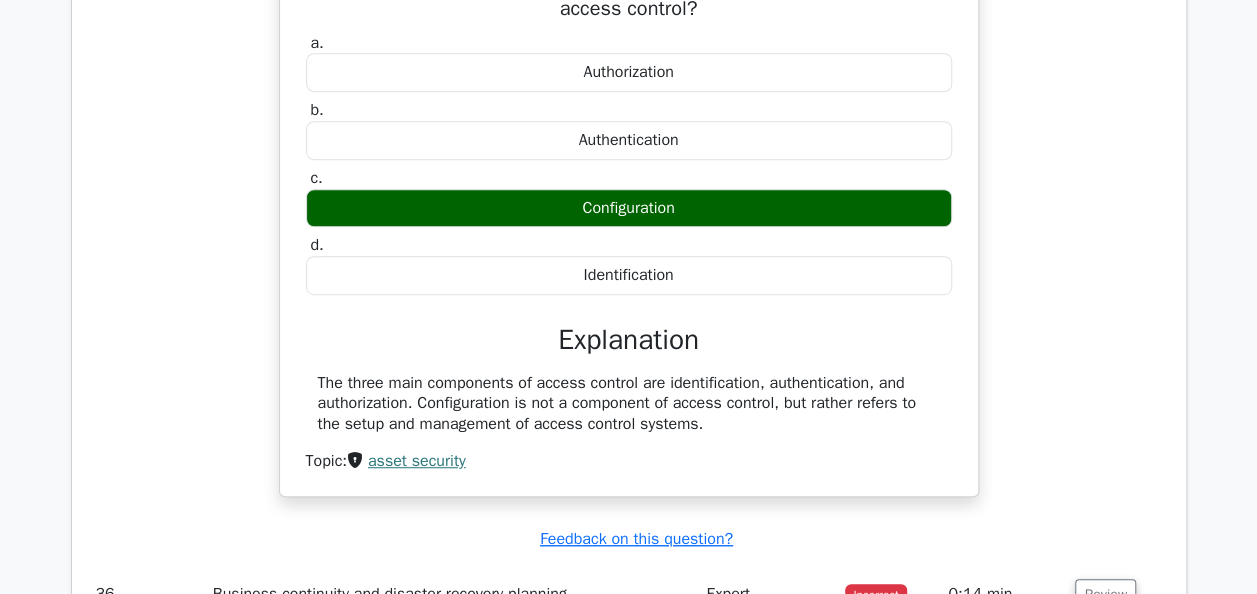 scroll, scrollTop: 15700, scrollLeft: 0, axis: vertical 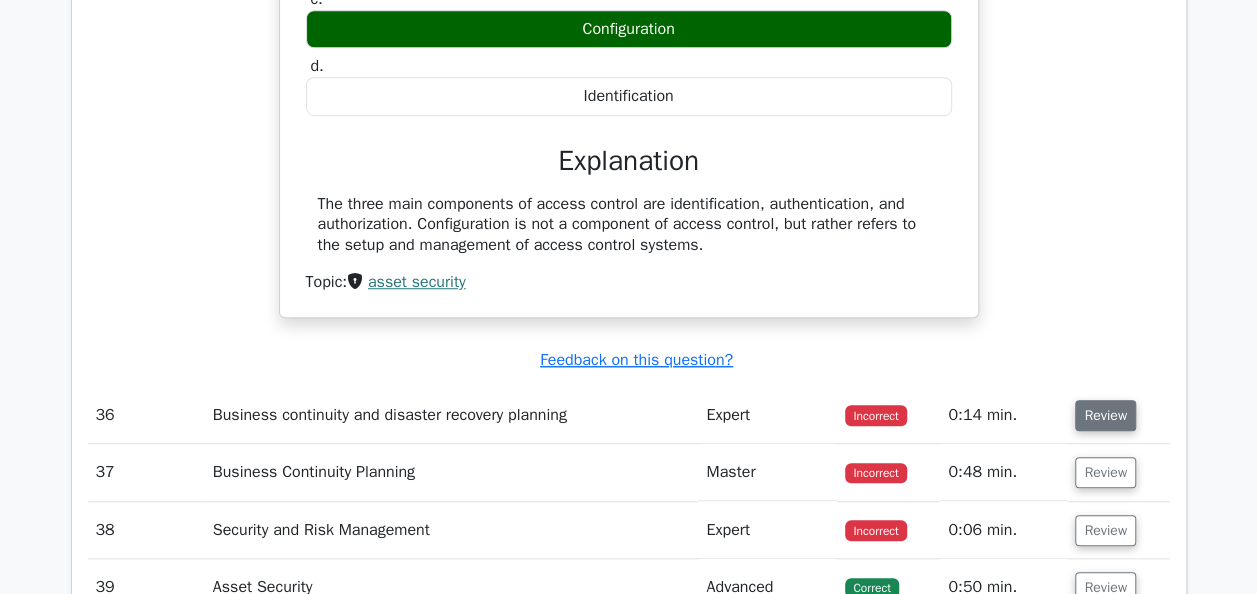 click on "Review" at bounding box center [1105, 415] 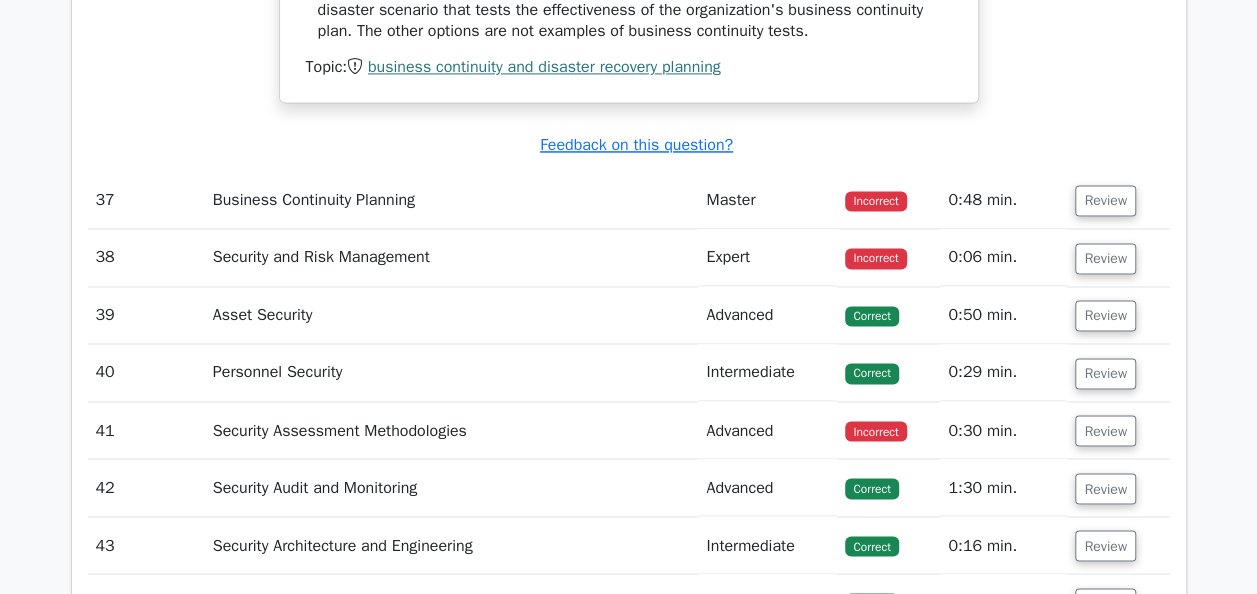 scroll, scrollTop: 16600, scrollLeft: 0, axis: vertical 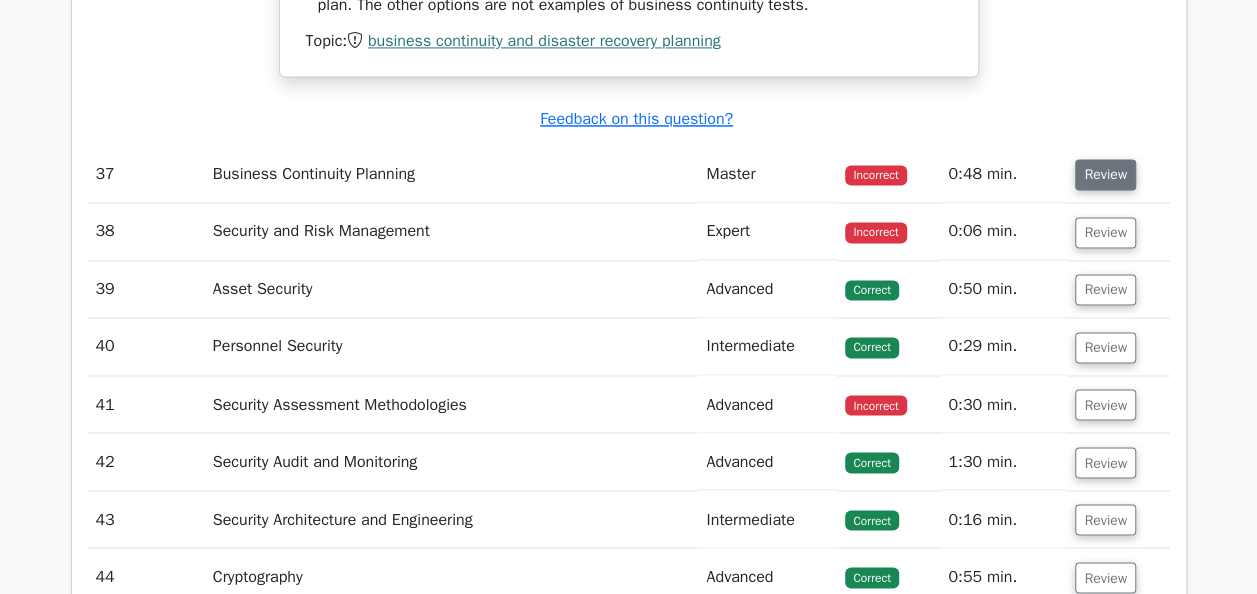 click on "Review" at bounding box center [1105, 174] 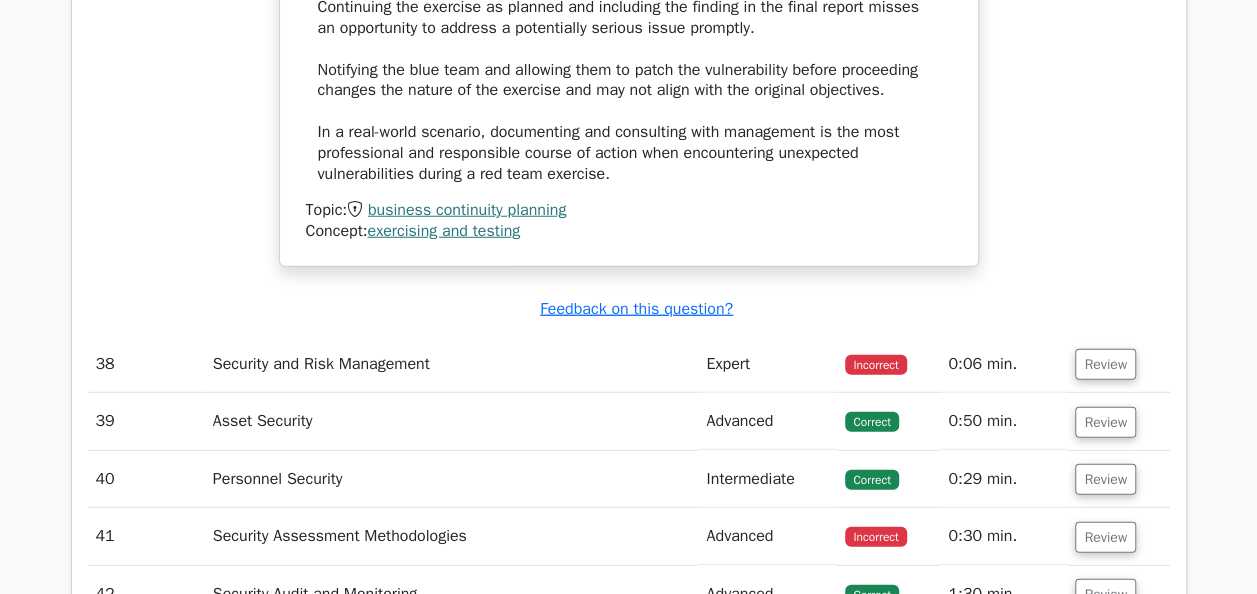 scroll, scrollTop: 17800, scrollLeft: 0, axis: vertical 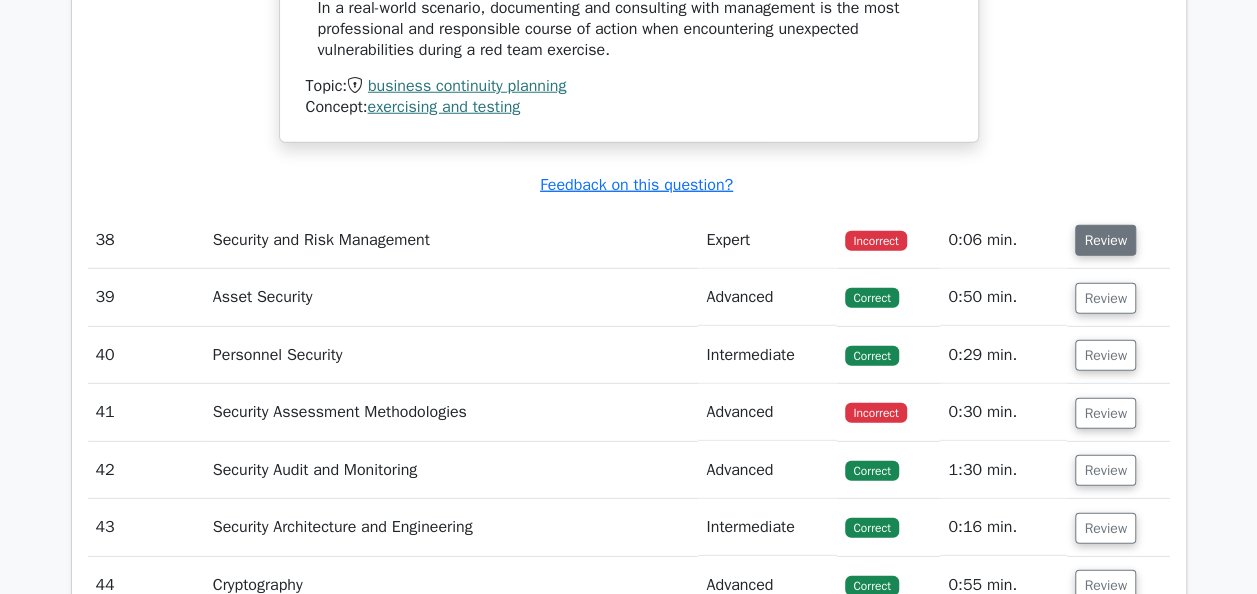 click on "Review" at bounding box center [1105, 240] 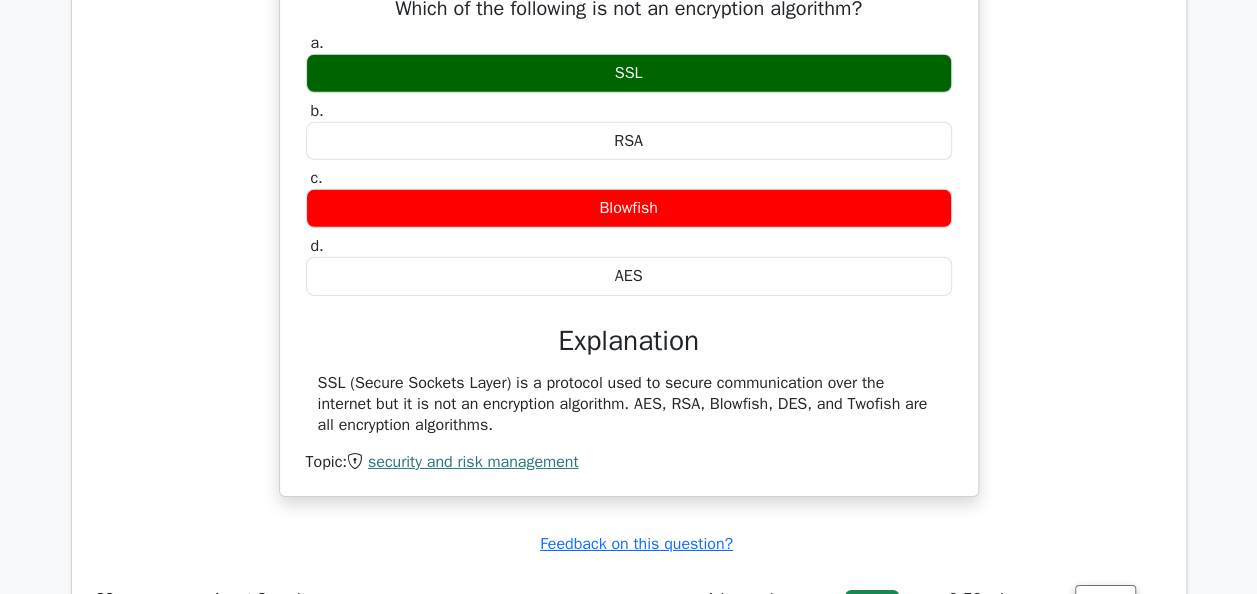 scroll, scrollTop: 18200, scrollLeft: 0, axis: vertical 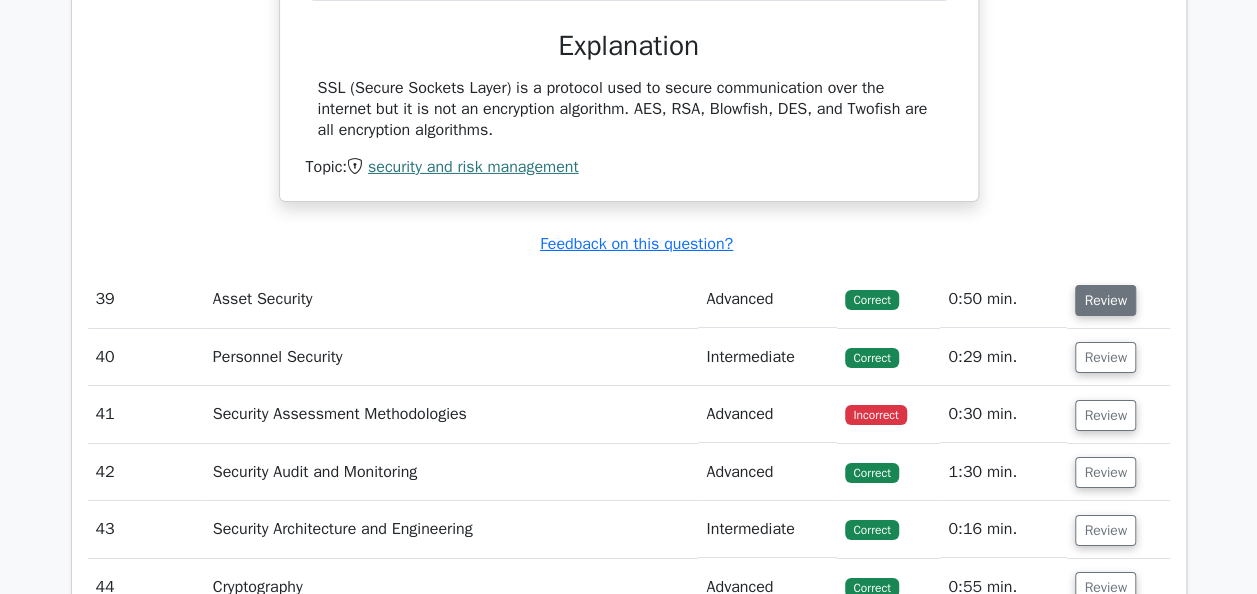 click on "Review" at bounding box center [1105, 300] 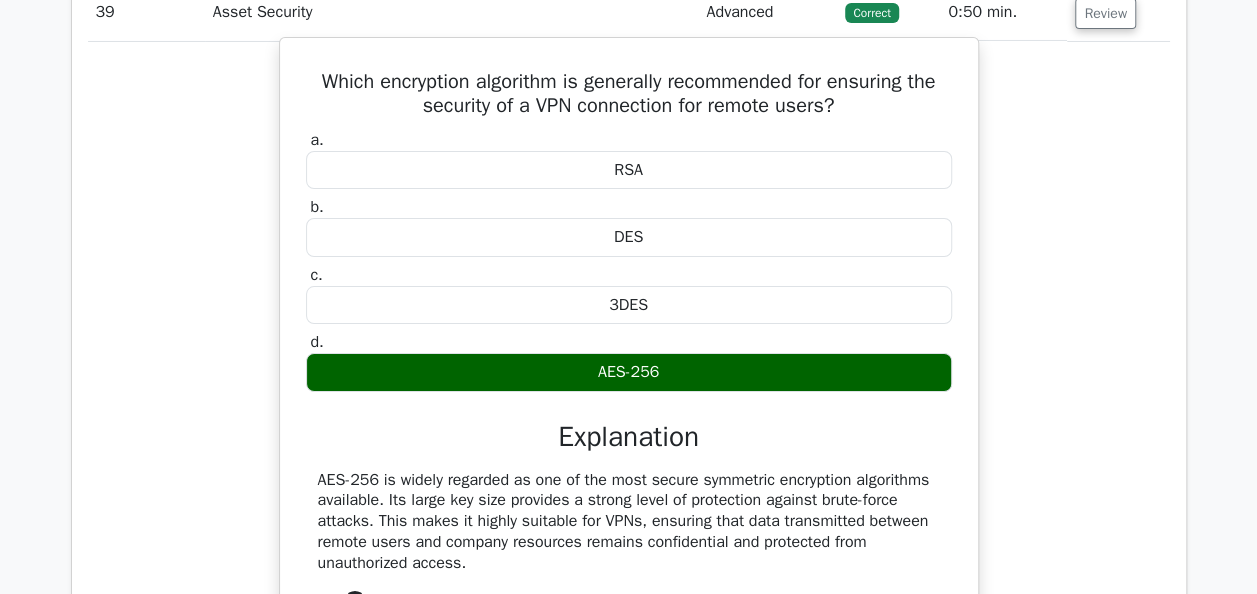scroll, scrollTop: 18600, scrollLeft: 0, axis: vertical 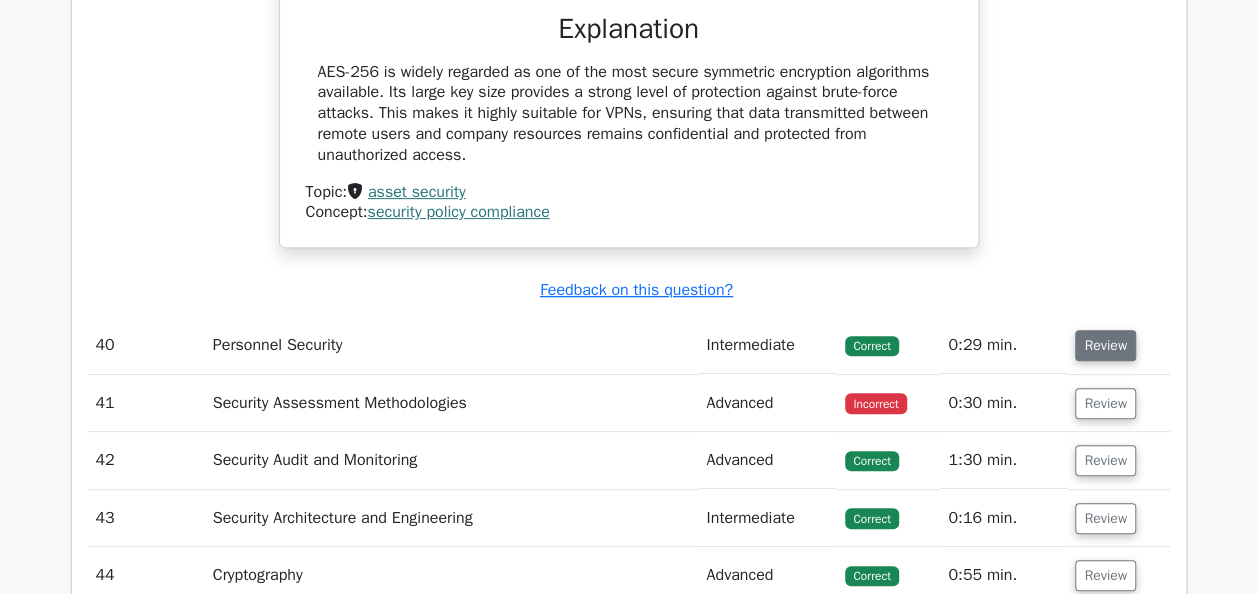 click on "Review" at bounding box center [1105, 345] 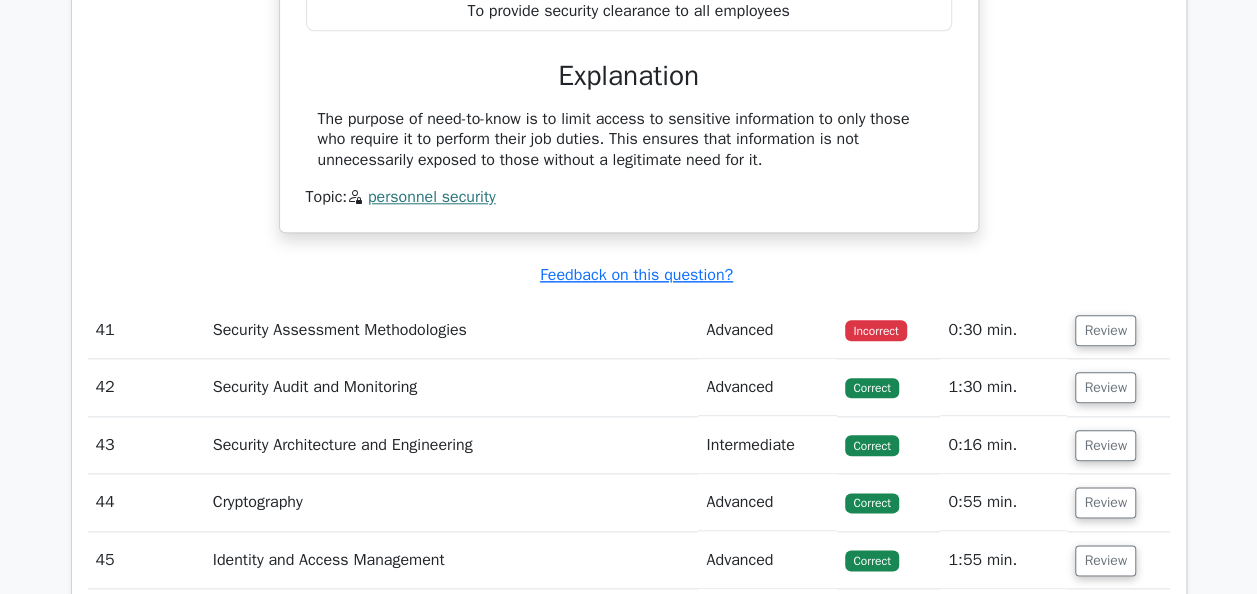 scroll, scrollTop: 19800, scrollLeft: 0, axis: vertical 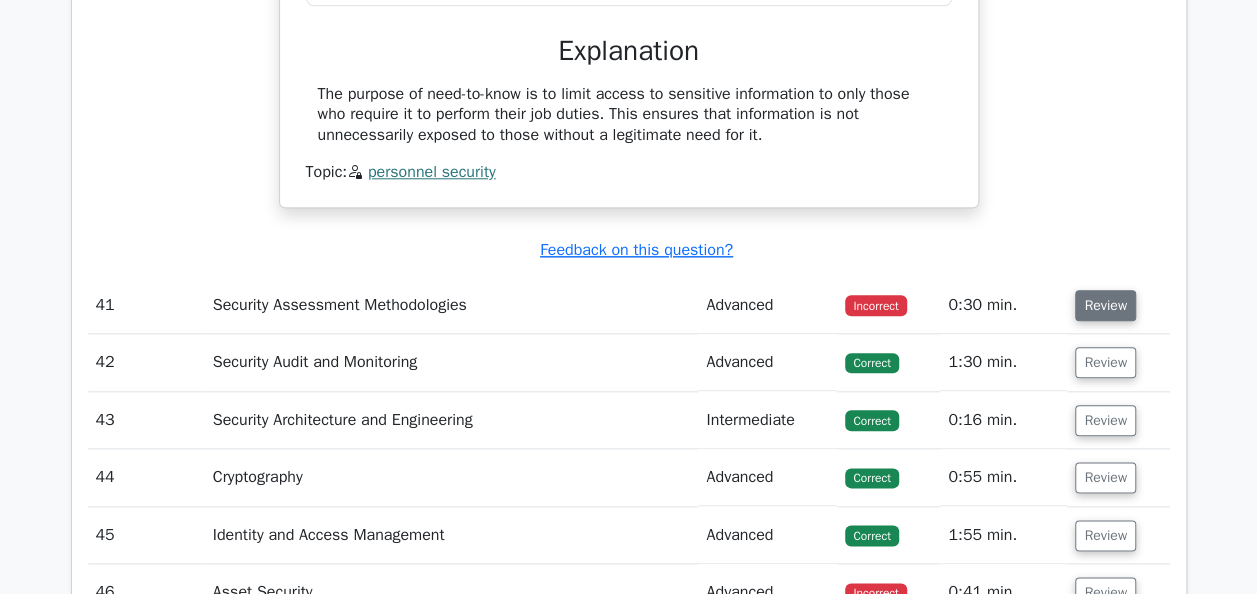 click on "Review" at bounding box center [1105, 305] 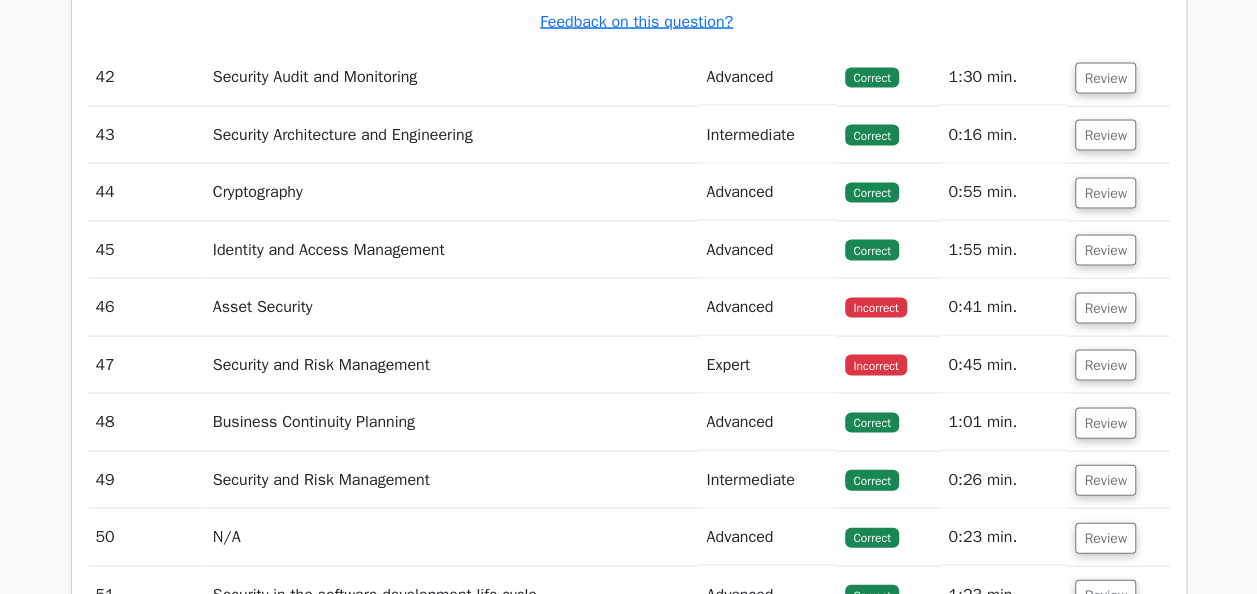 scroll, scrollTop: 20700, scrollLeft: 0, axis: vertical 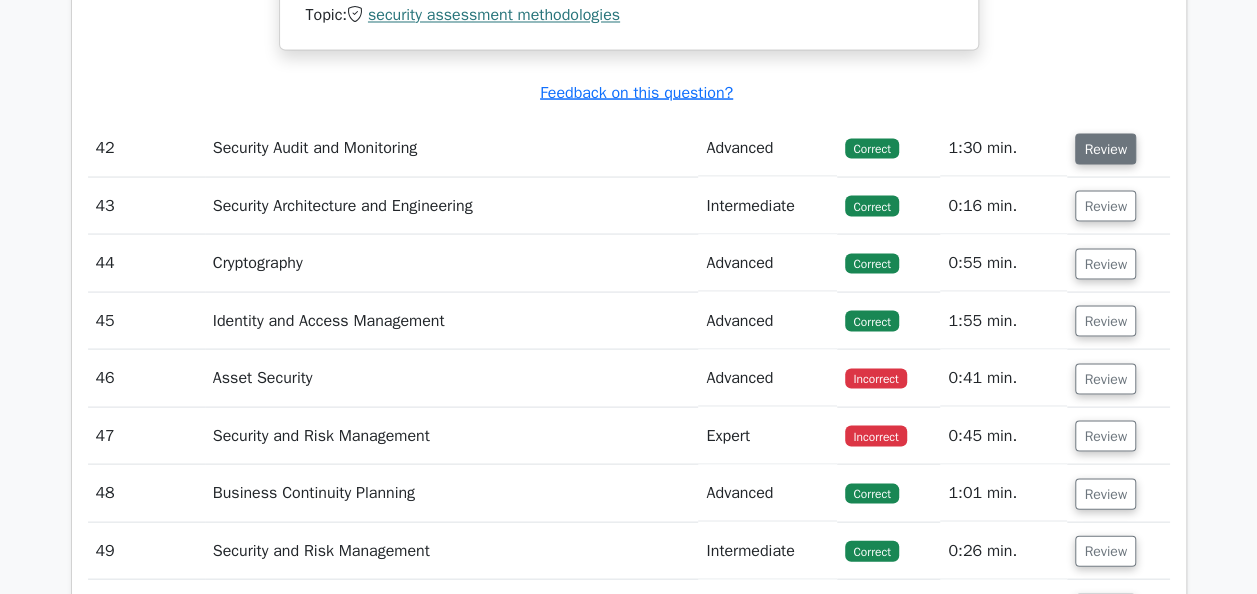 click on "Review" at bounding box center (1105, 148) 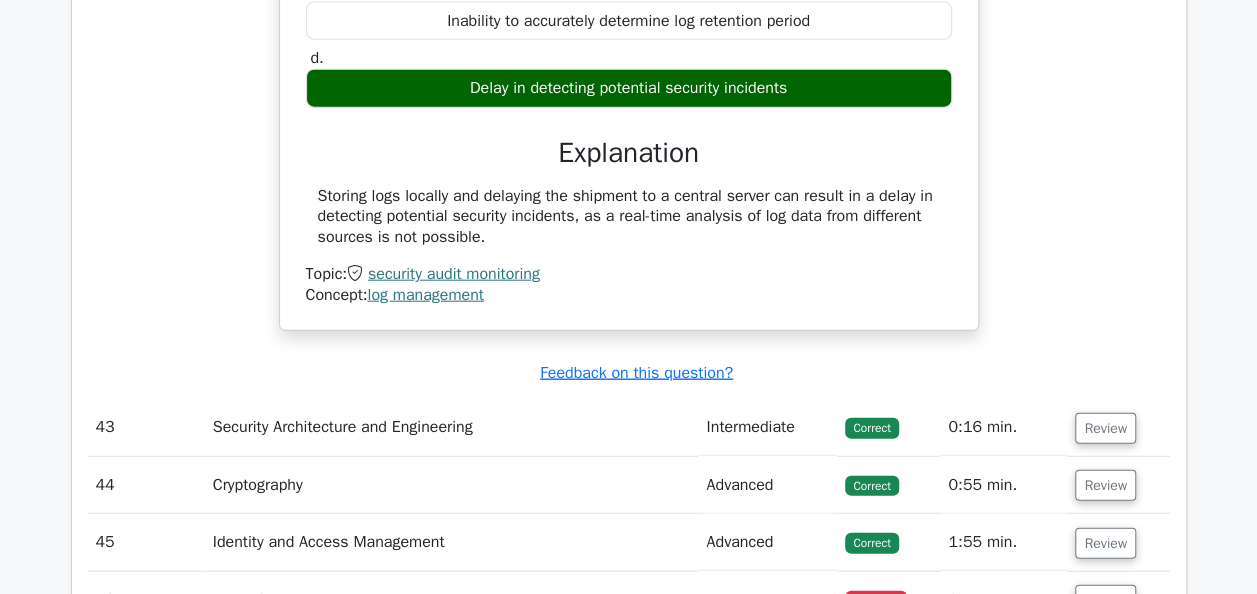 scroll, scrollTop: 21300, scrollLeft: 0, axis: vertical 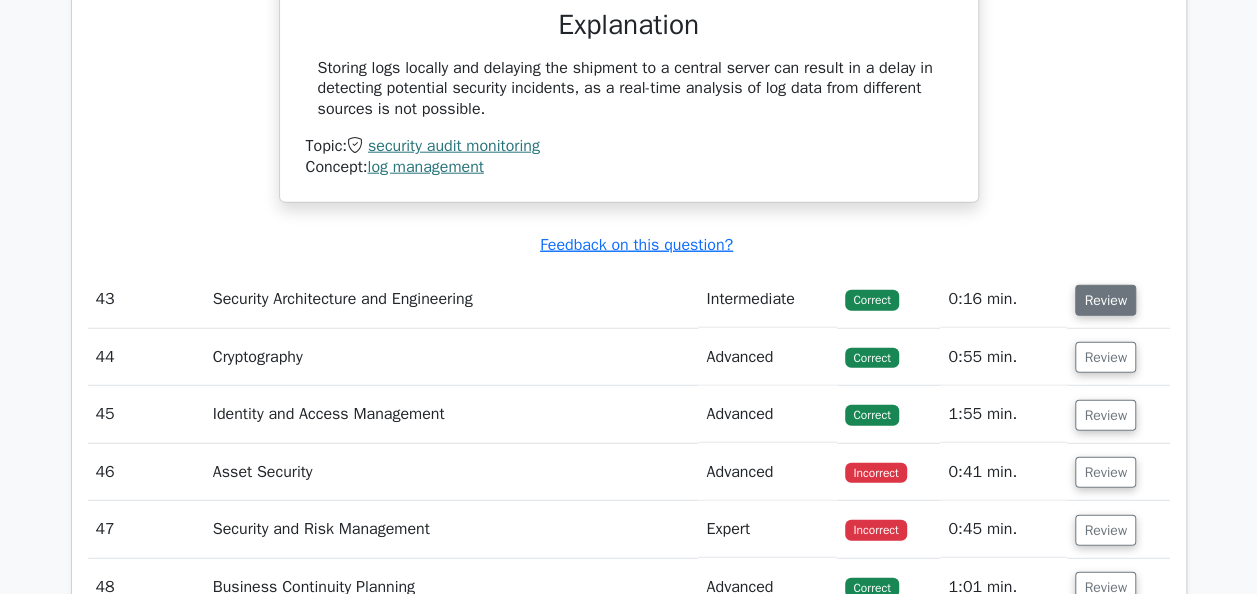 click on "Review" at bounding box center (1105, 300) 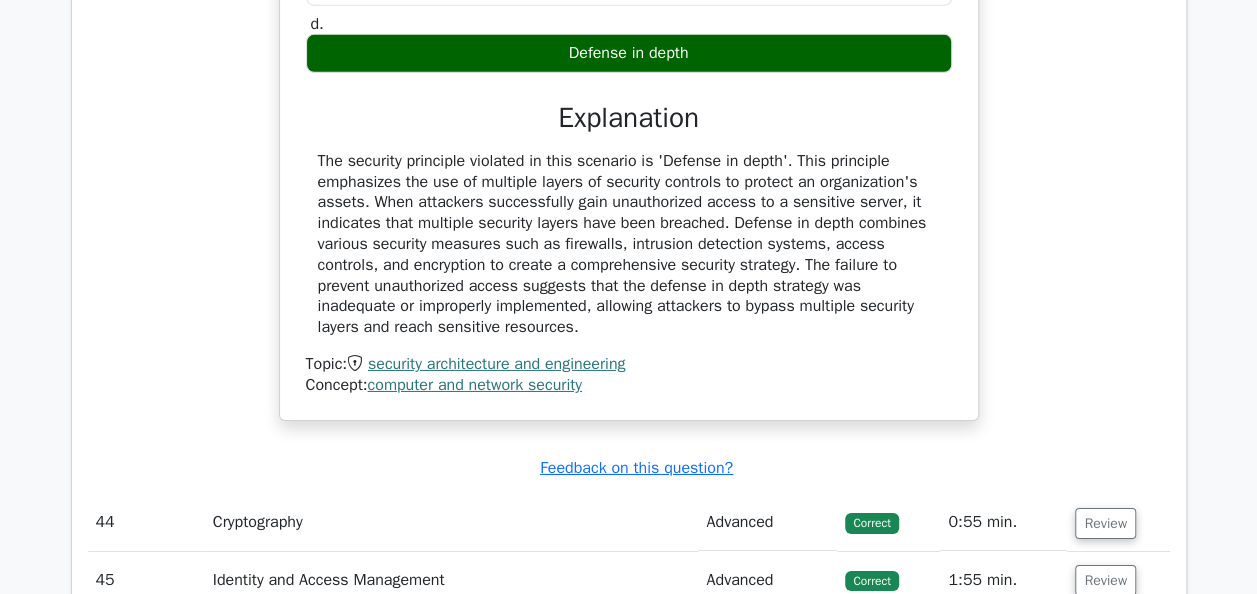 scroll, scrollTop: 22100, scrollLeft: 0, axis: vertical 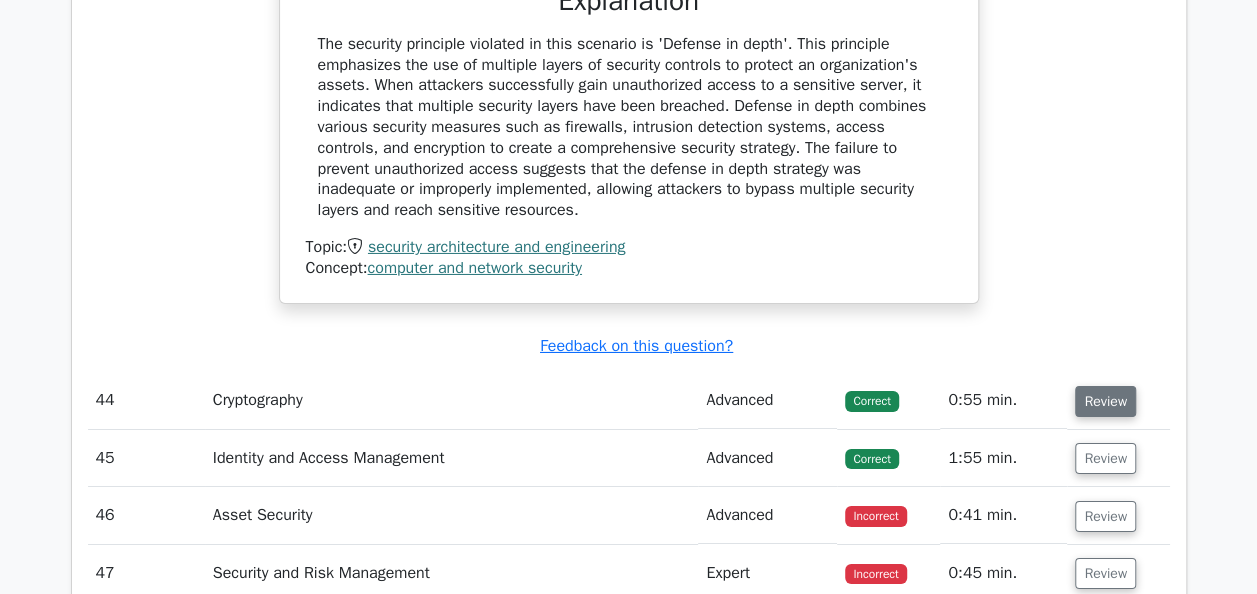 click on "Review" at bounding box center (1105, 401) 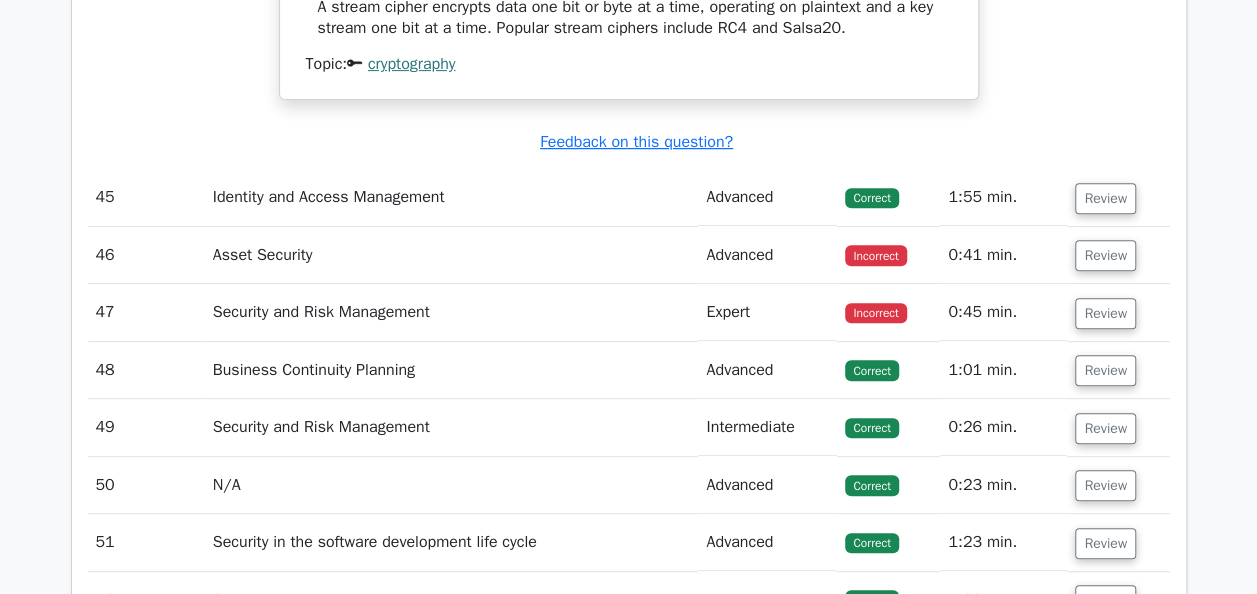 scroll, scrollTop: 22900, scrollLeft: 0, axis: vertical 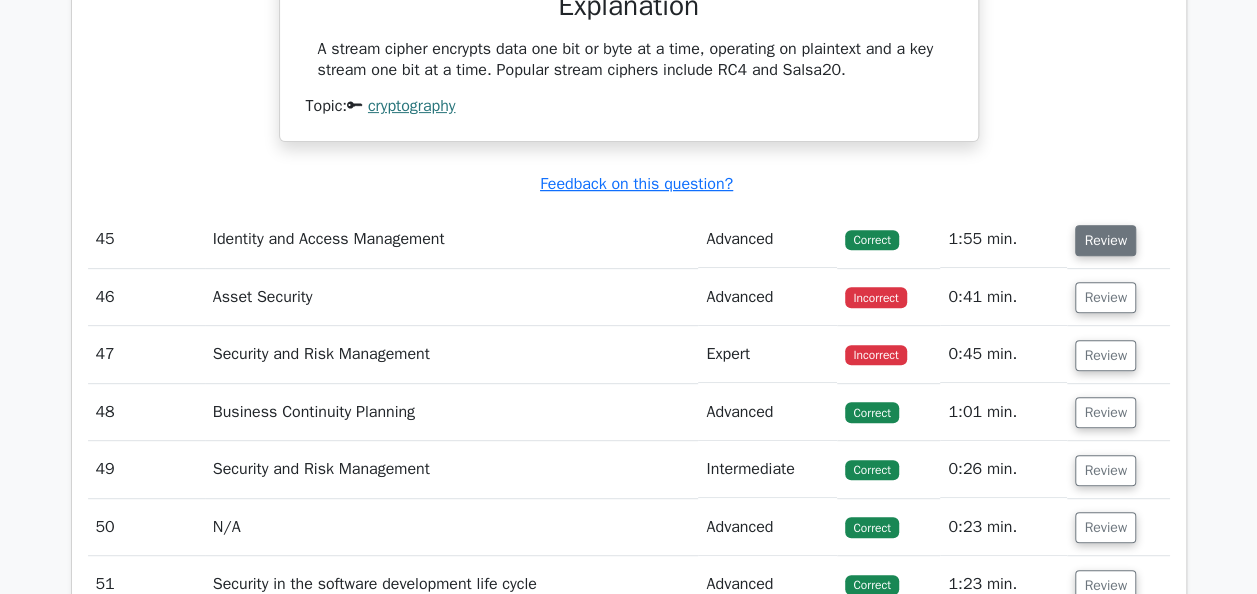 click on "Review" at bounding box center [1105, 240] 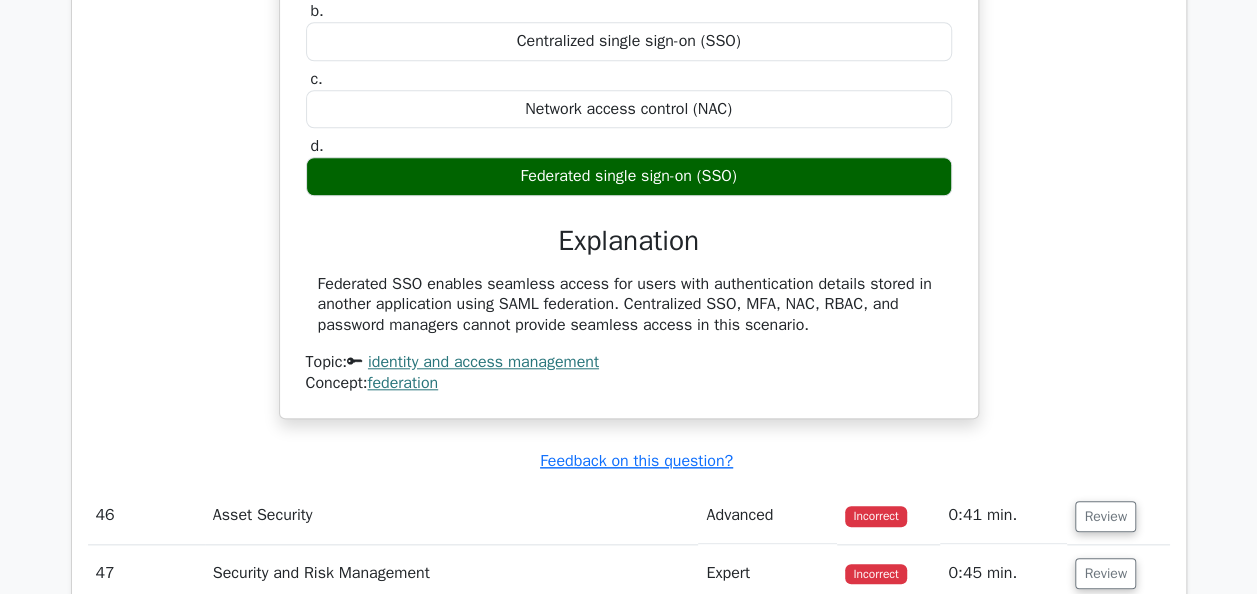 scroll, scrollTop: 23600, scrollLeft: 0, axis: vertical 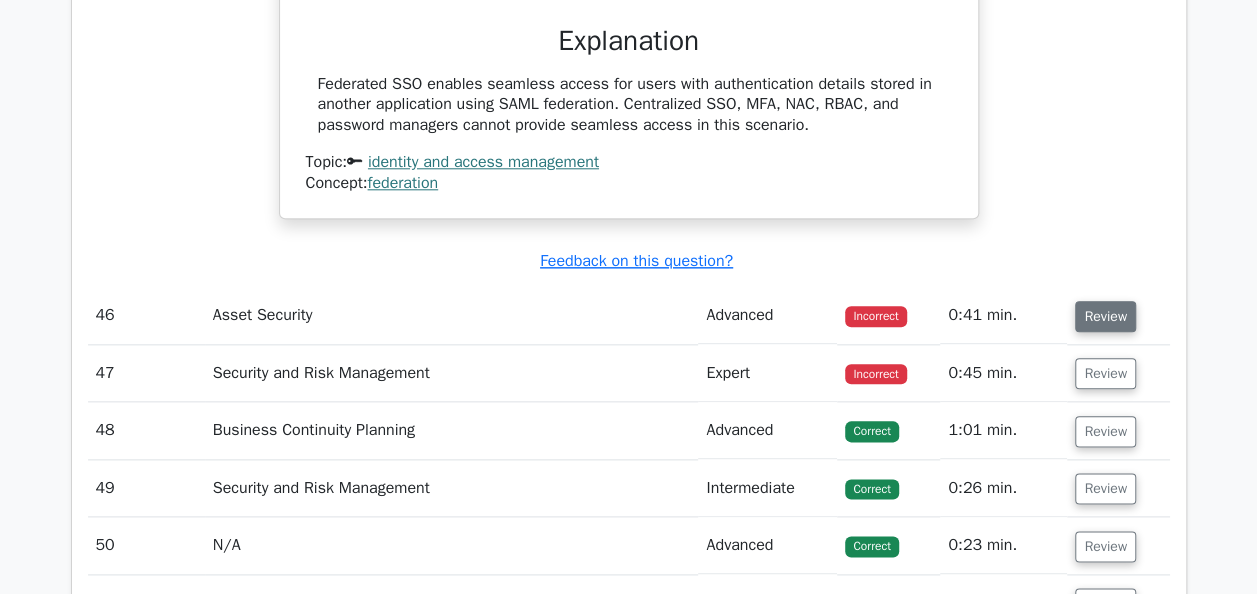 click on "Review" at bounding box center (1105, 316) 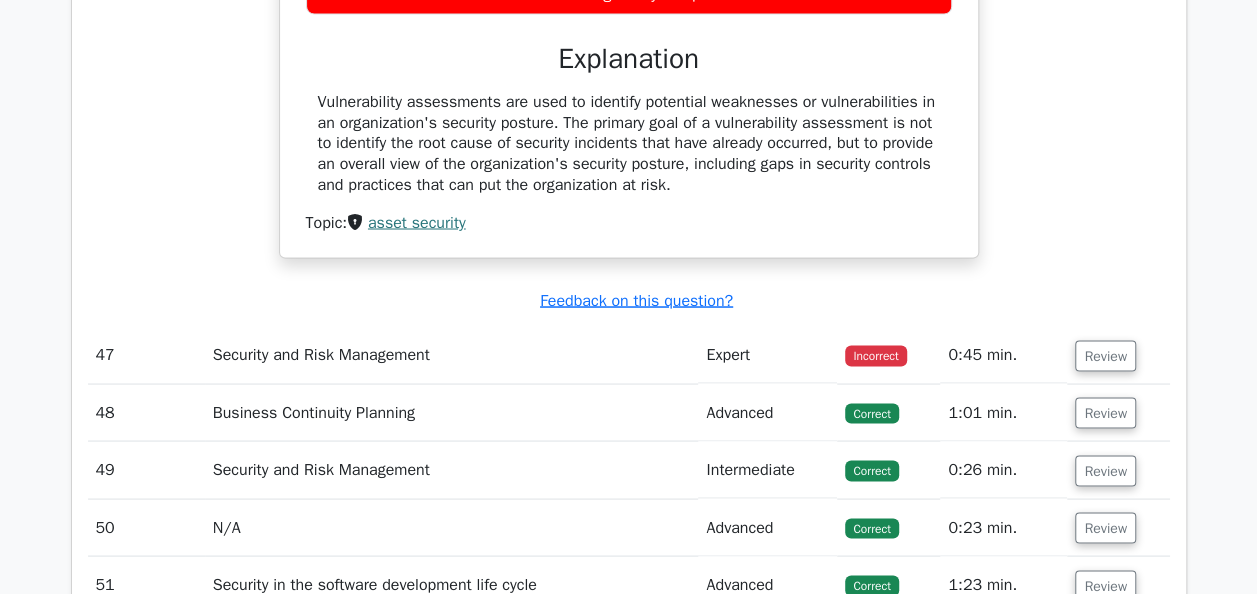 scroll, scrollTop: 24300, scrollLeft: 0, axis: vertical 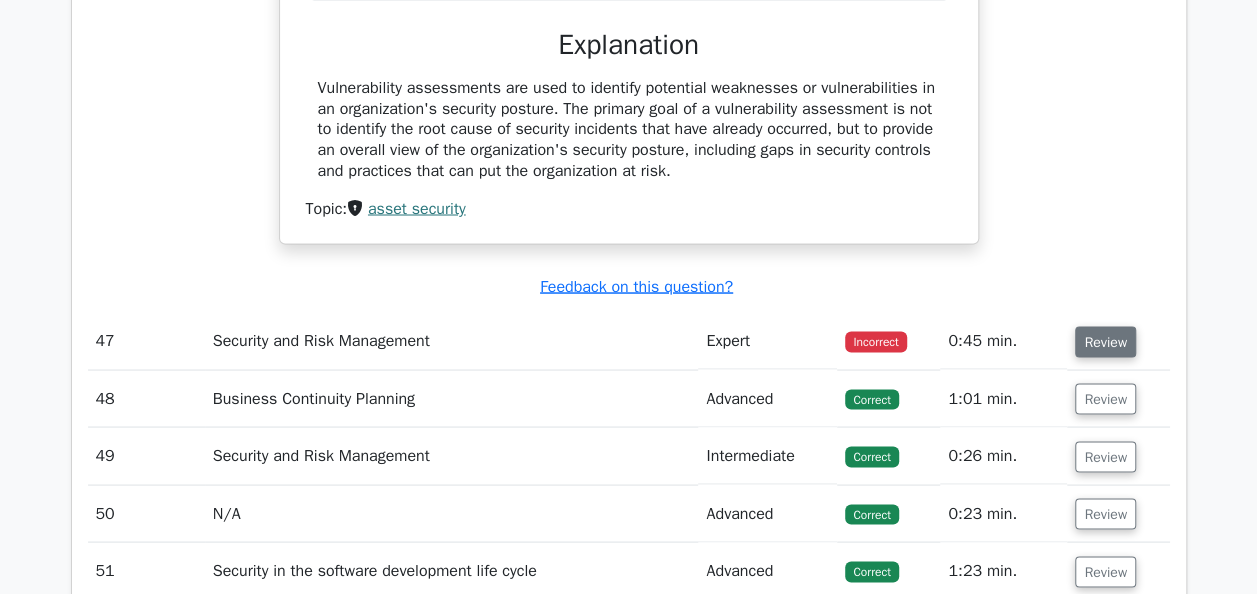 click on "Review" at bounding box center (1105, 341) 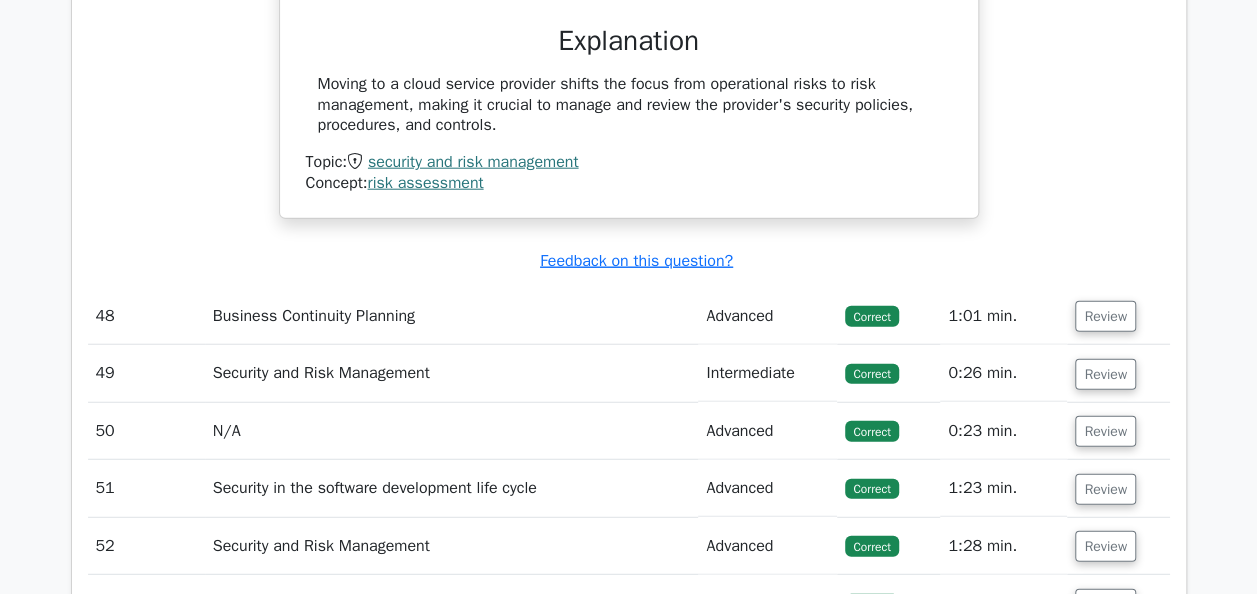 scroll, scrollTop: 25100, scrollLeft: 0, axis: vertical 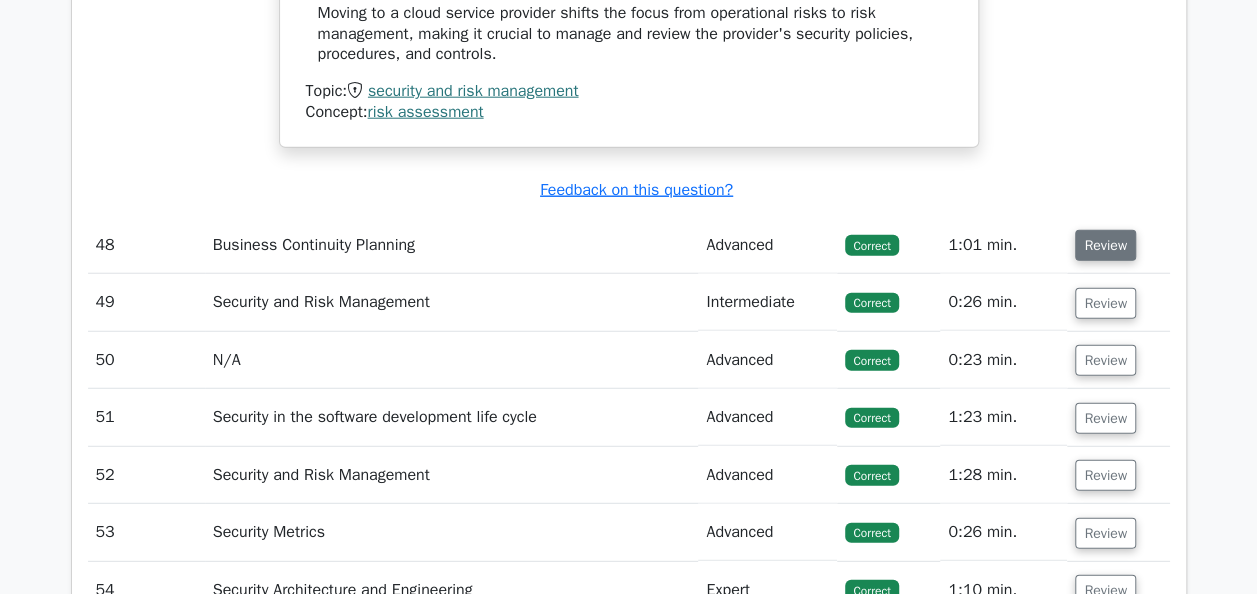 click on "Review" at bounding box center (1105, 245) 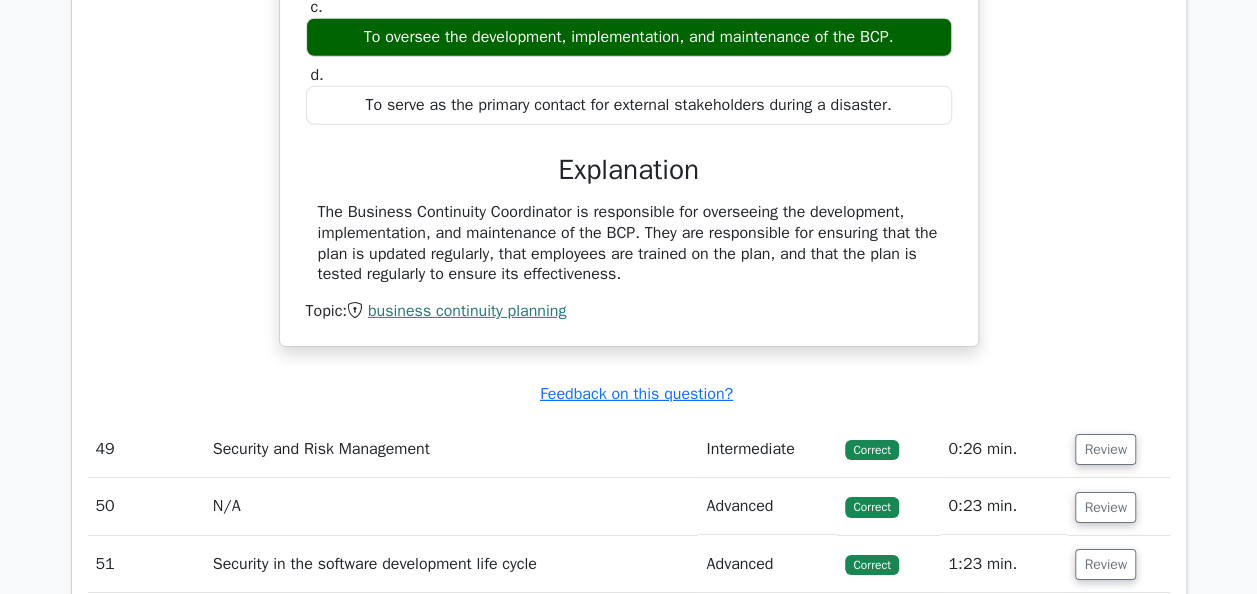 scroll, scrollTop: 25800, scrollLeft: 0, axis: vertical 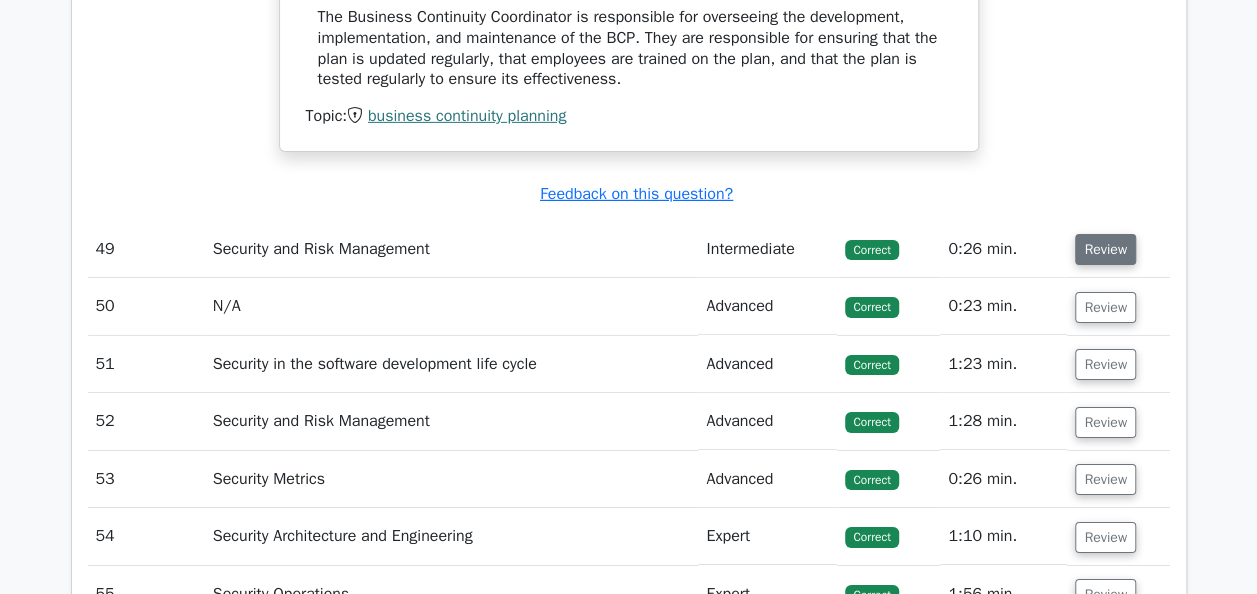 click on "Review" at bounding box center [1105, 249] 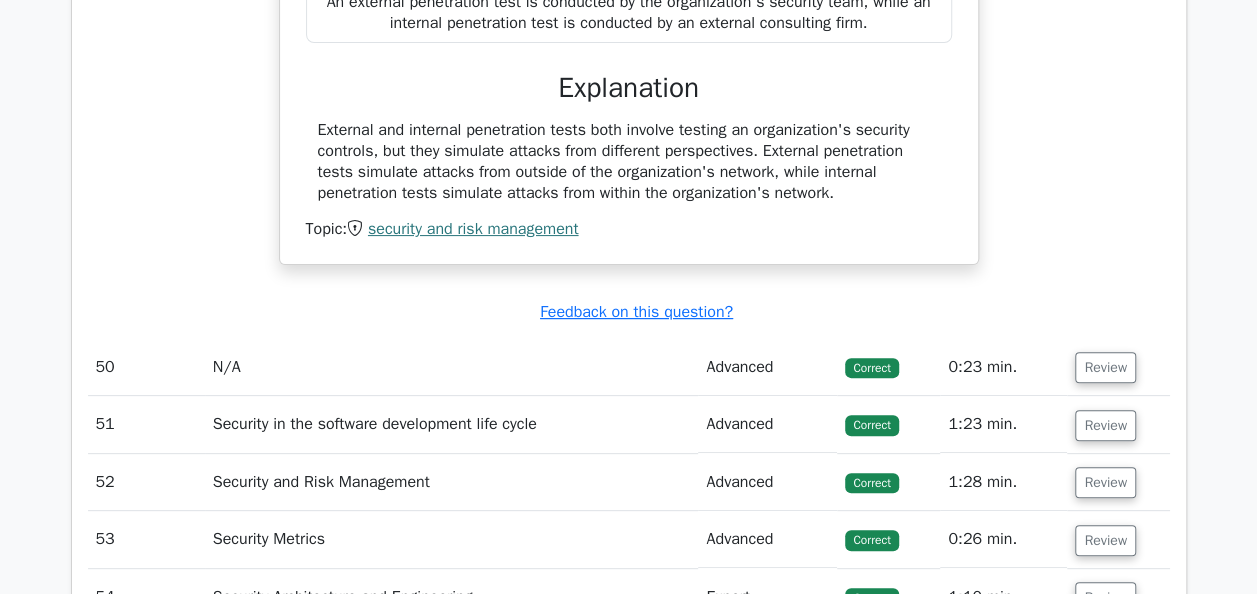 scroll, scrollTop: 26700, scrollLeft: 0, axis: vertical 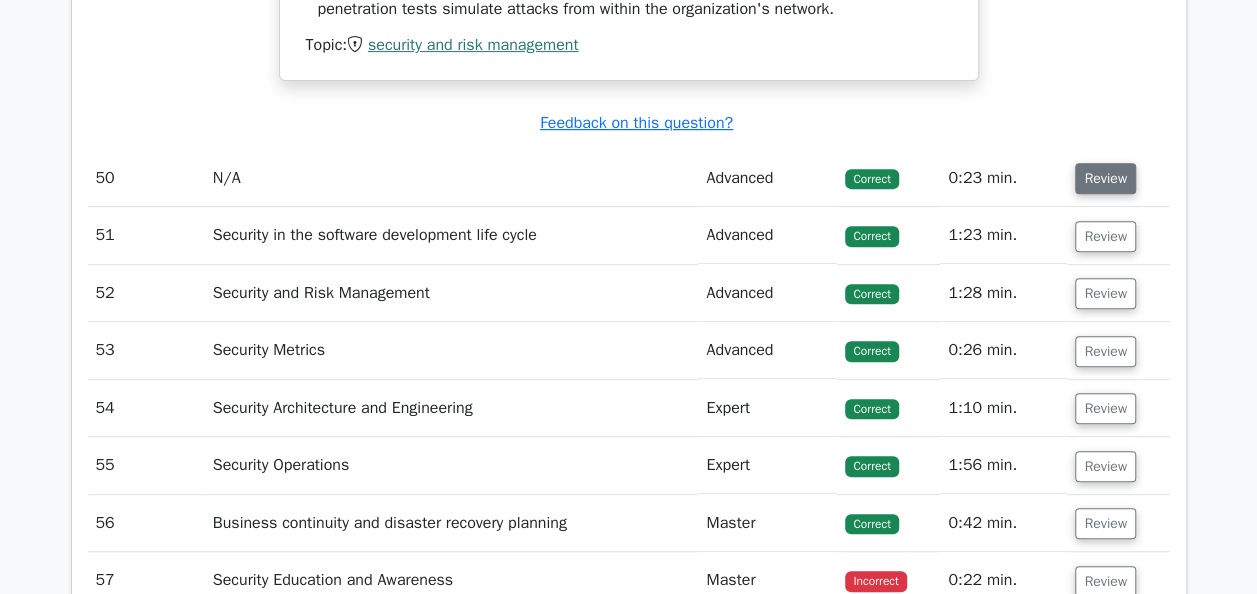 click on "Review" at bounding box center (1105, 178) 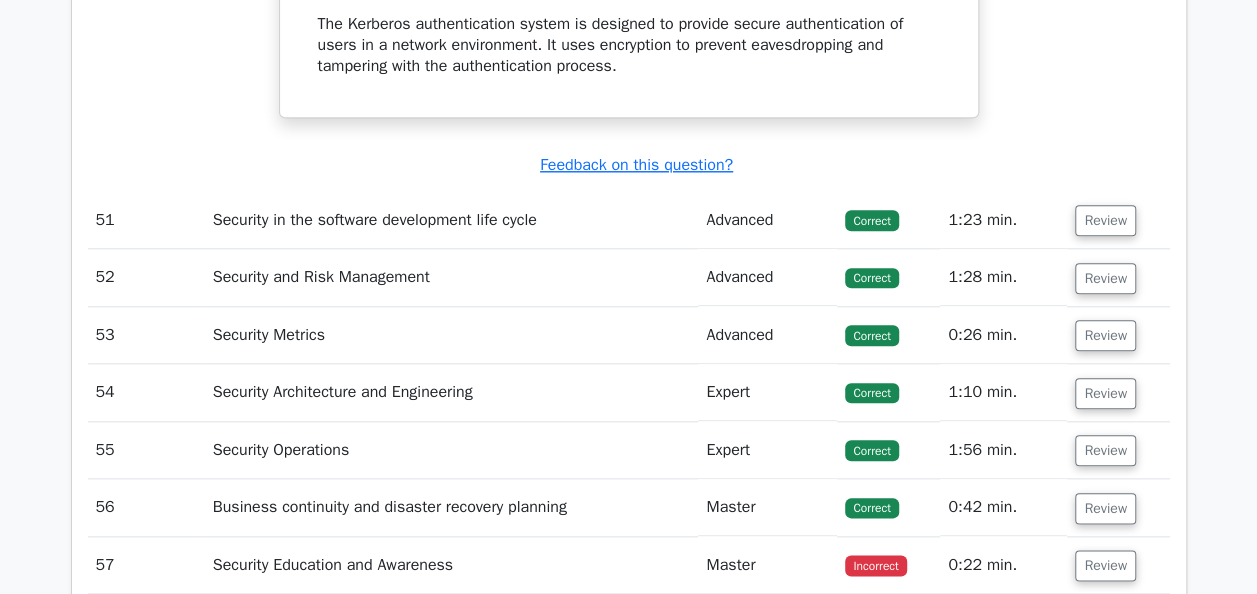 scroll, scrollTop: 27300, scrollLeft: 0, axis: vertical 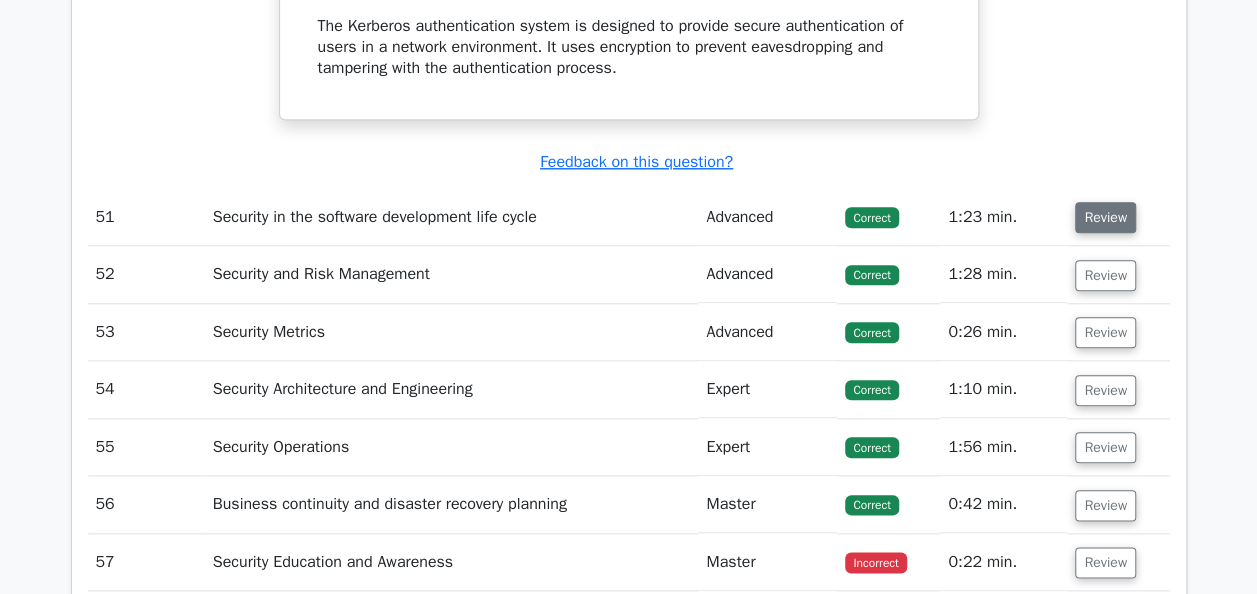 click on "Review" at bounding box center [1105, 217] 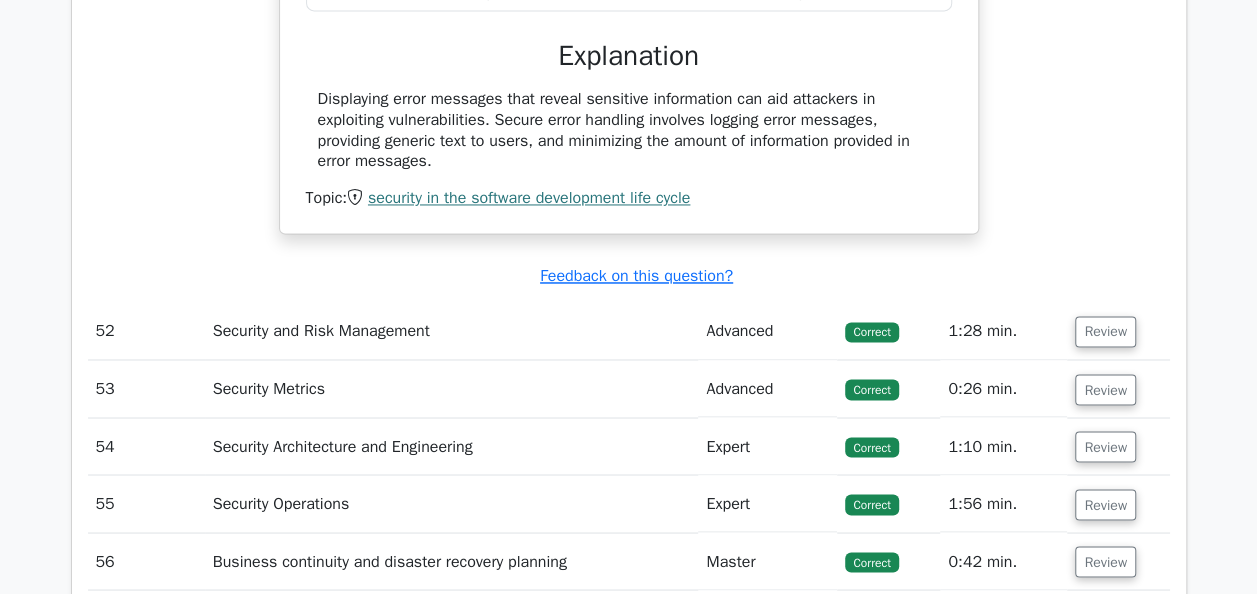 scroll, scrollTop: 28000, scrollLeft: 0, axis: vertical 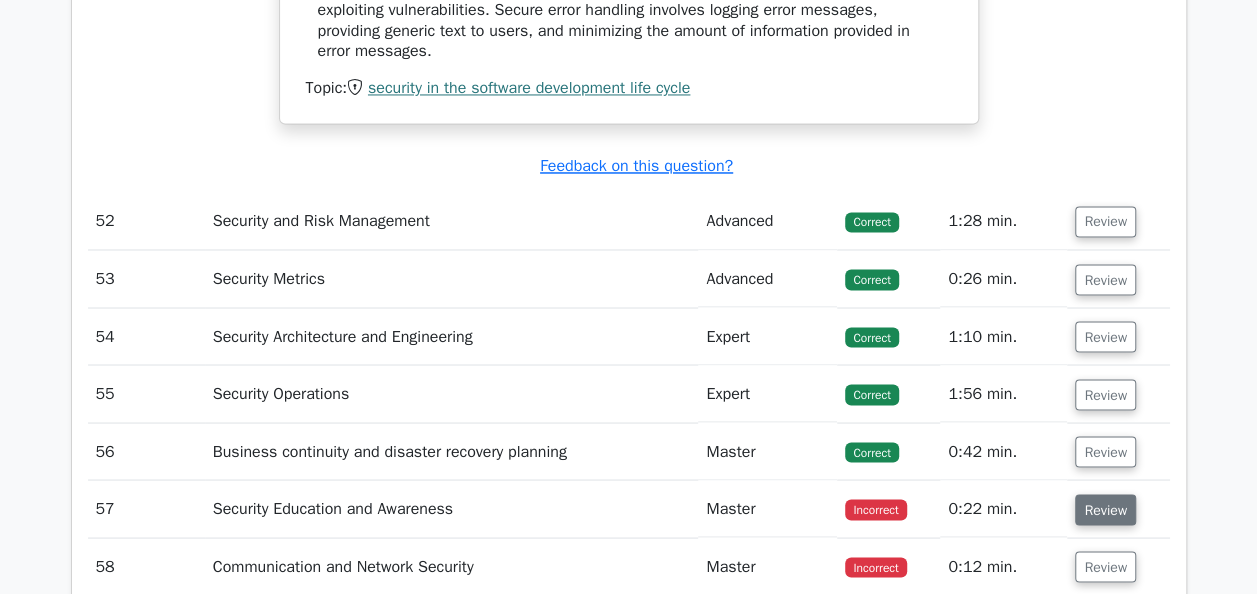 click on "Review" at bounding box center [1105, 509] 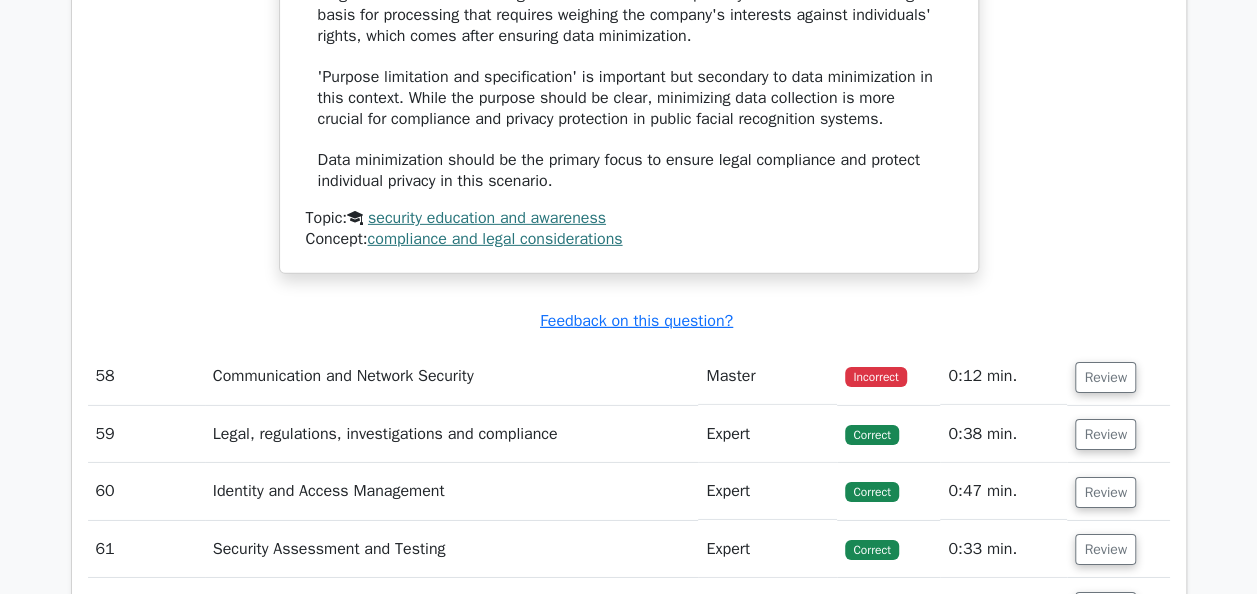 scroll, scrollTop: 29500, scrollLeft: 0, axis: vertical 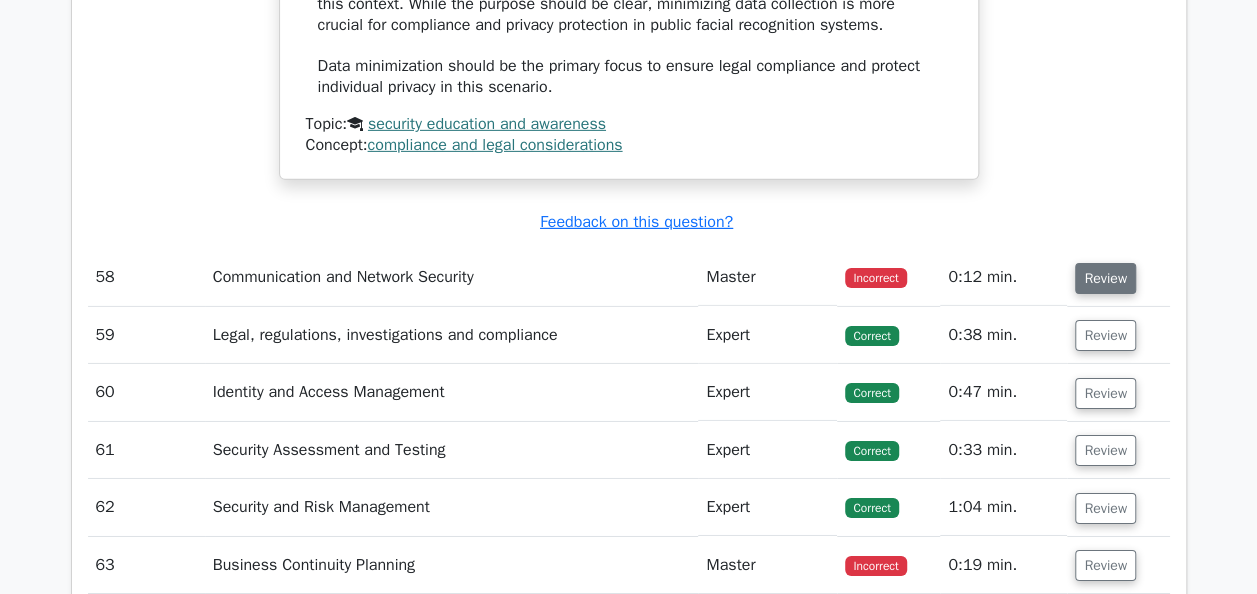 click on "Review" at bounding box center (1105, 278) 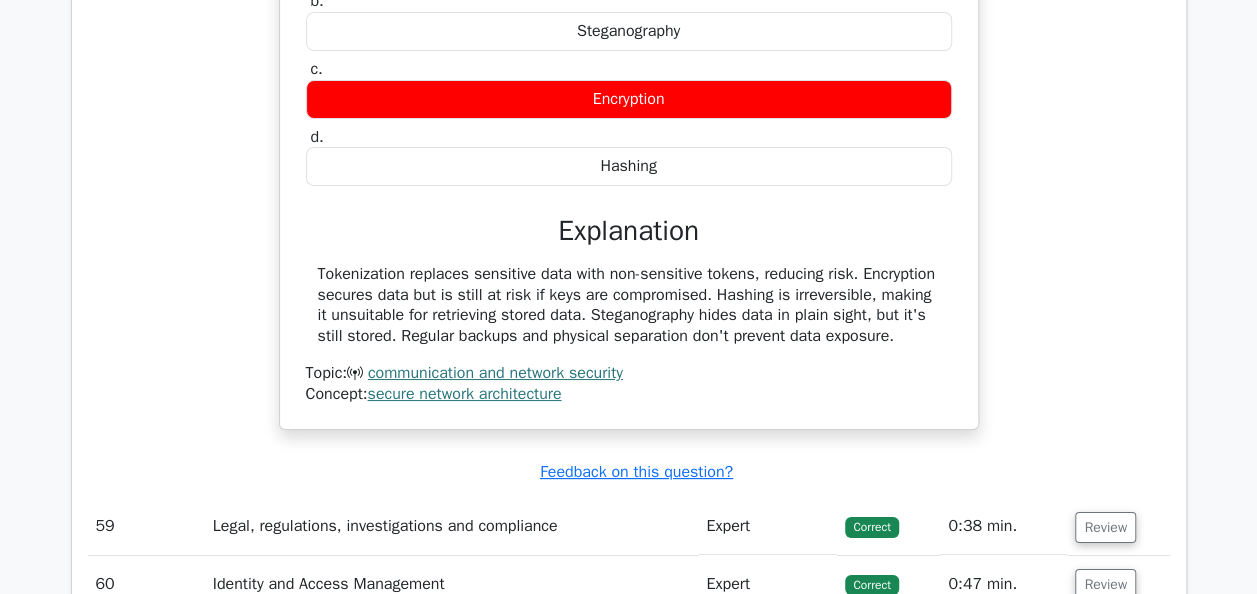 scroll, scrollTop: 30400, scrollLeft: 0, axis: vertical 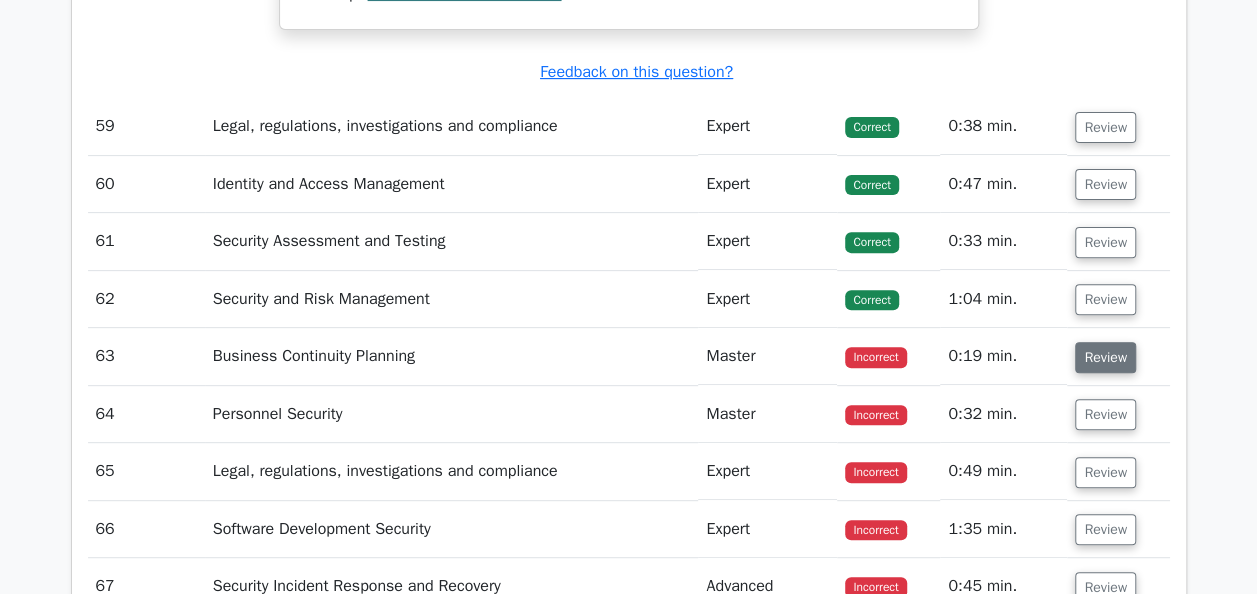 click on "Review" at bounding box center [1105, 357] 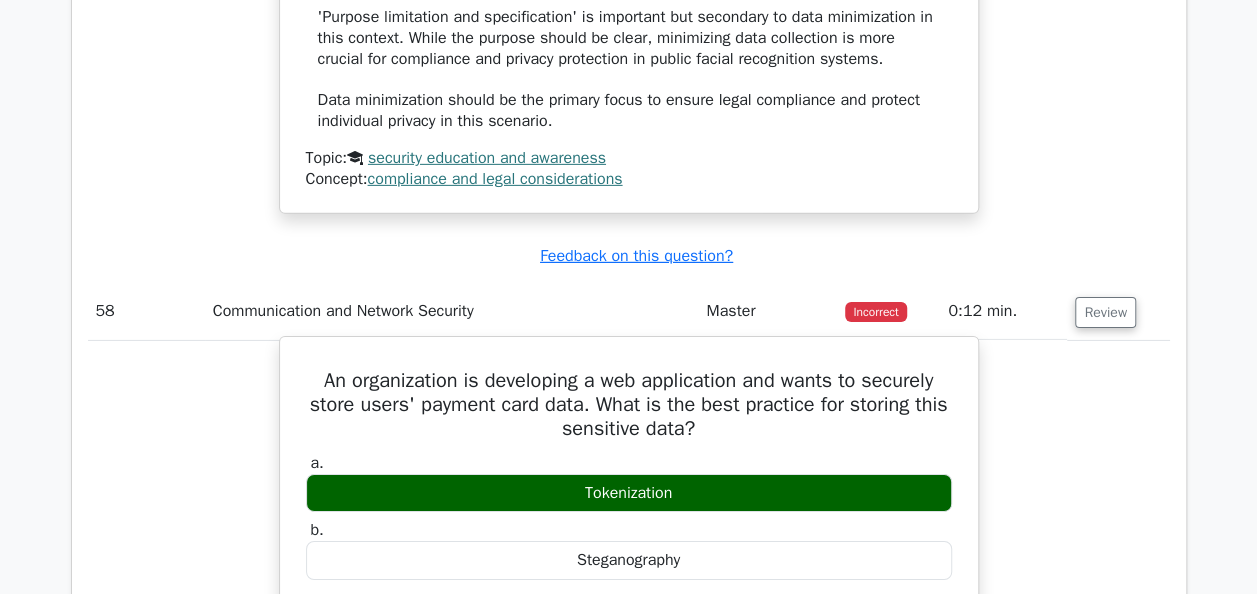 scroll, scrollTop: 29700, scrollLeft: 0, axis: vertical 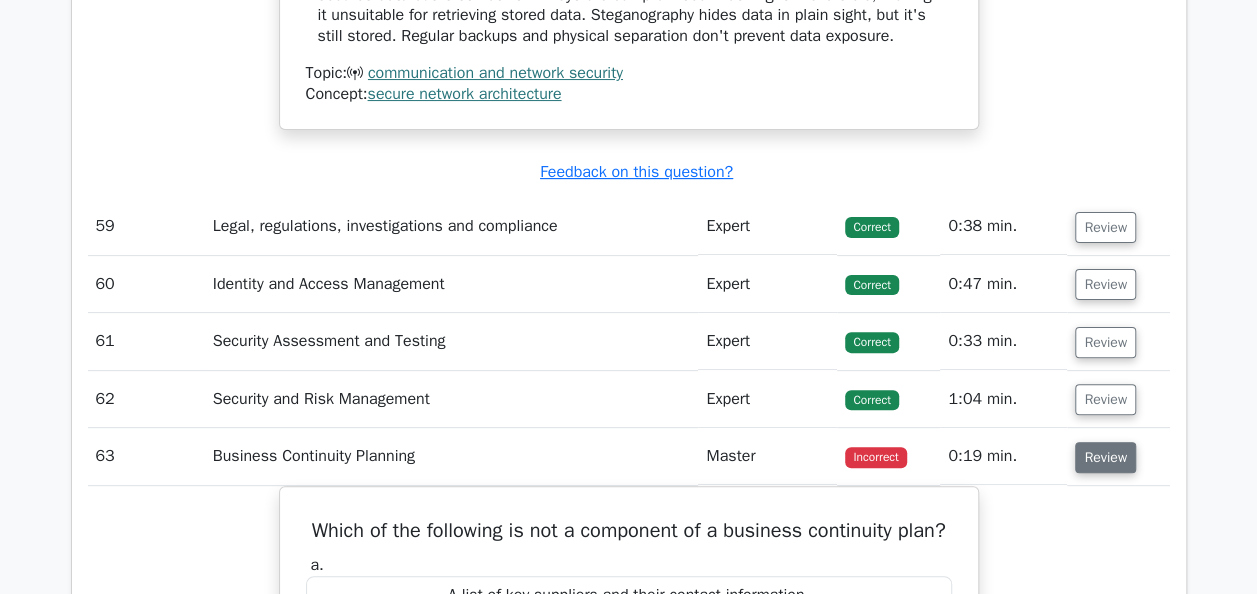 click on "Review" at bounding box center (1105, 457) 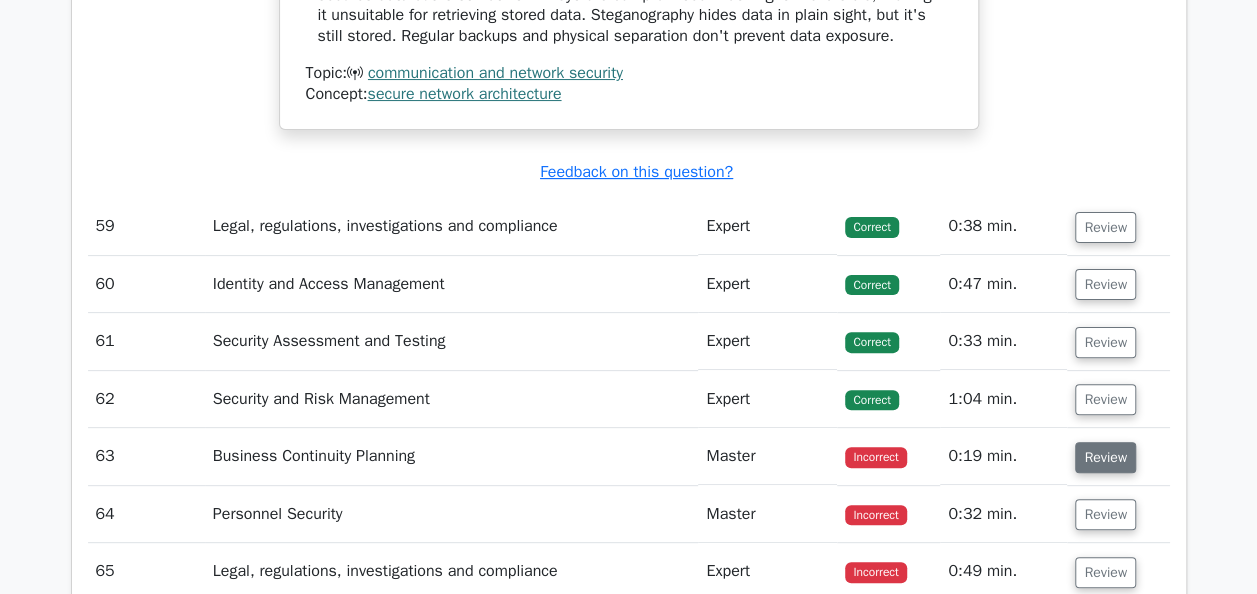 click on "Review" at bounding box center [1105, 457] 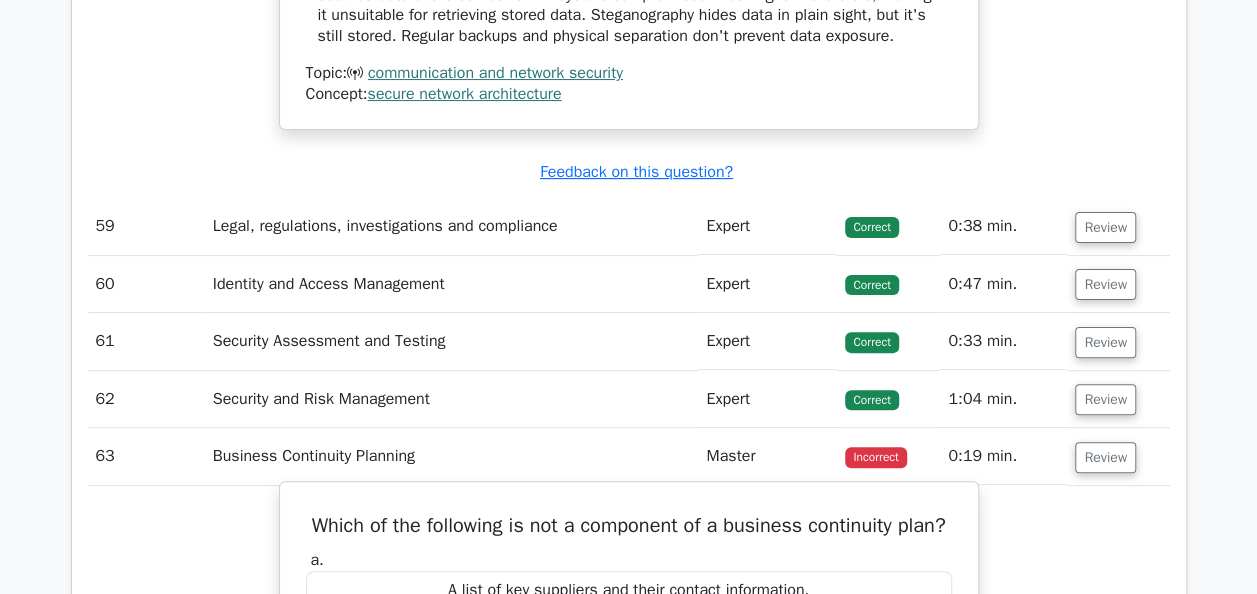 scroll, scrollTop: 30500, scrollLeft: 0, axis: vertical 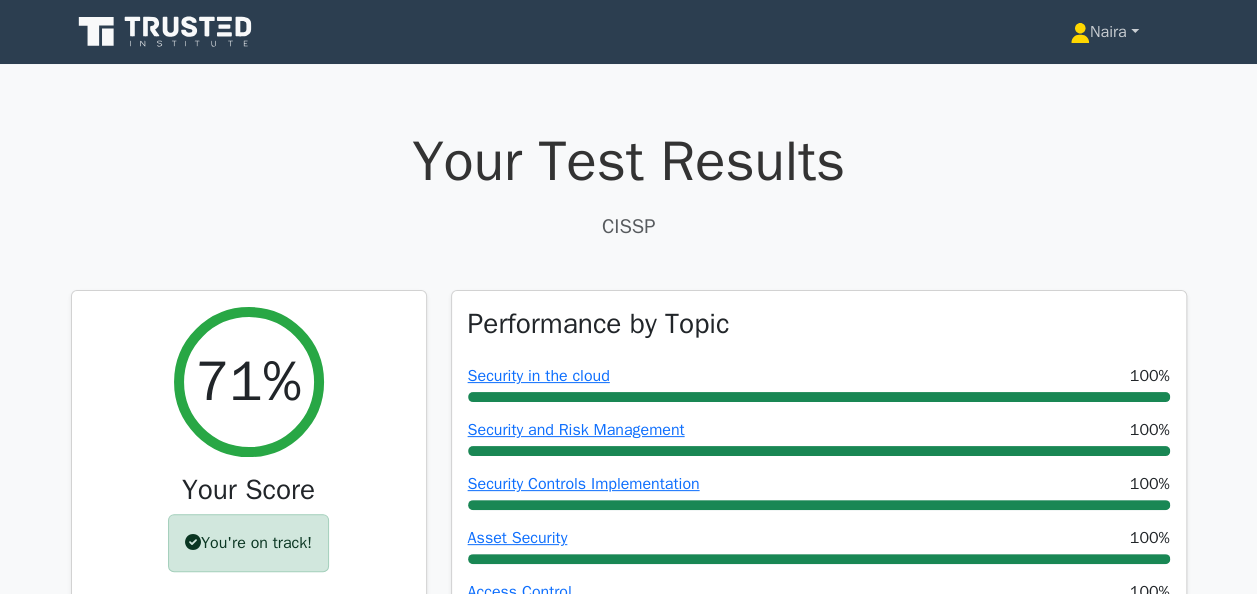 click on "Naira" at bounding box center (1104, 32) 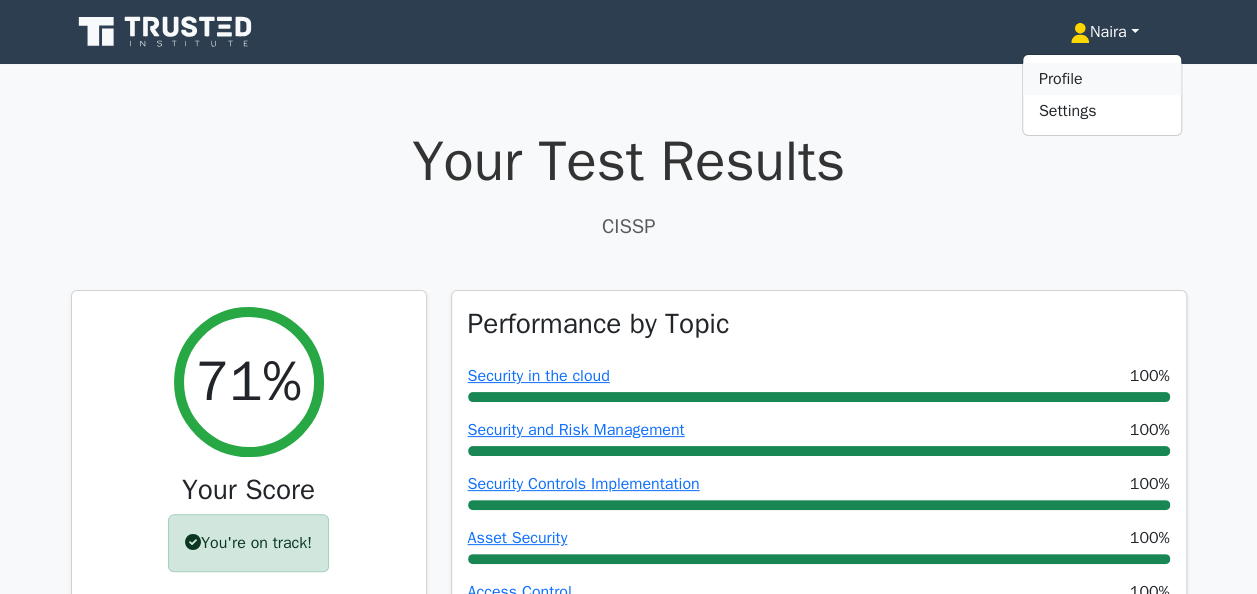 click on "Profile" at bounding box center (1102, 79) 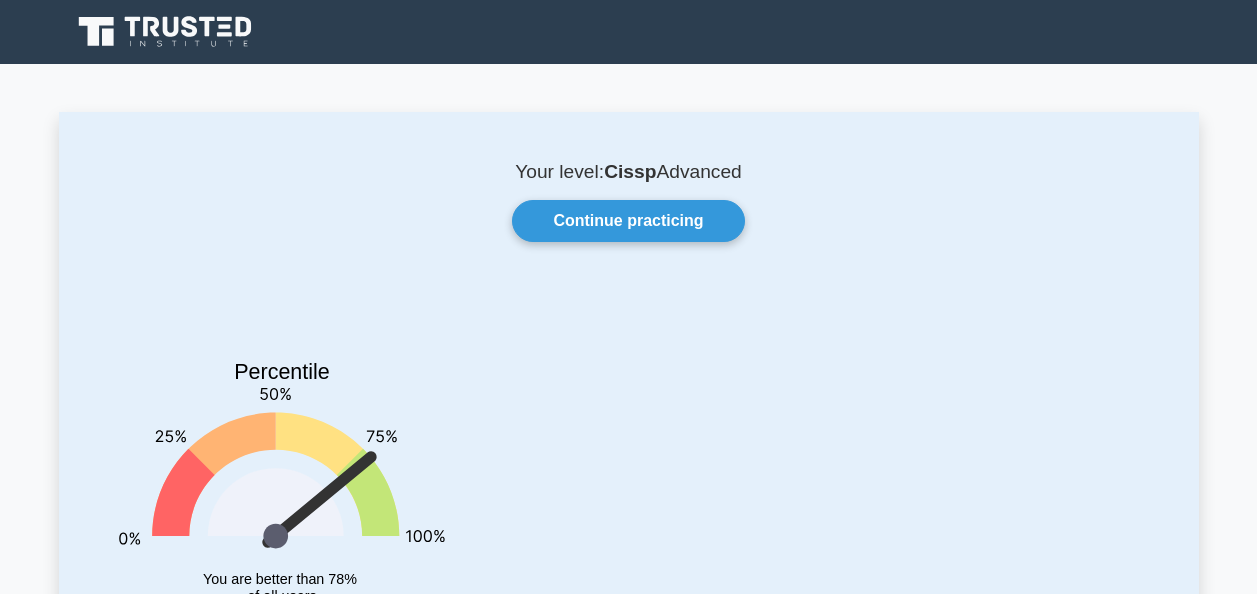 scroll, scrollTop: 0, scrollLeft: 0, axis: both 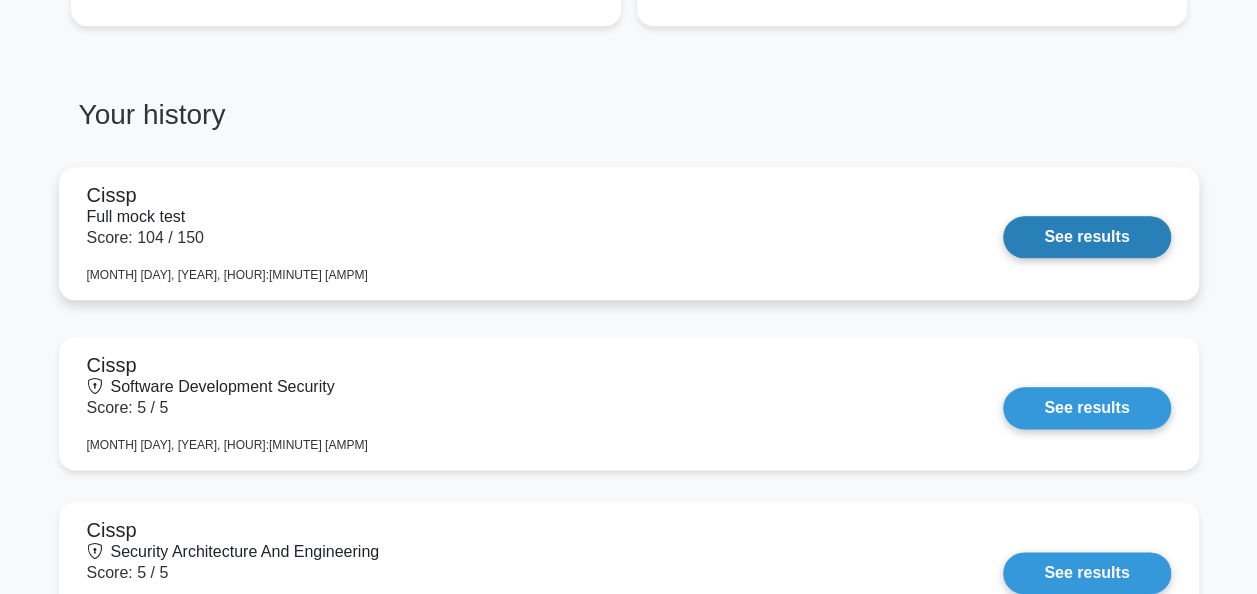 click on "See results" at bounding box center [1086, 237] 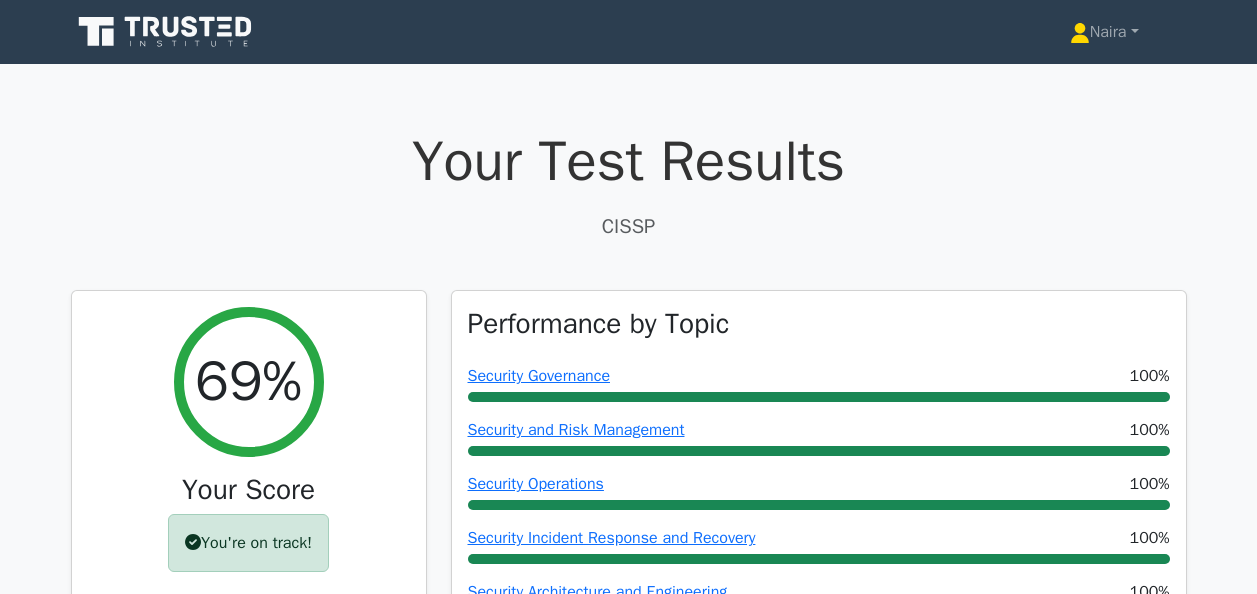 scroll, scrollTop: 0, scrollLeft: 0, axis: both 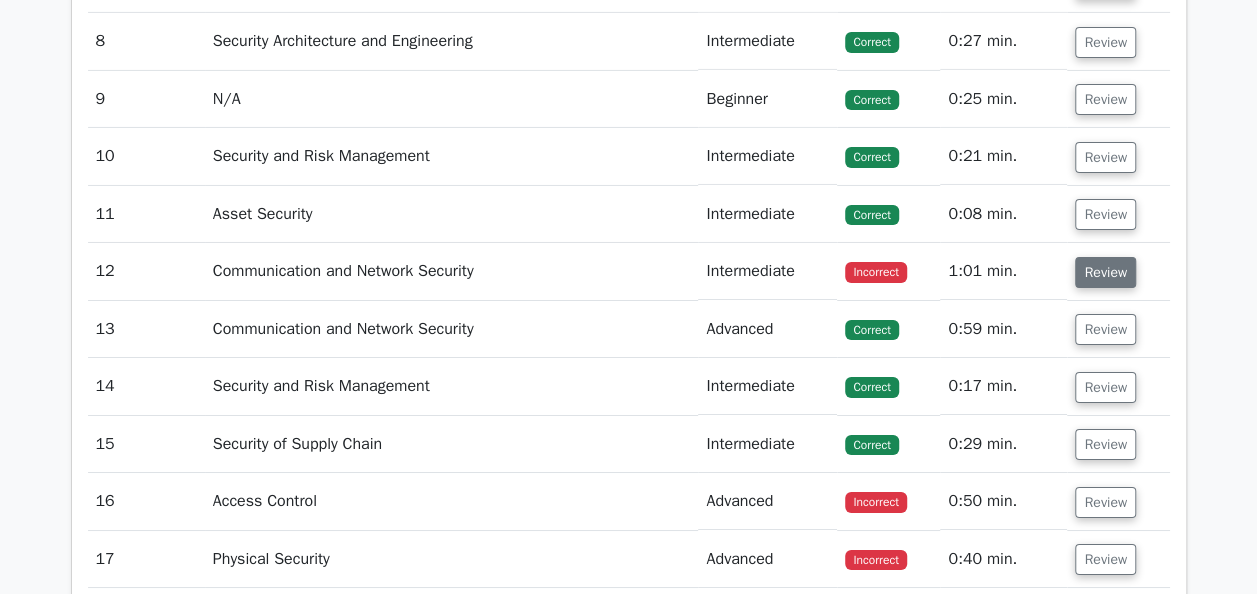 click on "Review" at bounding box center (1105, 272) 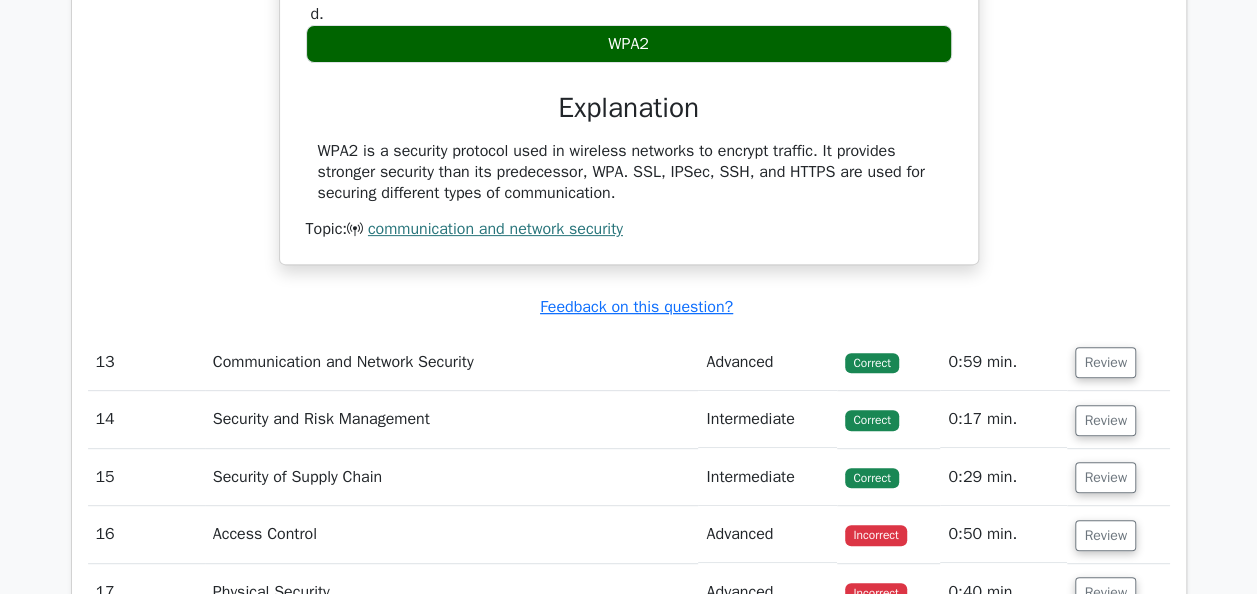 scroll, scrollTop: 4100, scrollLeft: 0, axis: vertical 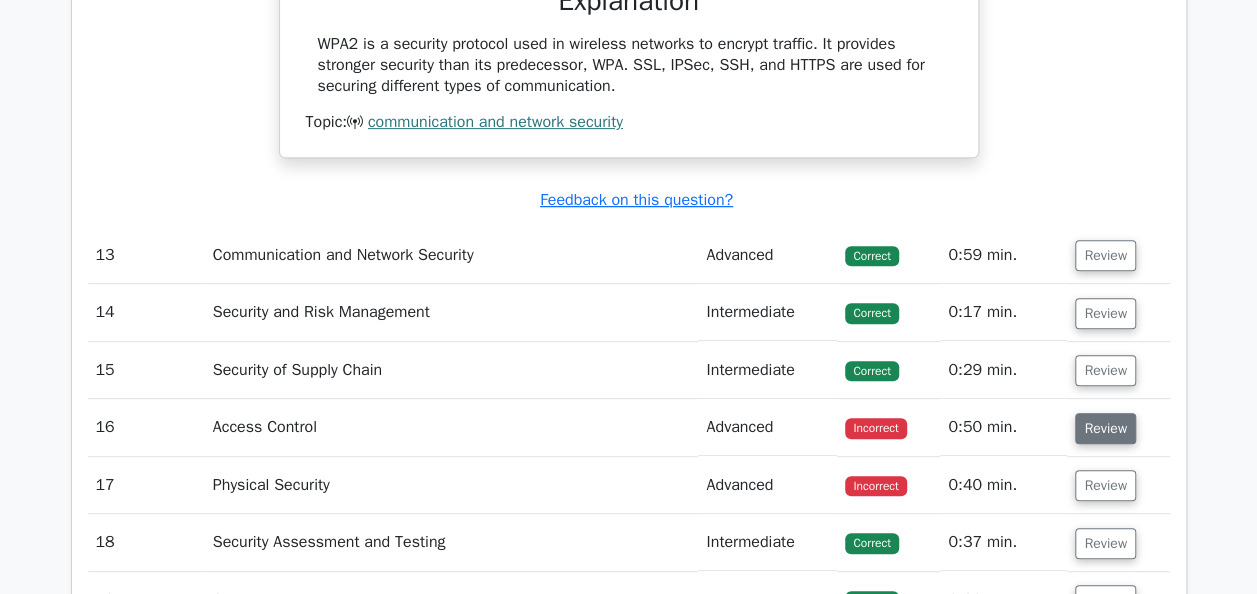 click on "Review" at bounding box center [1105, 428] 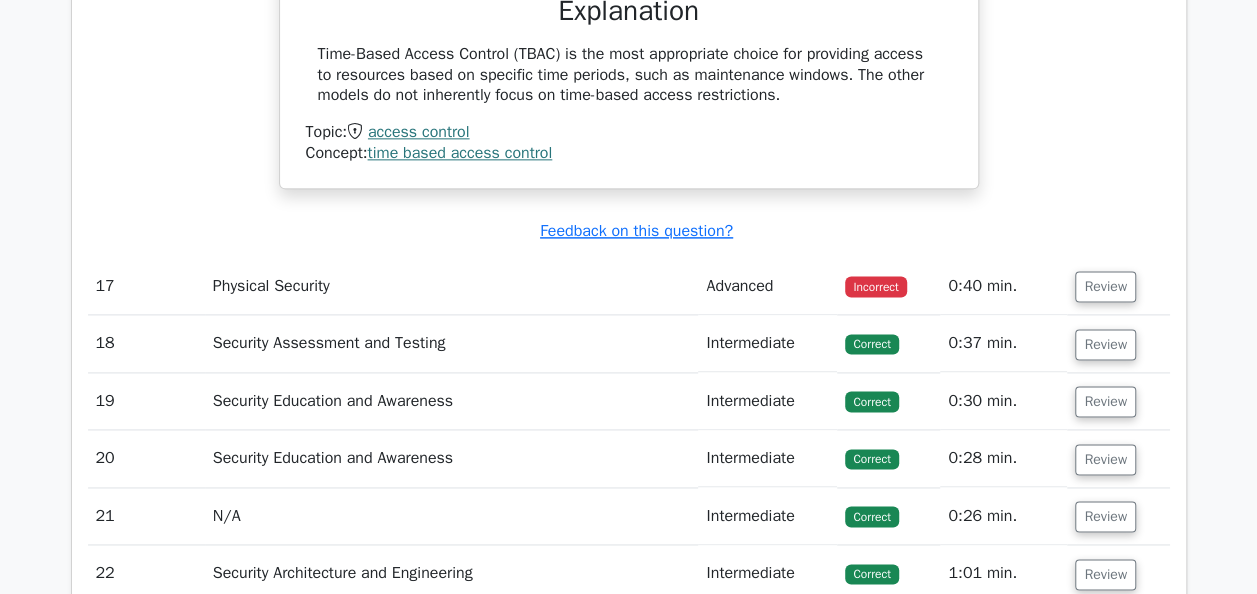scroll, scrollTop: 5000, scrollLeft: 0, axis: vertical 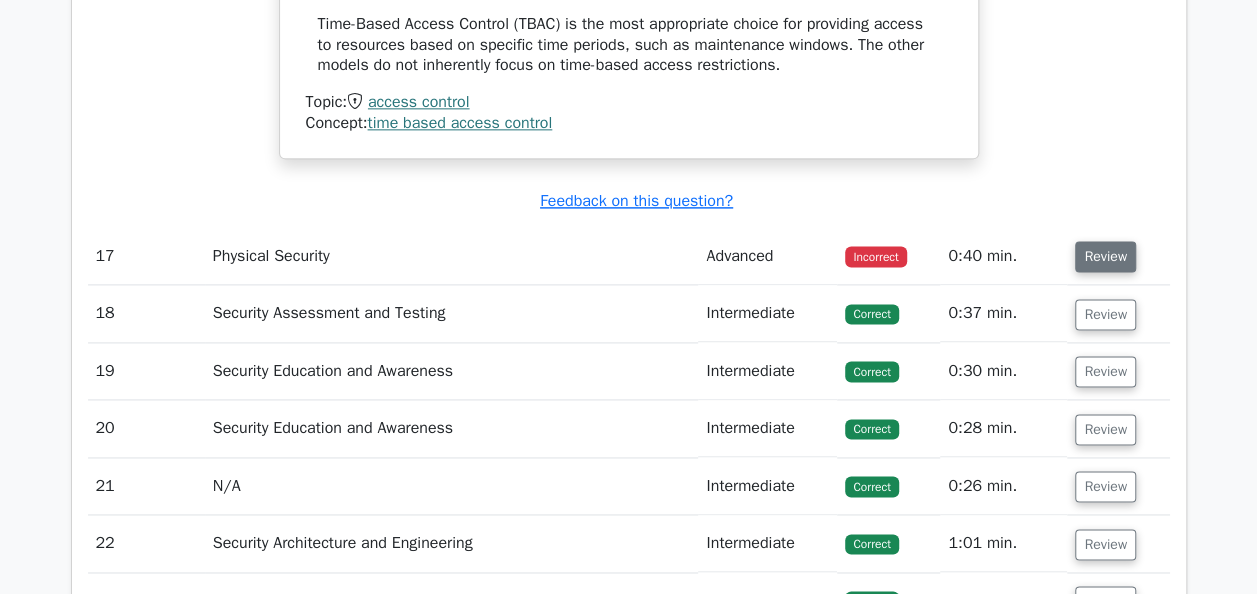 click on "Review" at bounding box center (1105, 256) 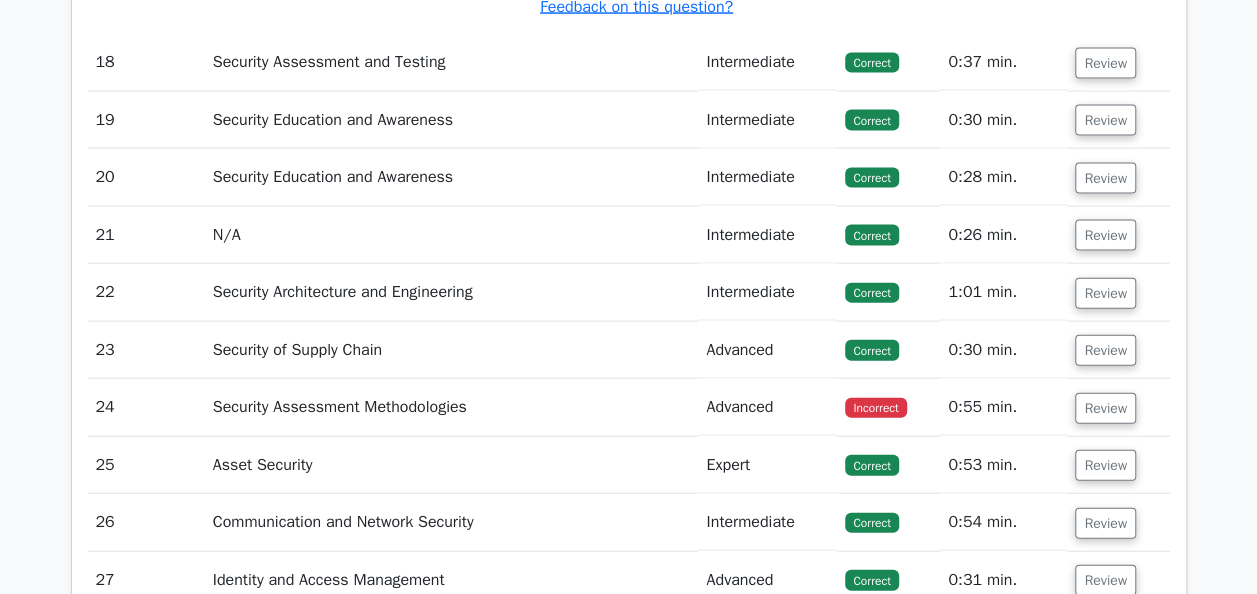 scroll, scrollTop: 6000, scrollLeft: 0, axis: vertical 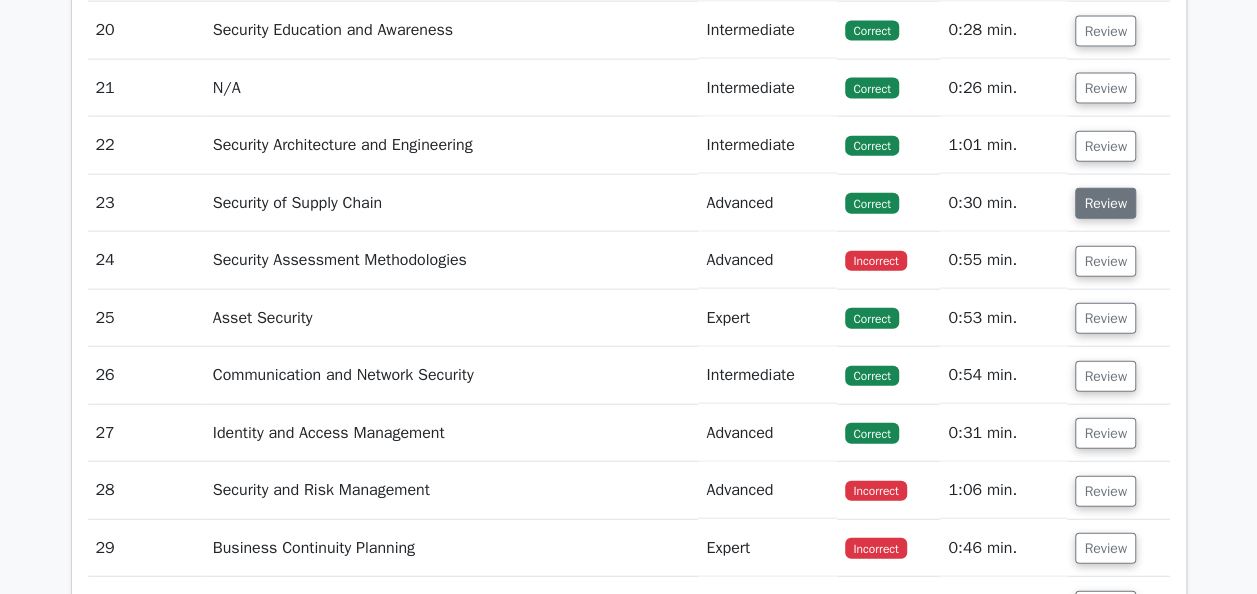 click on "Review" at bounding box center [1105, 203] 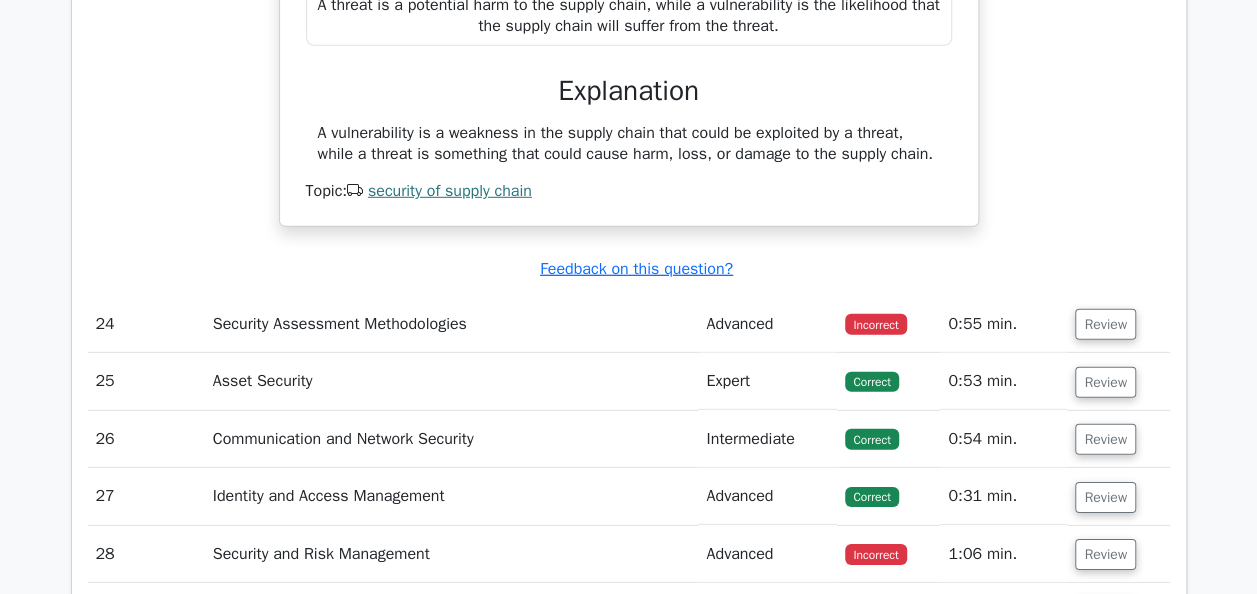 scroll, scrollTop: 6700, scrollLeft: 0, axis: vertical 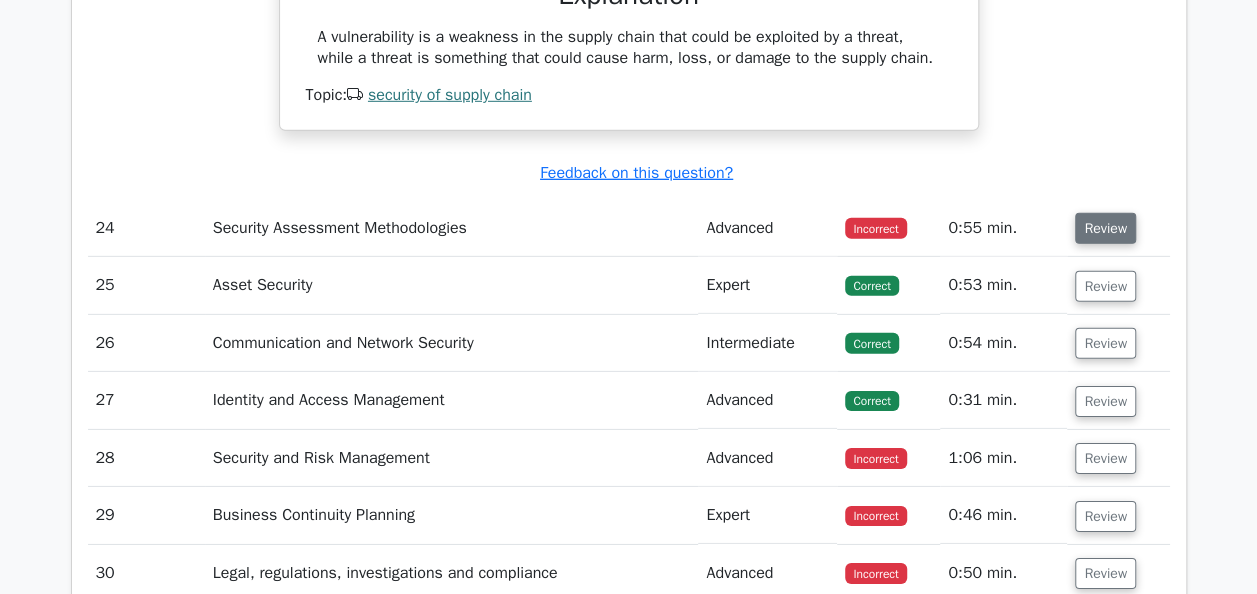 click on "Review" at bounding box center [1105, 228] 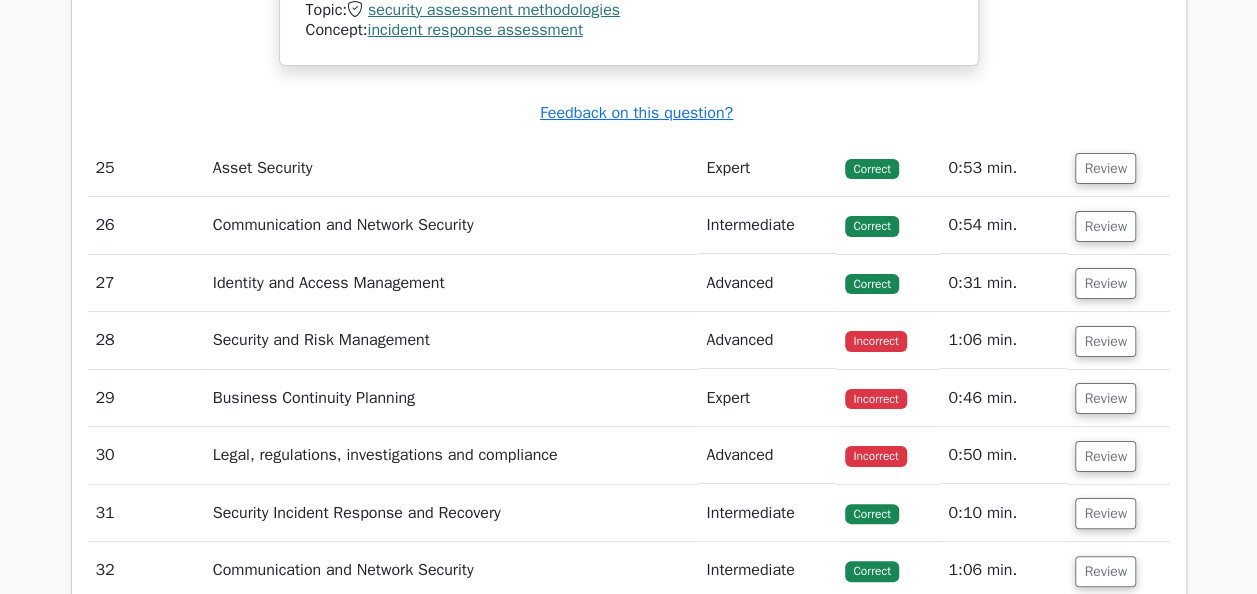 scroll, scrollTop: 7600, scrollLeft: 0, axis: vertical 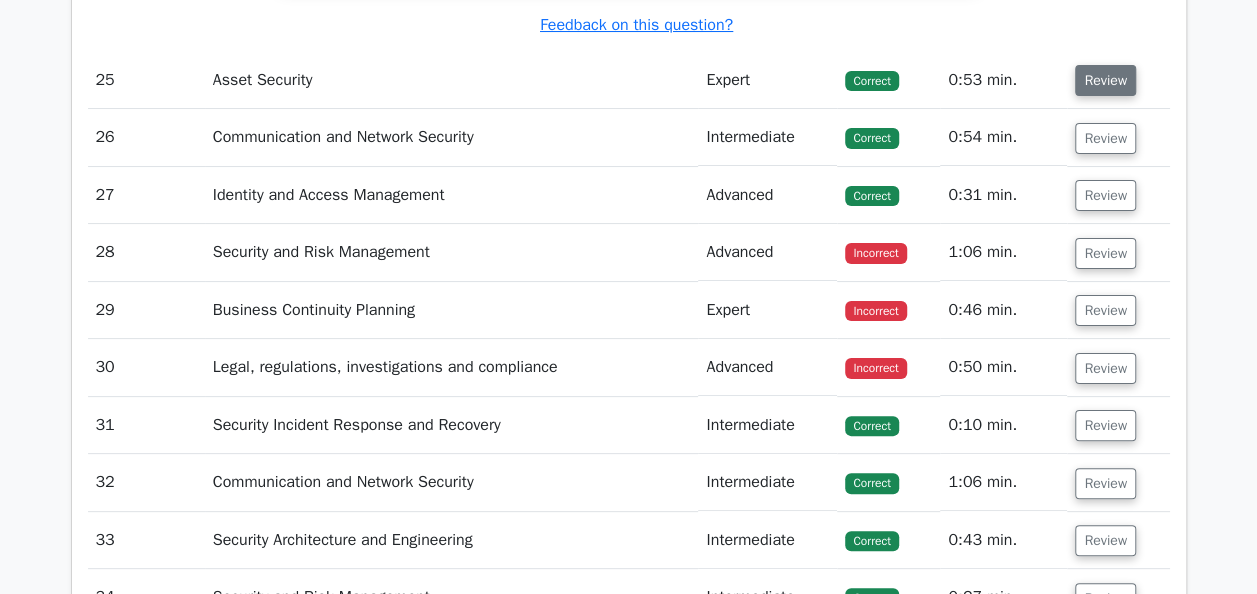 click on "Review" at bounding box center (1105, 80) 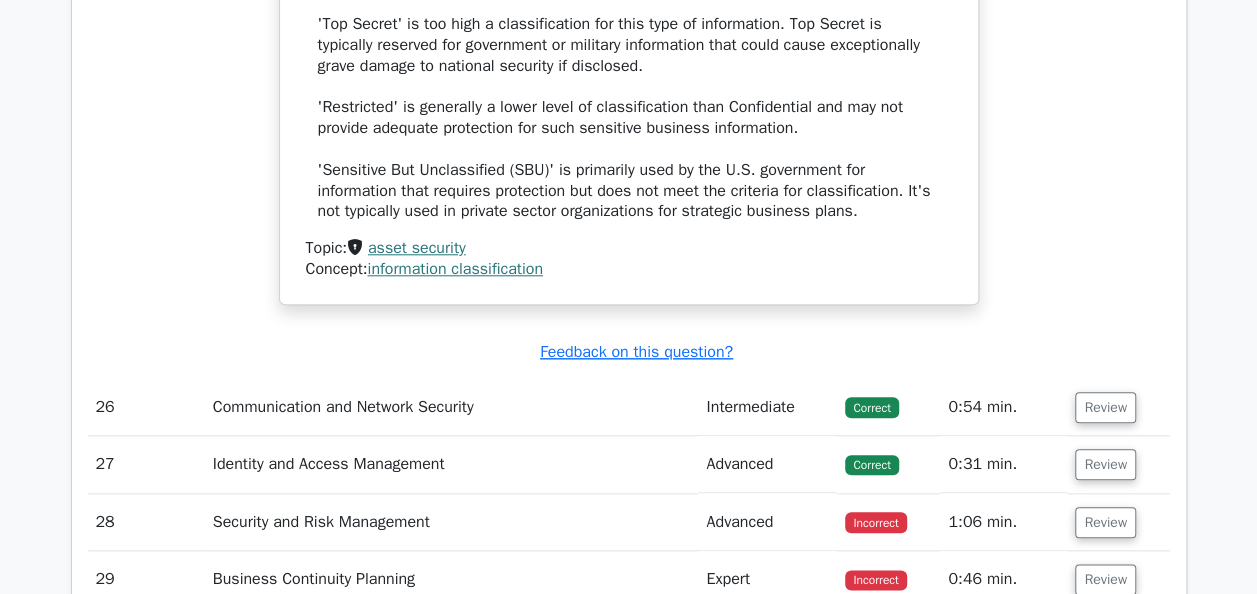 scroll, scrollTop: 8700, scrollLeft: 0, axis: vertical 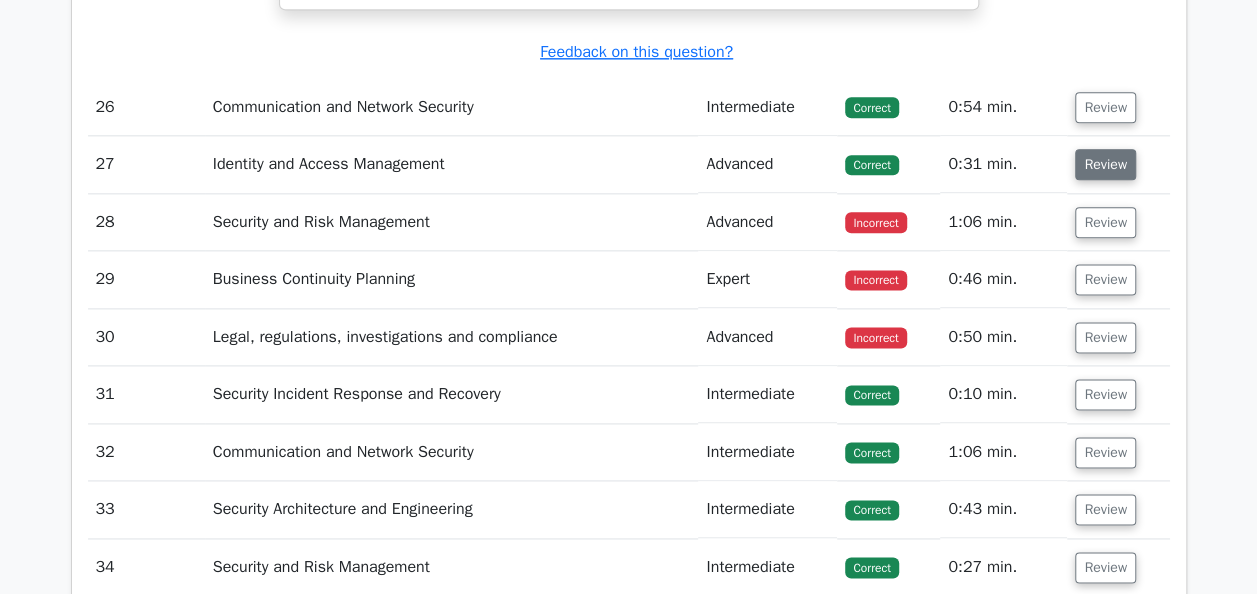 click on "Review" at bounding box center (1105, 164) 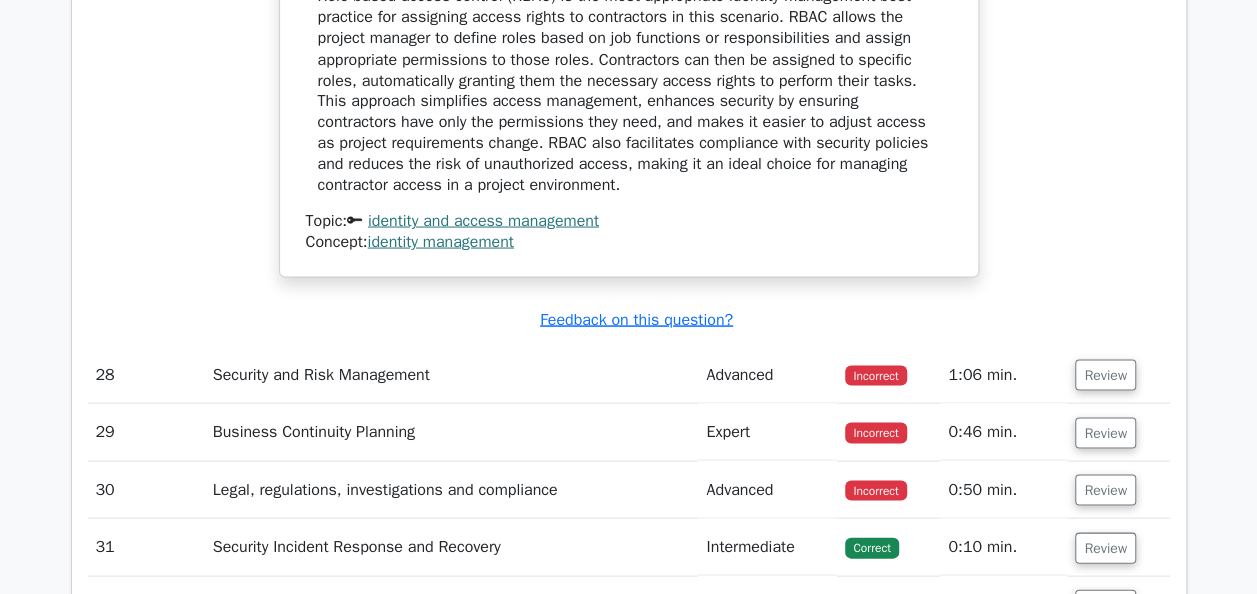 scroll, scrollTop: 9500, scrollLeft: 0, axis: vertical 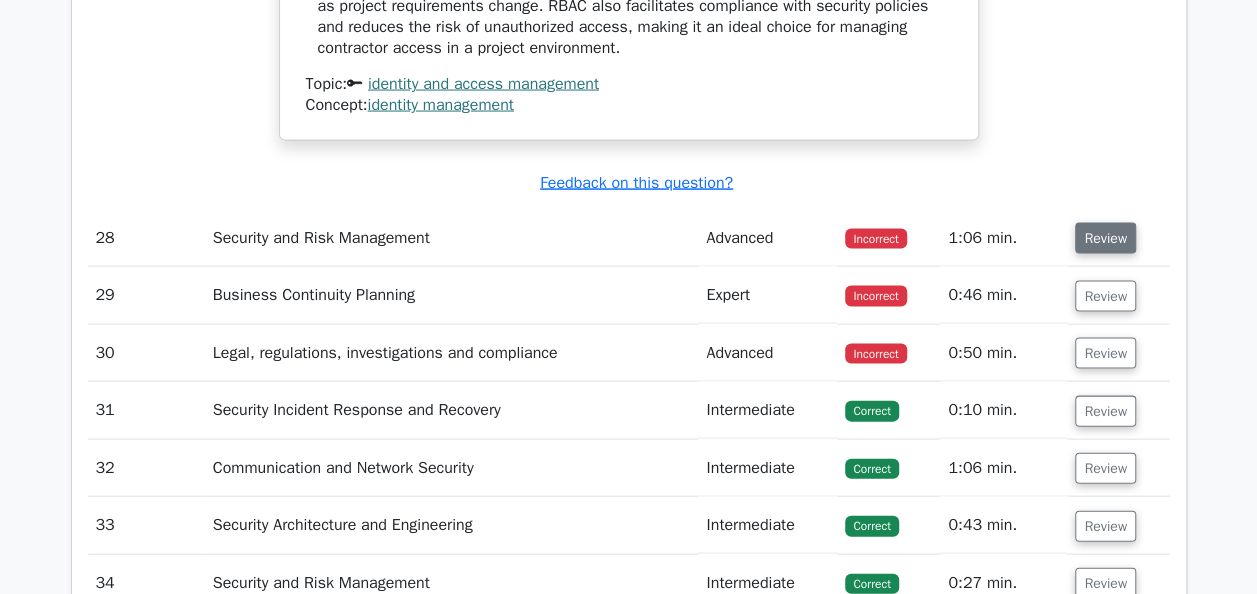 click on "Review" at bounding box center [1105, 238] 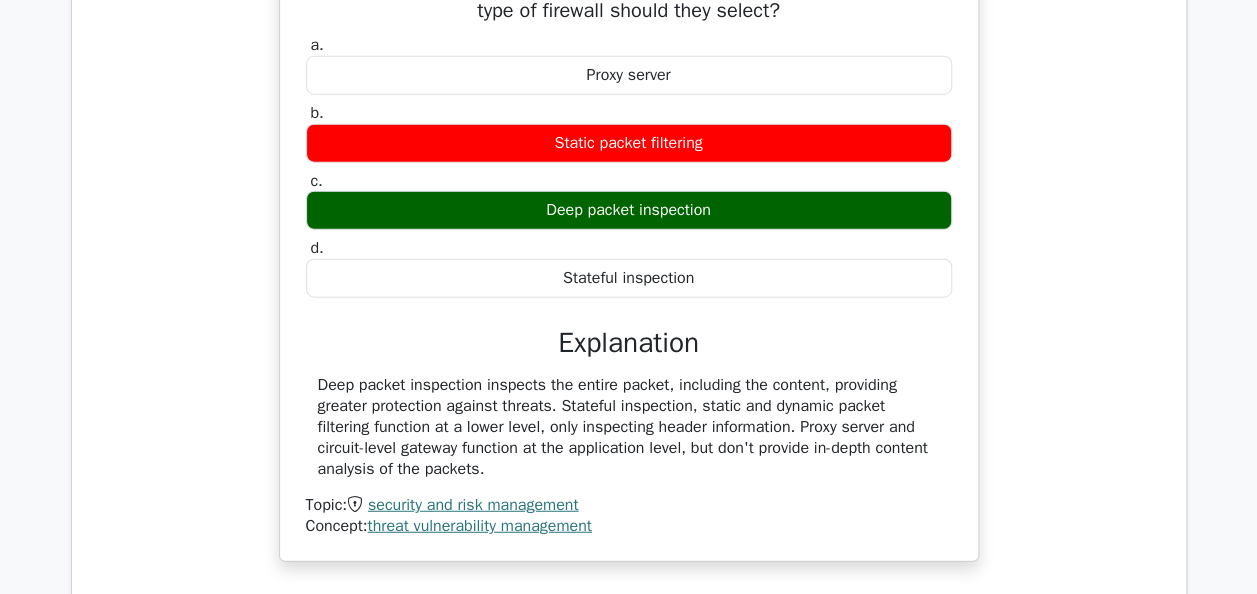 scroll, scrollTop: 9900, scrollLeft: 0, axis: vertical 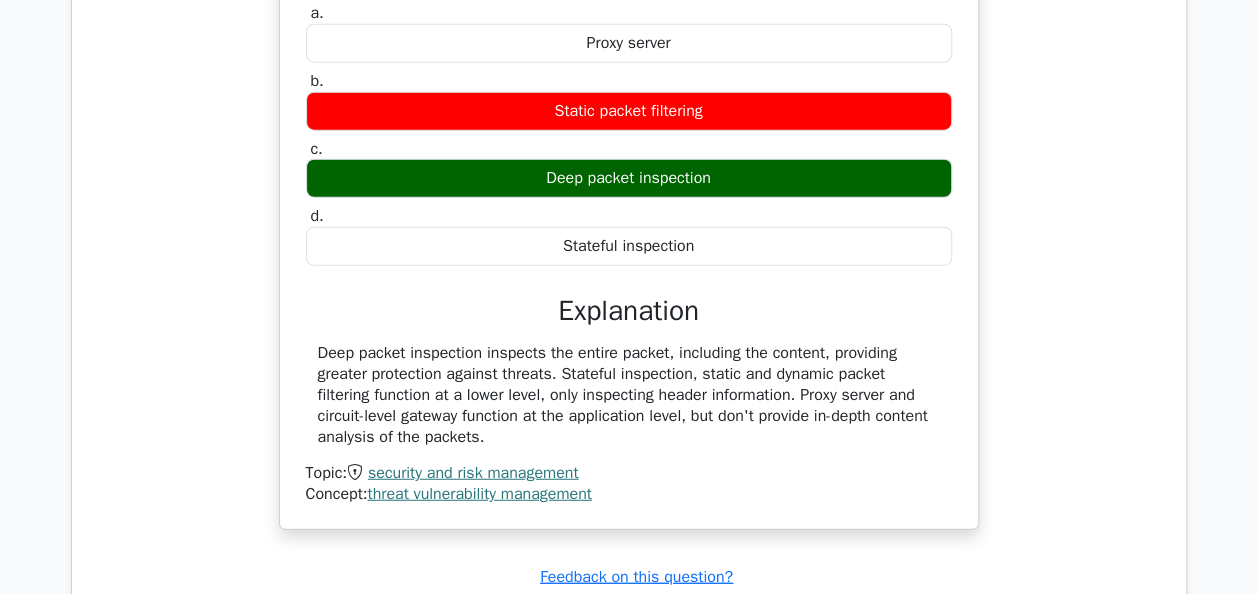 drag, startPoint x: 556, startPoint y: 390, endPoint x: 294, endPoint y: 306, distance: 275.13632 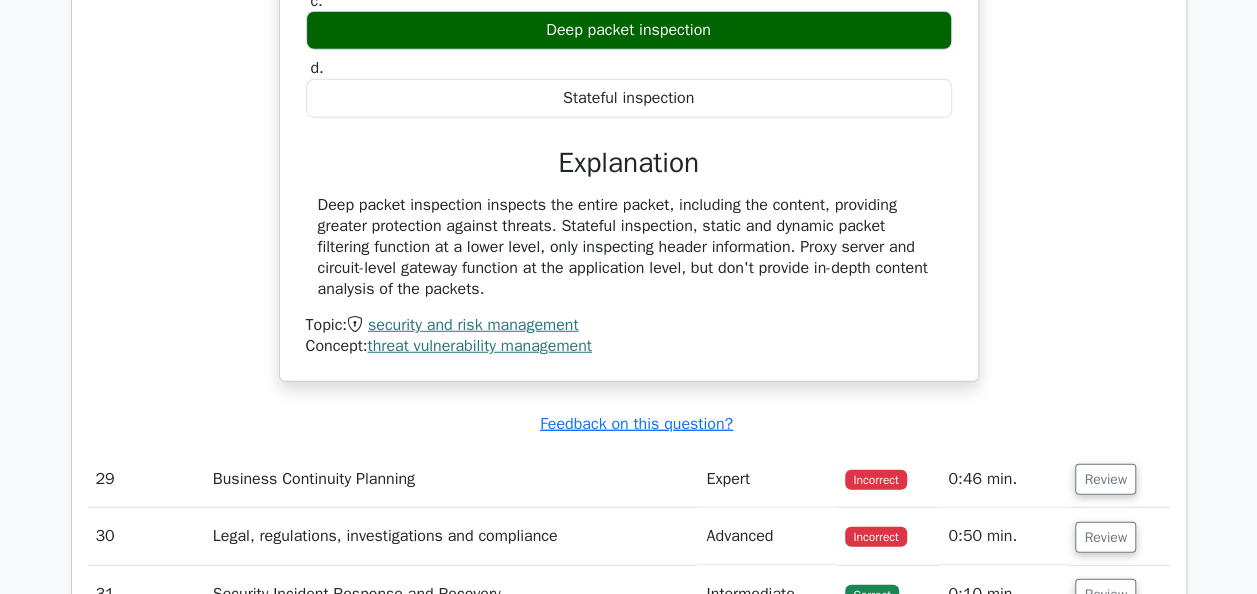 scroll, scrollTop: 10200, scrollLeft: 0, axis: vertical 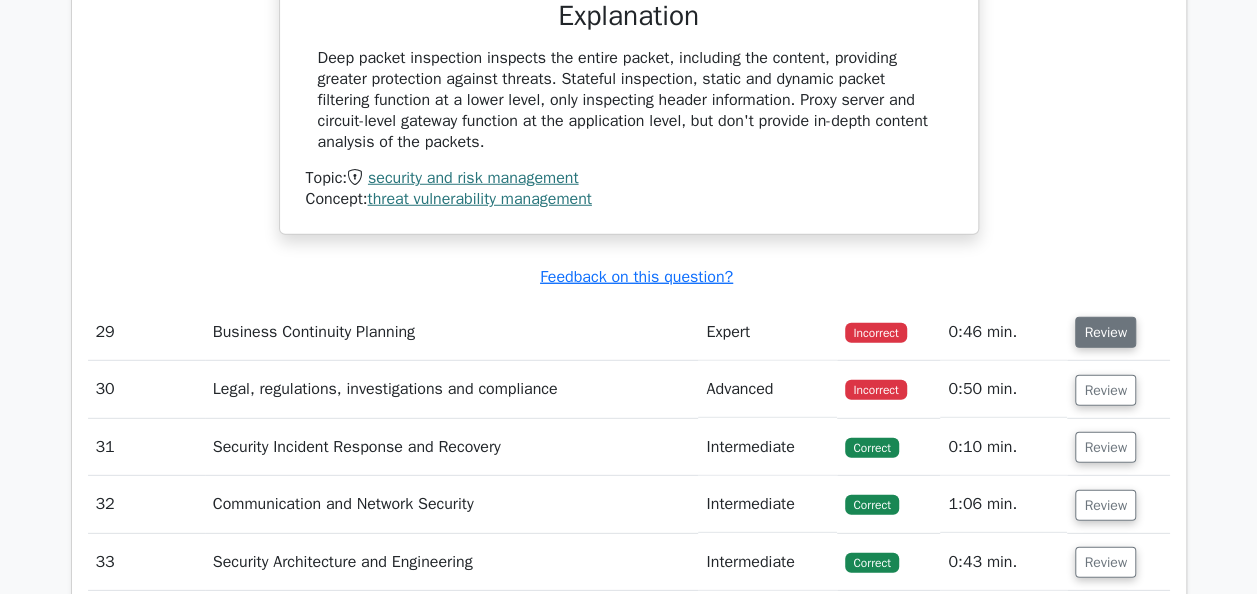 click on "Review" at bounding box center (1105, 332) 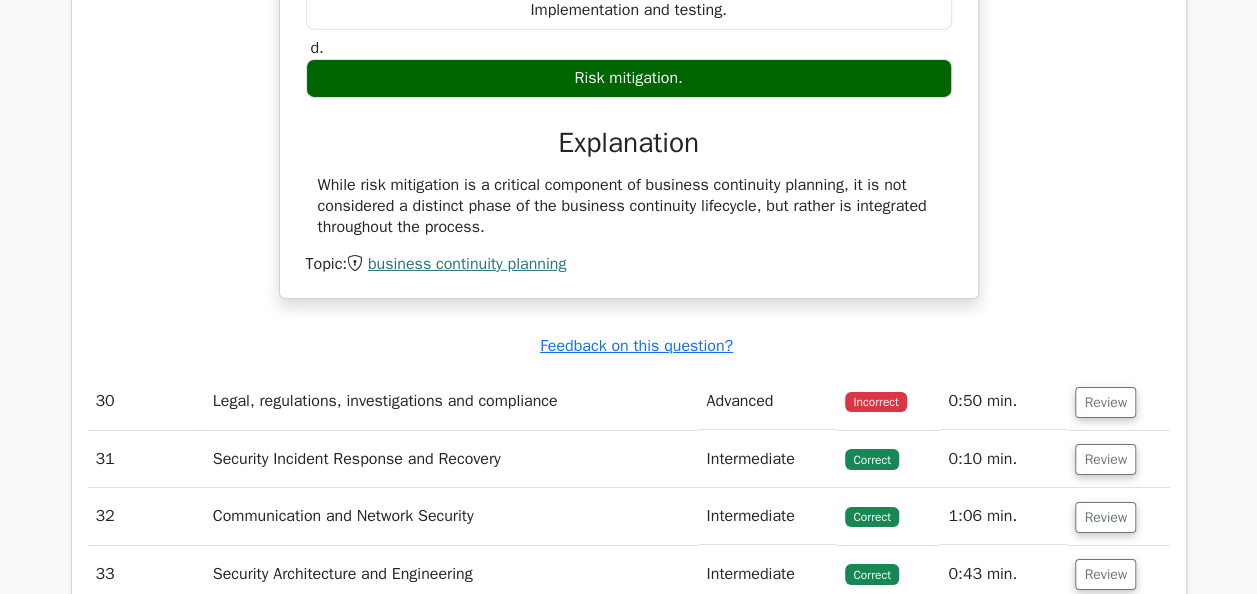 scroll, scrollTop: 10900, scrollLeft: 0, axis: vertical 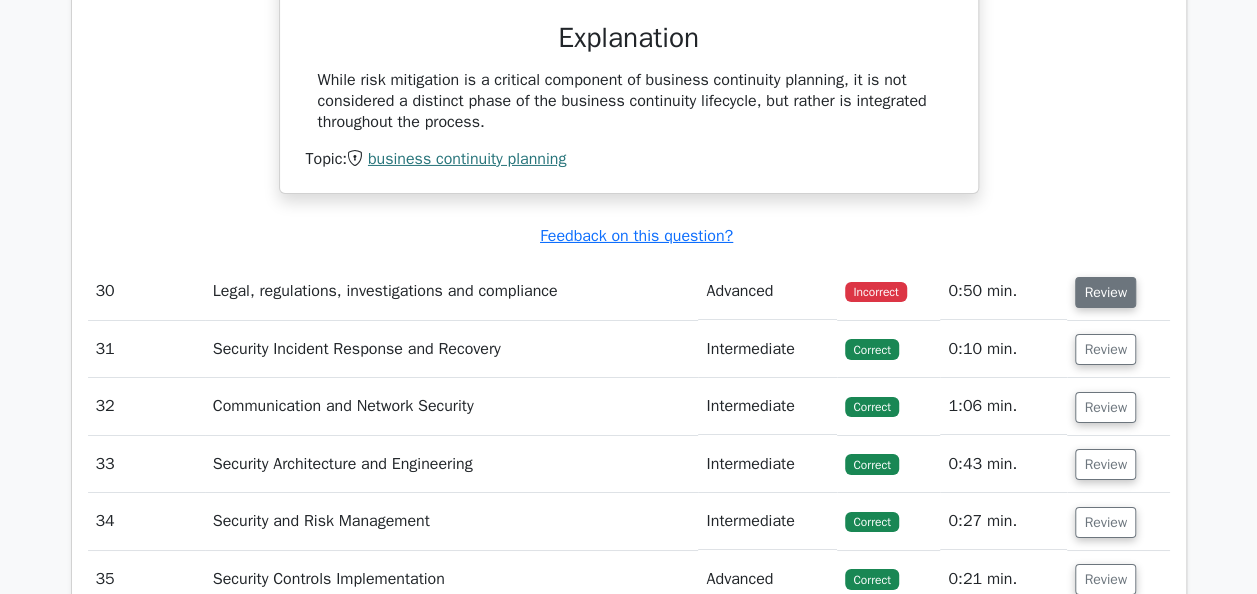 click on "Review" at bounding box center [1105, 292] 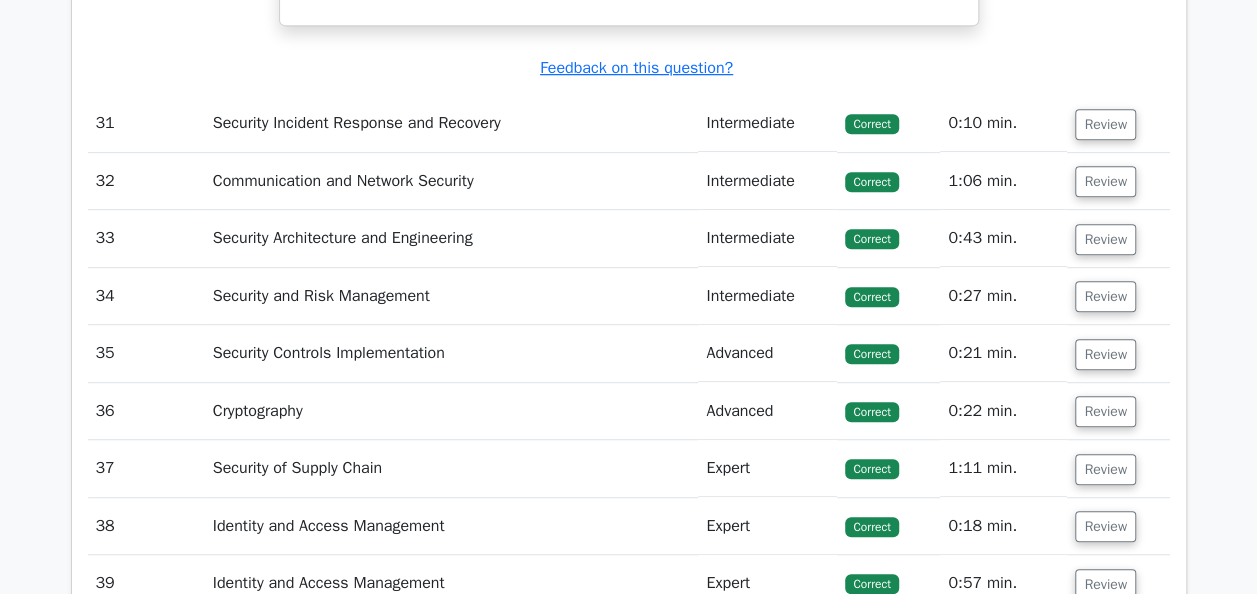 scroll, scrollTop: 11800, scrollLeft: 0, axis: vertical 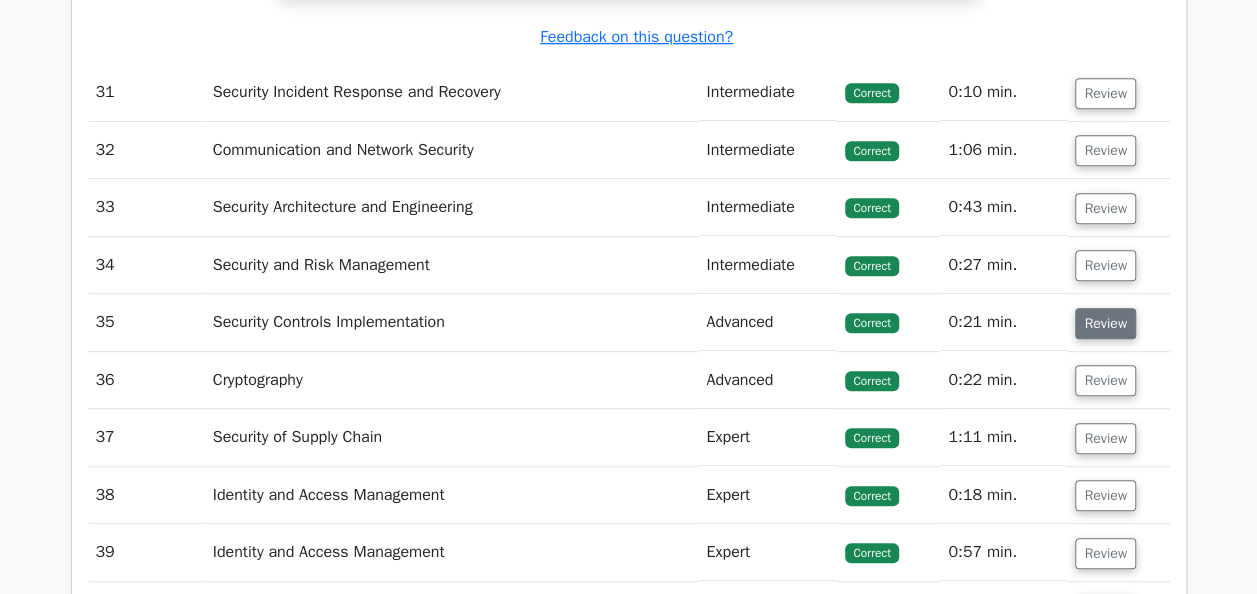 click on "Review" at bounding box center [1105, 323] 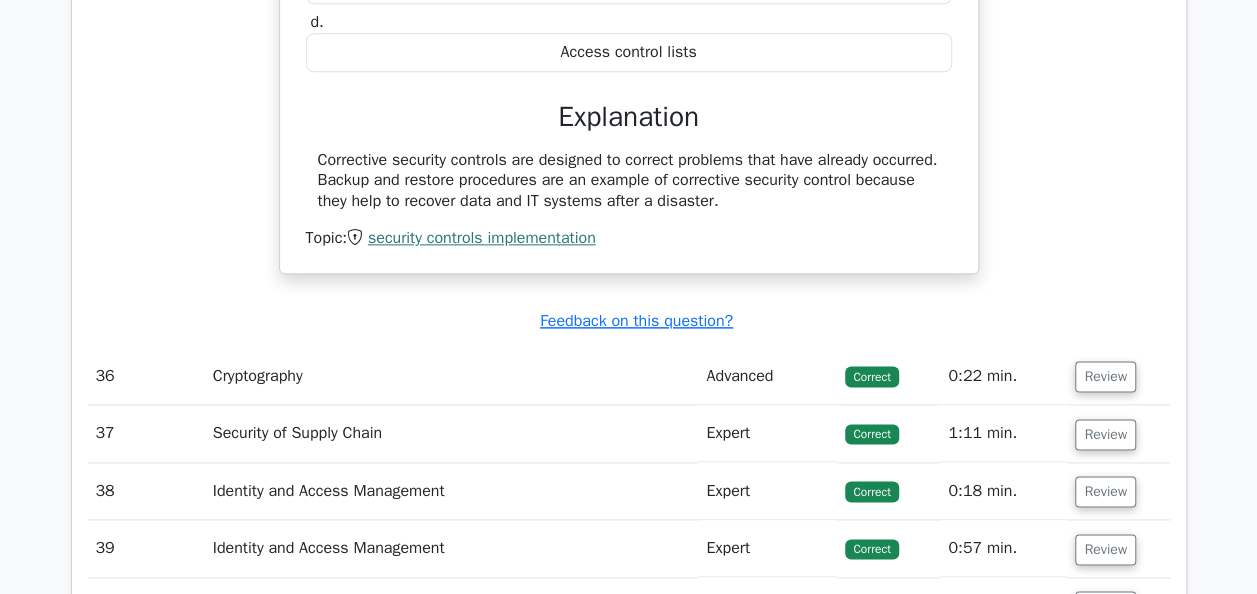 scroll, scrollTop: 12700, scrollLeft: 0, axis: vertical 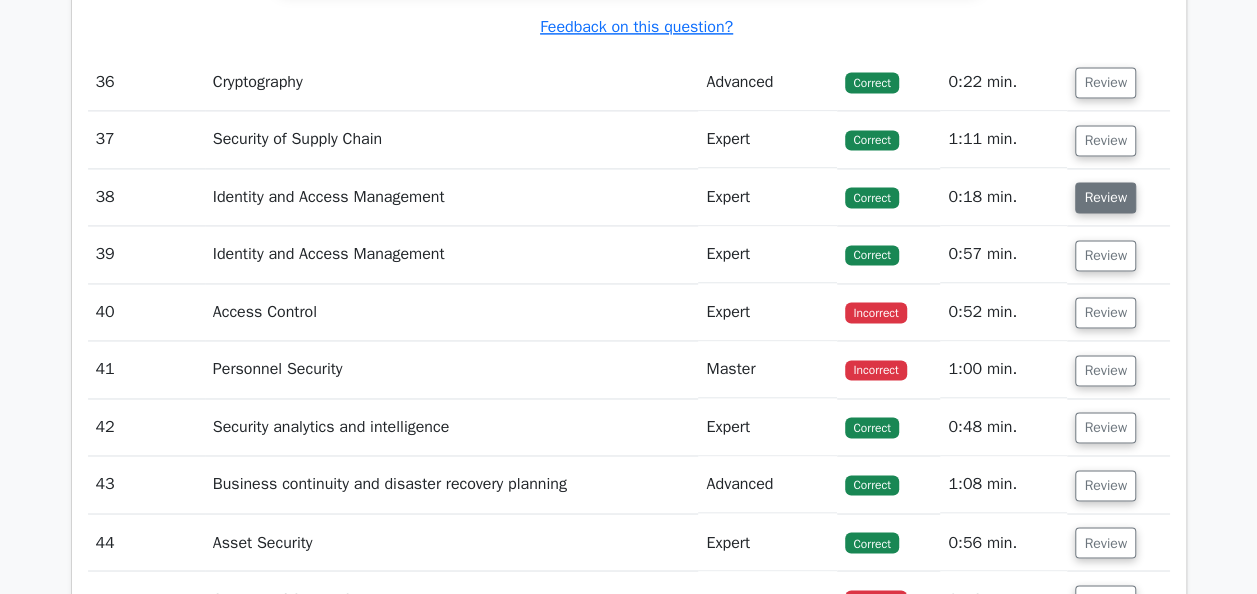 click on "Review" at bounding box center (1105, 197) 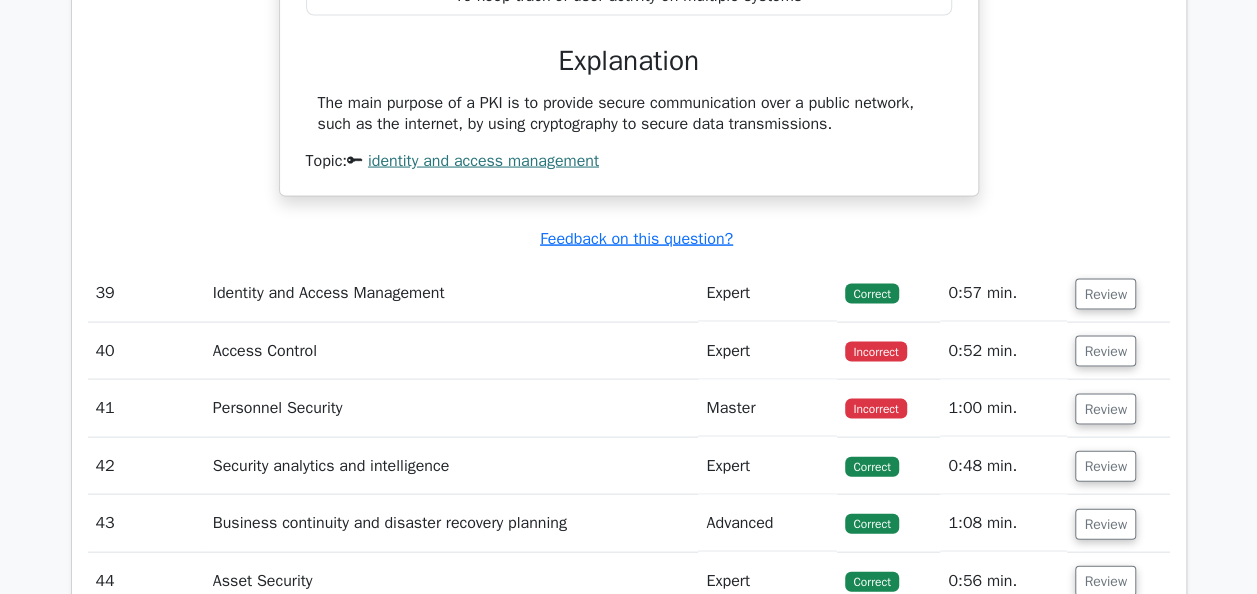 scroll, scrollTop: 13300, scrollLeft: 0, axis: vertical 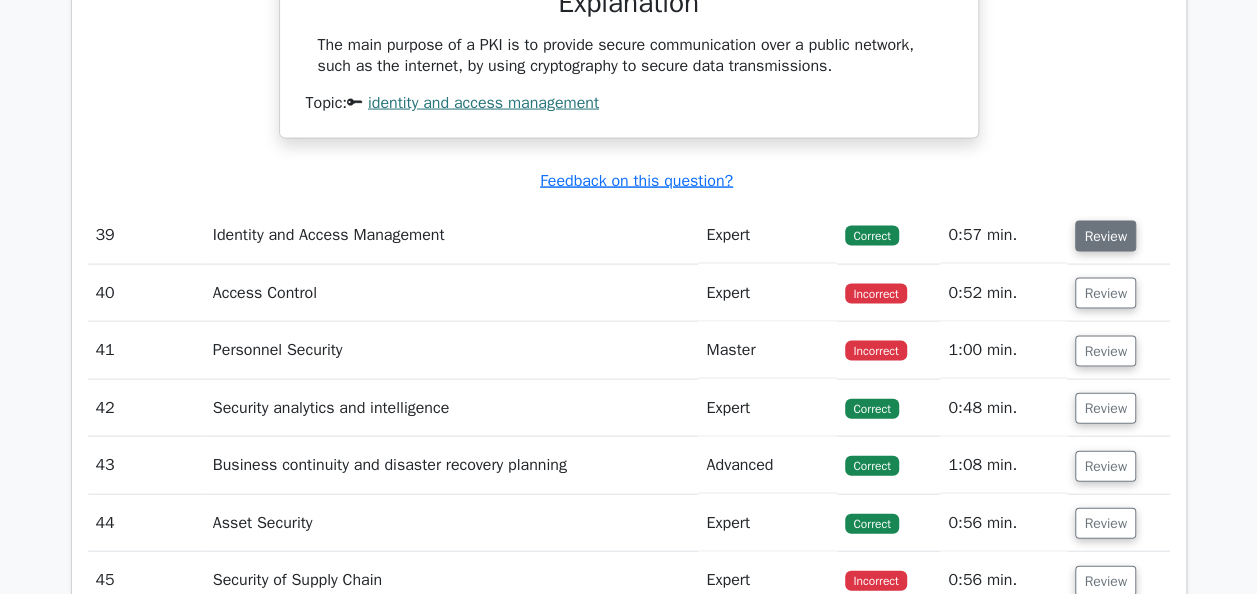 click on "Review" at bounding box center (1105, 236) 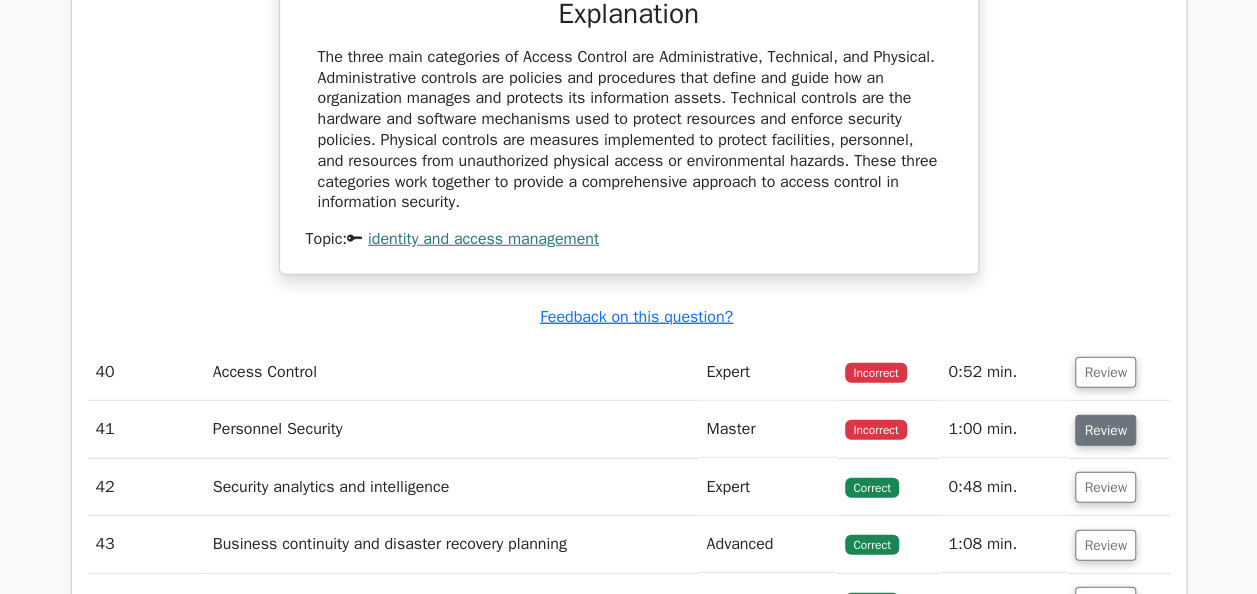 scroll, scrollTop: 14000, scrollLeft: 0, axis: vertical 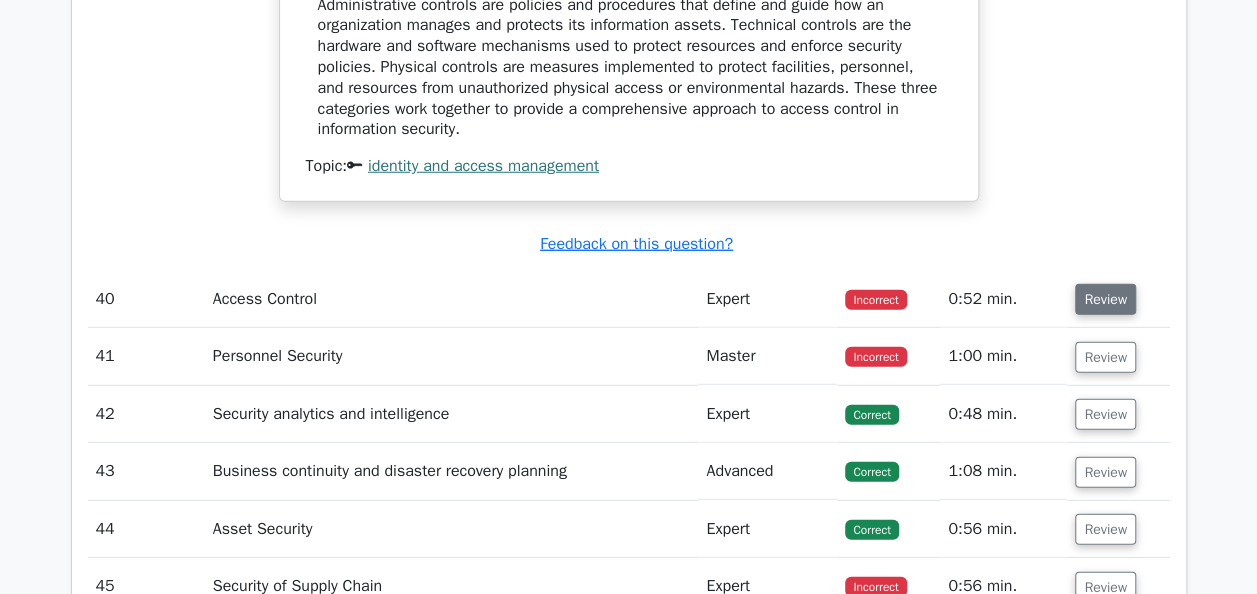 click on "Review" at bounding box center [1105, 299] 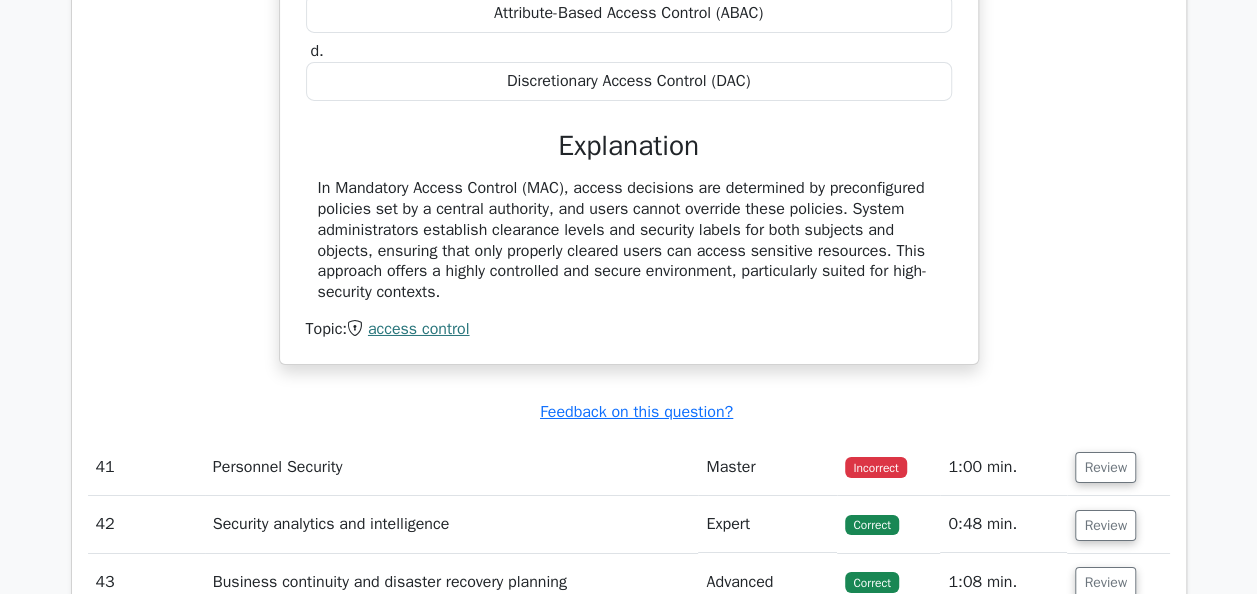 scroll, scrollTop: 14700, scrollLeft: 0, axis: vertical 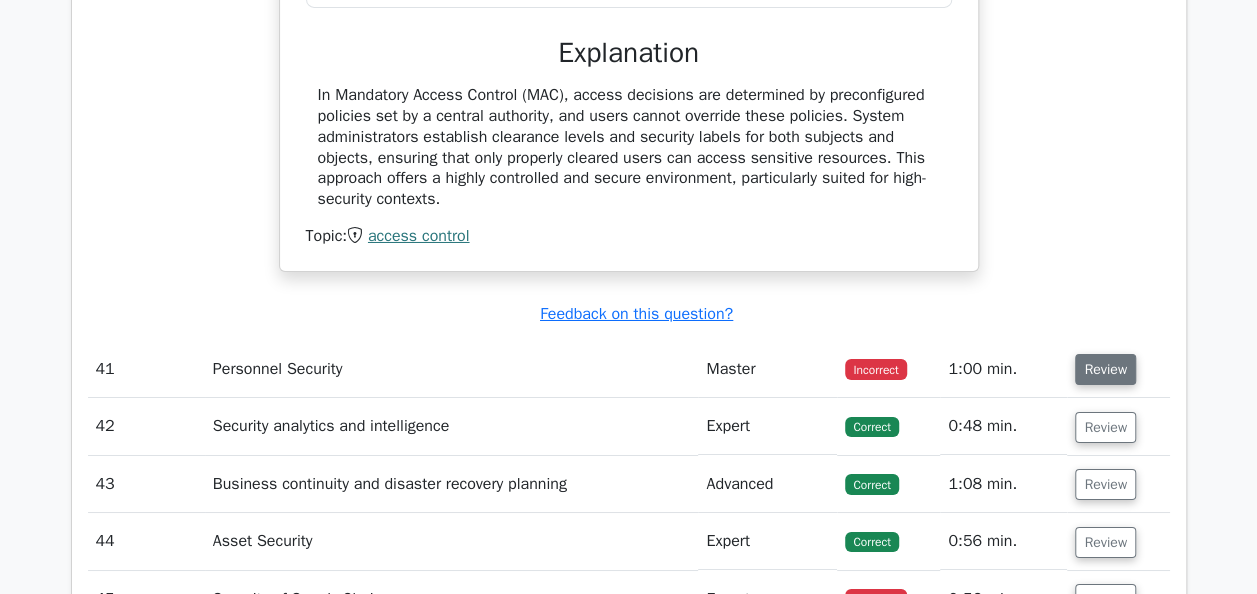 click on "Review" at bounding box center [1105, 369] 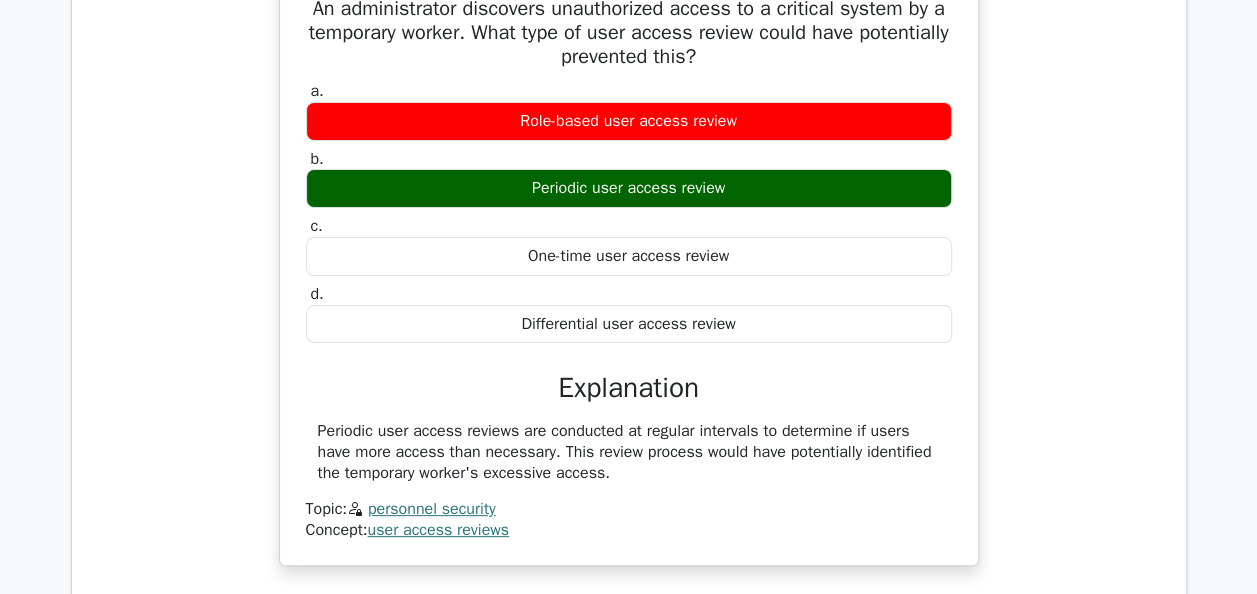 scroll, scrollTop: 15100, scrollLeft: 0, axis: vertical 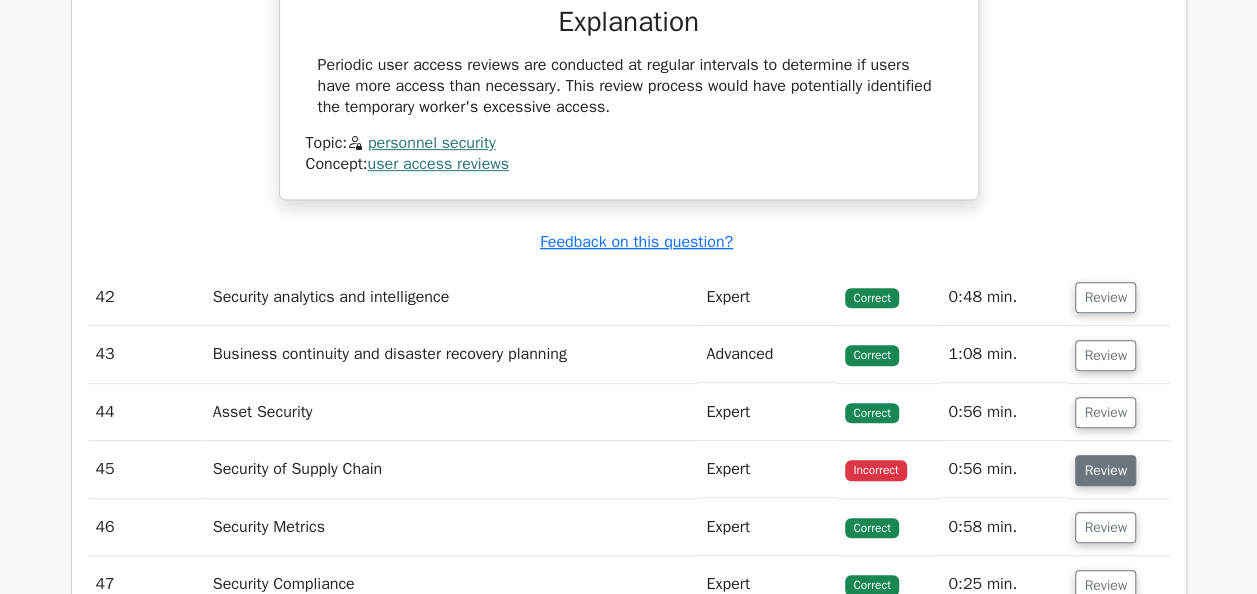 click on "Review" at bounding box center (1105, 470) 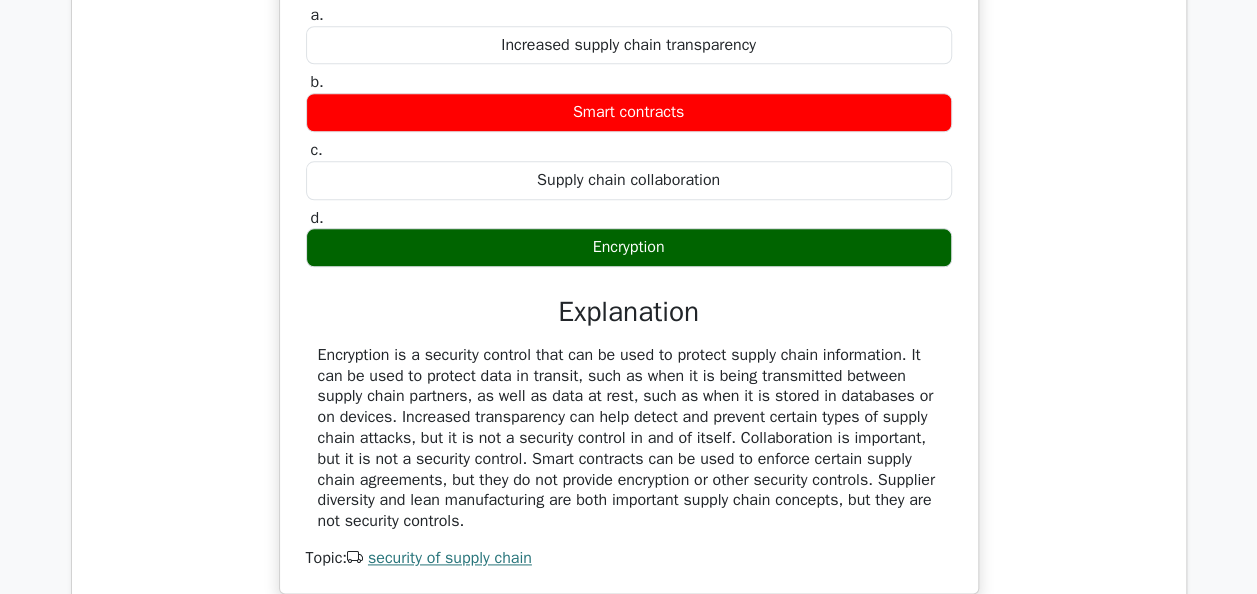 scroll, scrollTop: 16200, scrollLeft: 0, axis: vertical 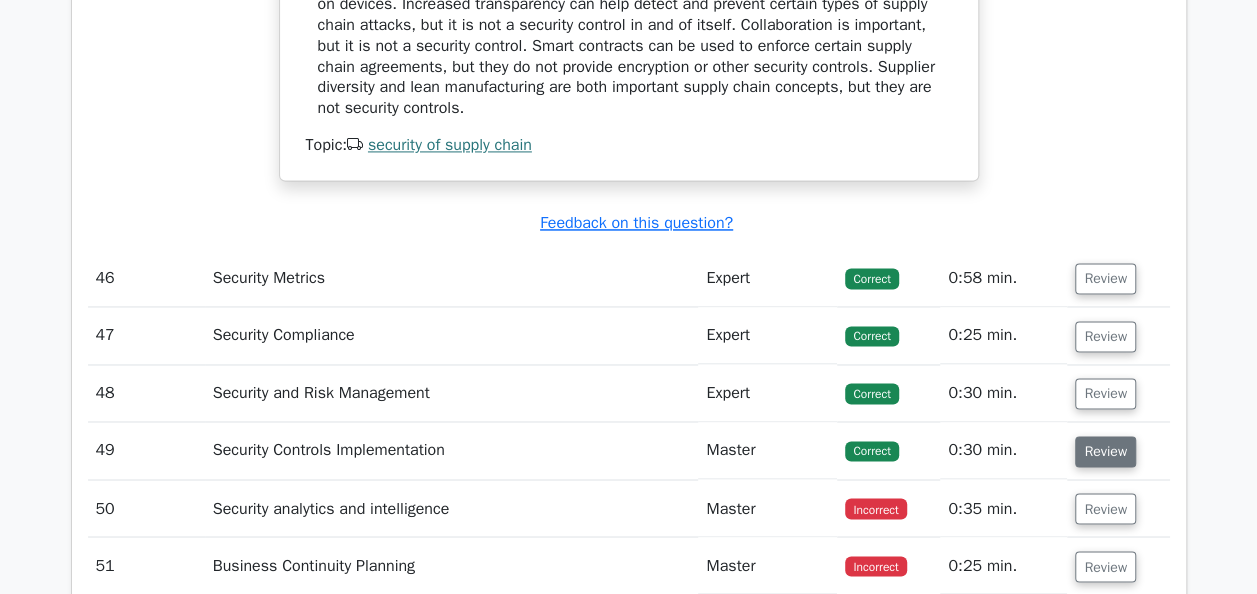 click on "Review" at bounding box center (1105, 451) 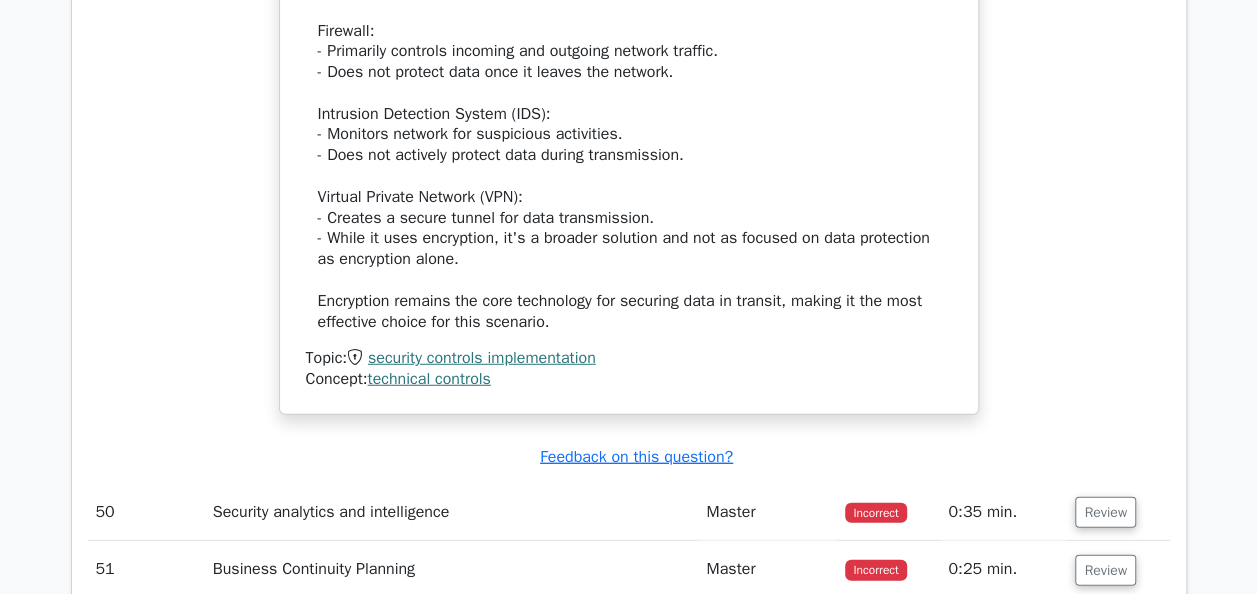 scroll, scrollTop: 18000, scrollLeft: 0, axis: vertical 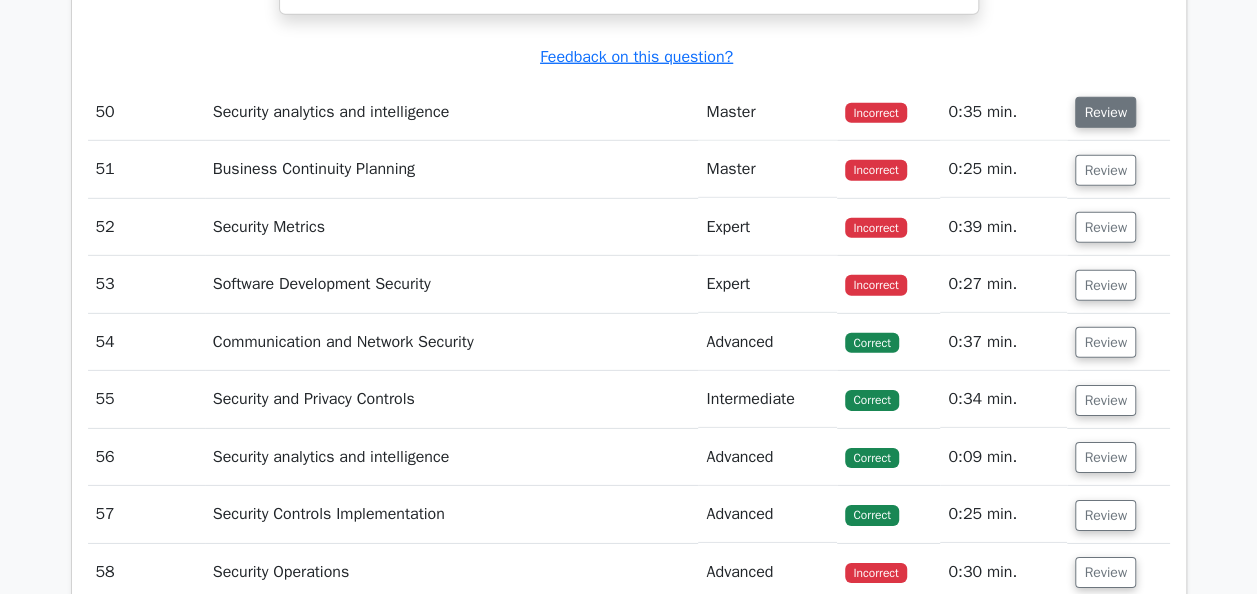 click on "Review" at bounding box center (1105, 112) 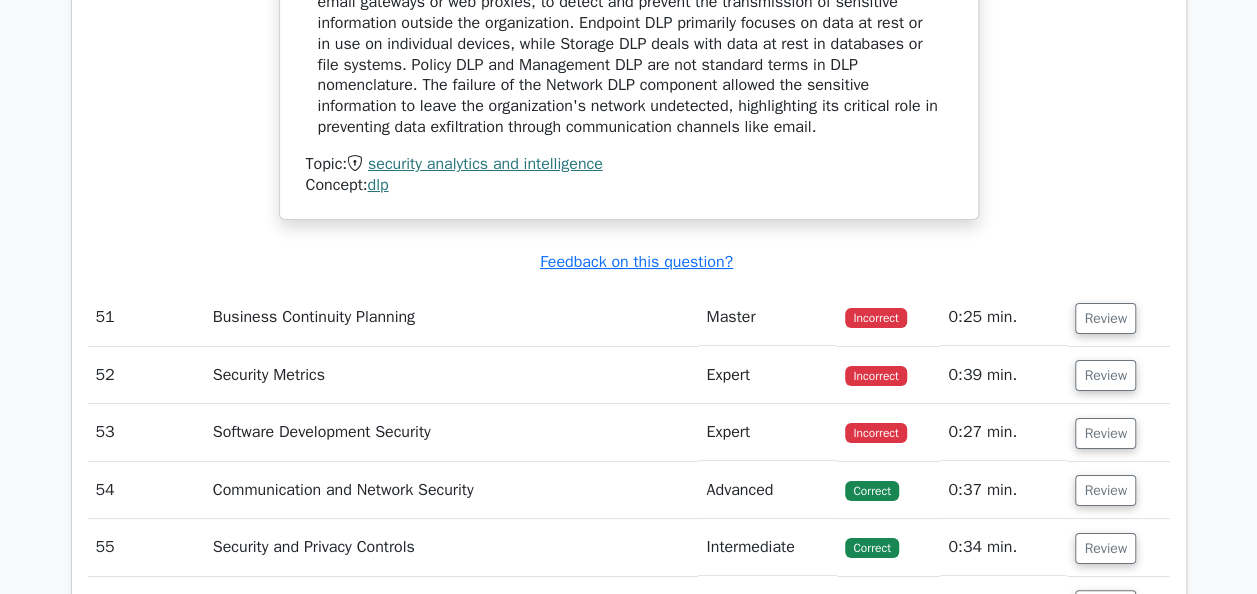 scroll, scrollTop: 18900, scrollLeft: 0, axis: vertical 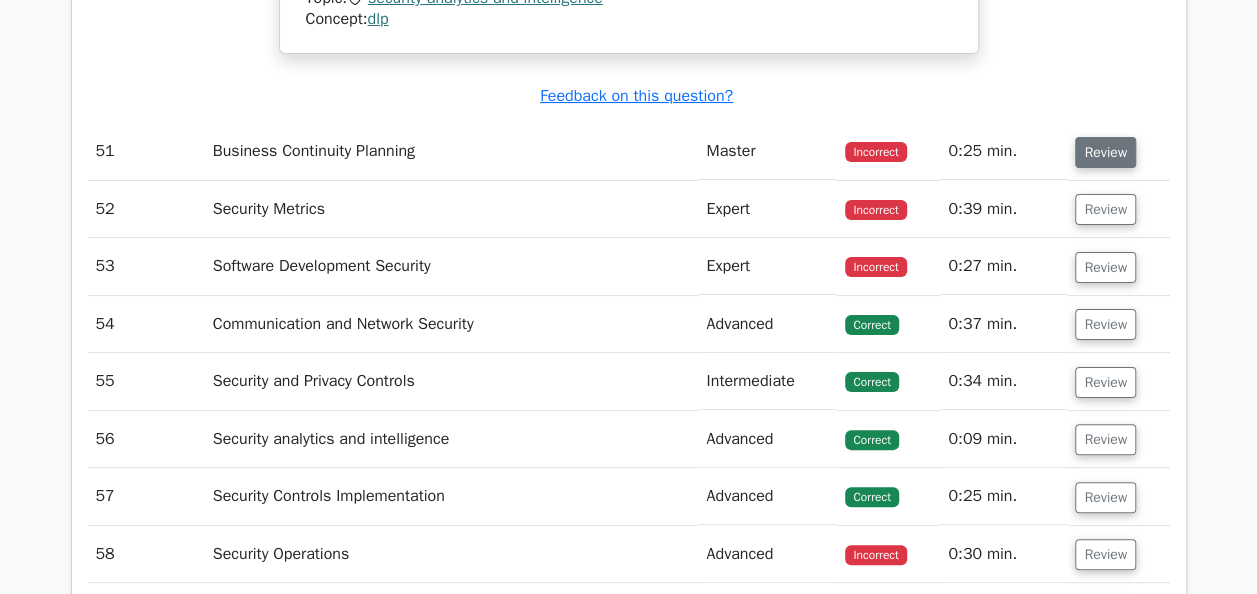 click on "Review" at bounding box center [1105, 152] 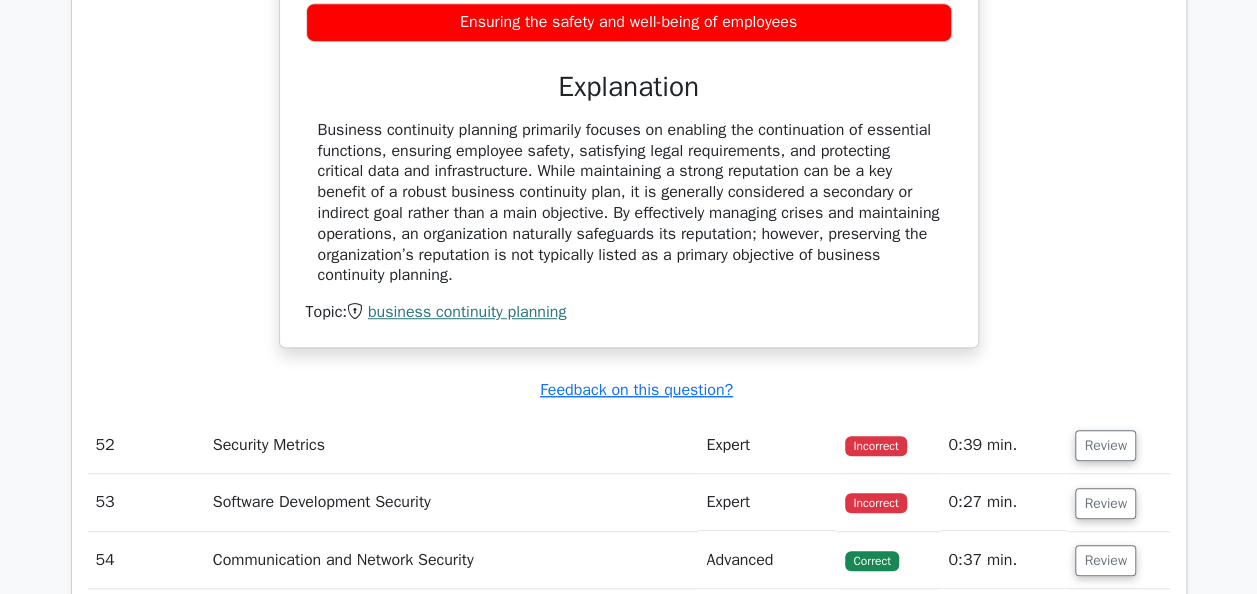 scroll, scrollTop: 19500, scrollLeft: 0, axis: vertical 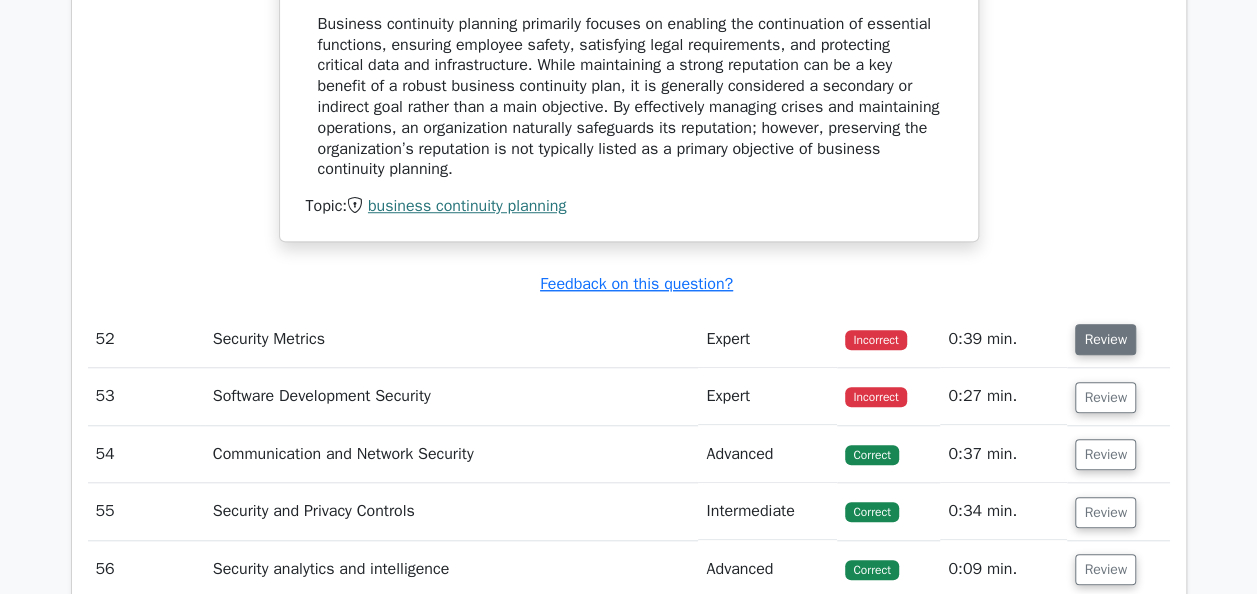 click on "Review" at bounding box center (1105, 339) 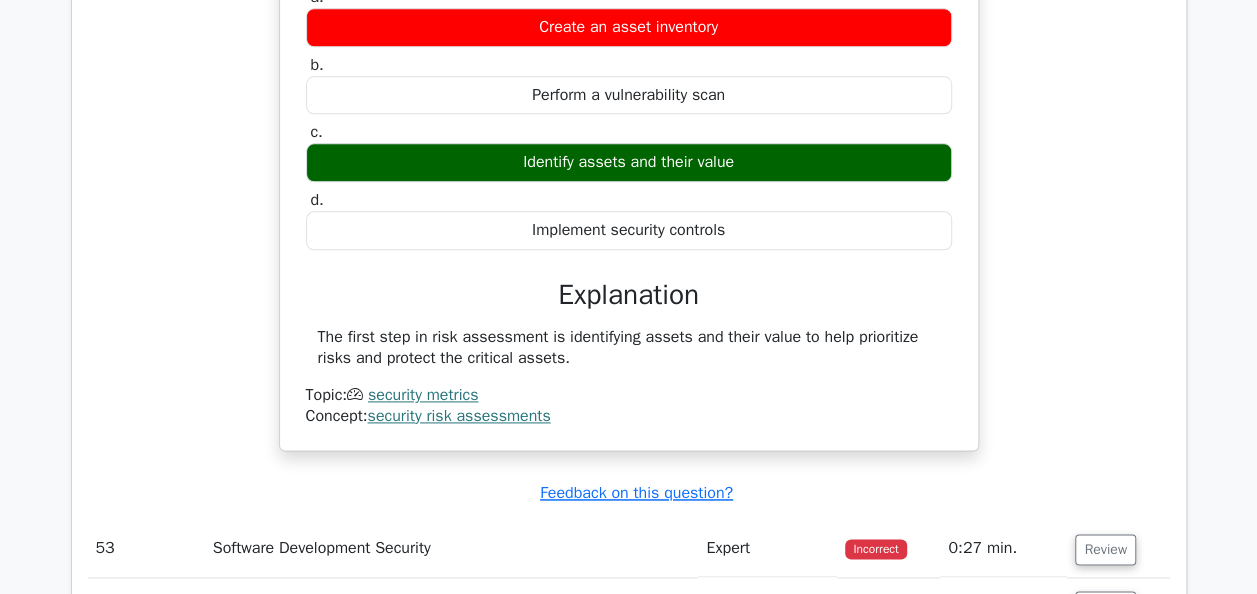 scroll, scrollTop: 20200, scrollLeft: 0, axis: vertical 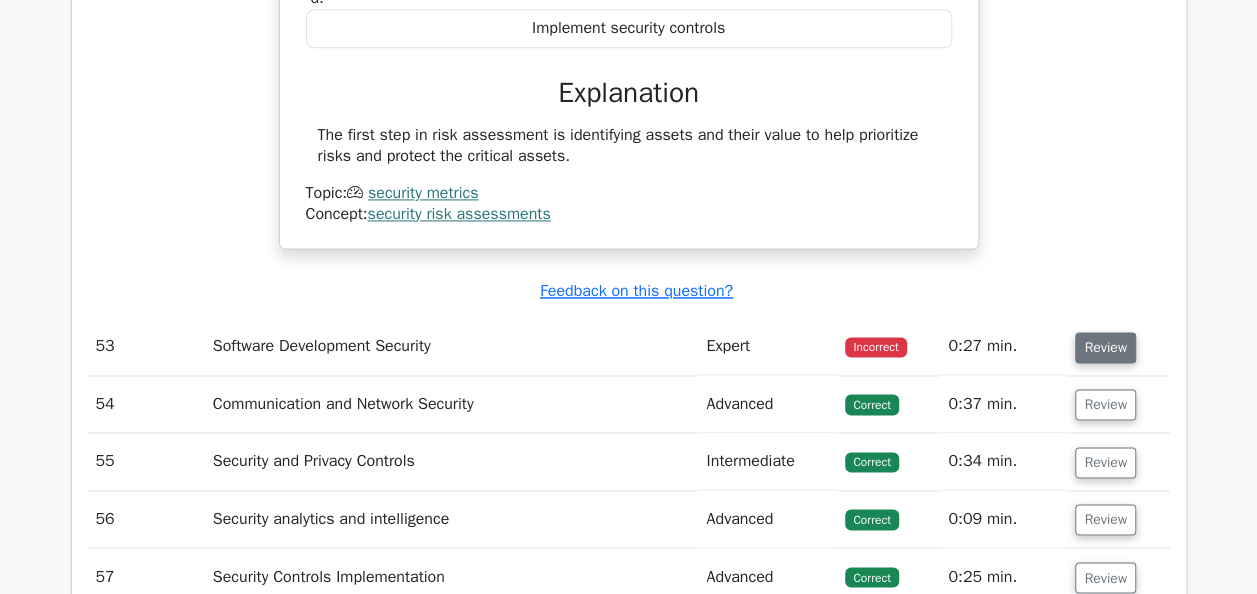click on "Review" at bounding box center (1105, 347) 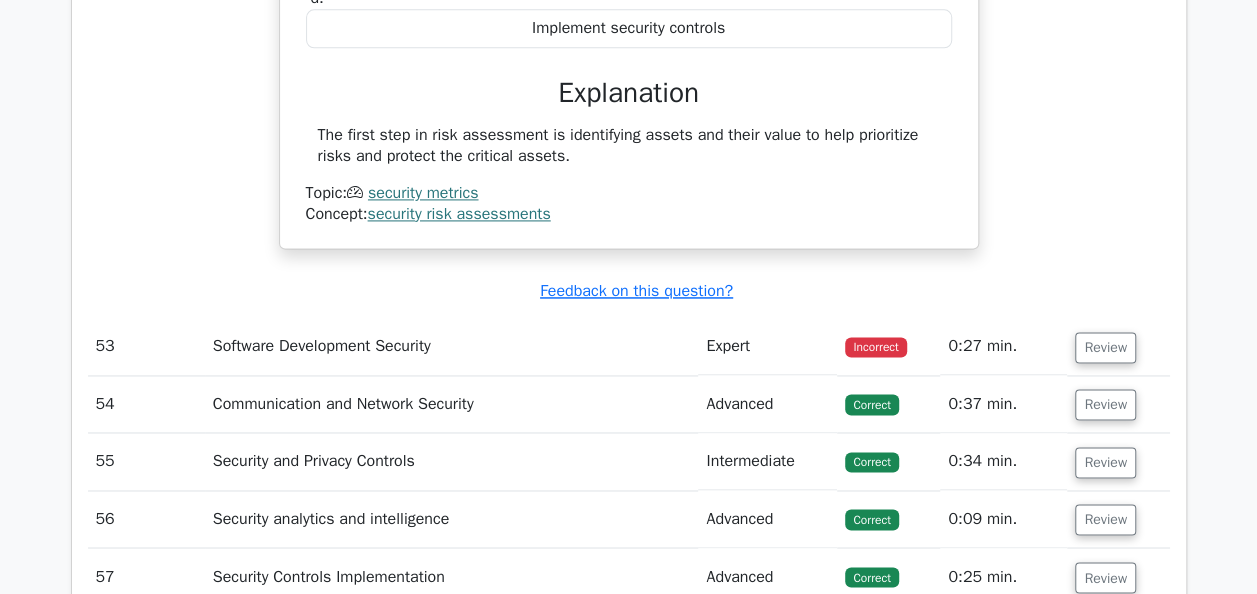 click on "Review" at bounding box center [1105, 347] 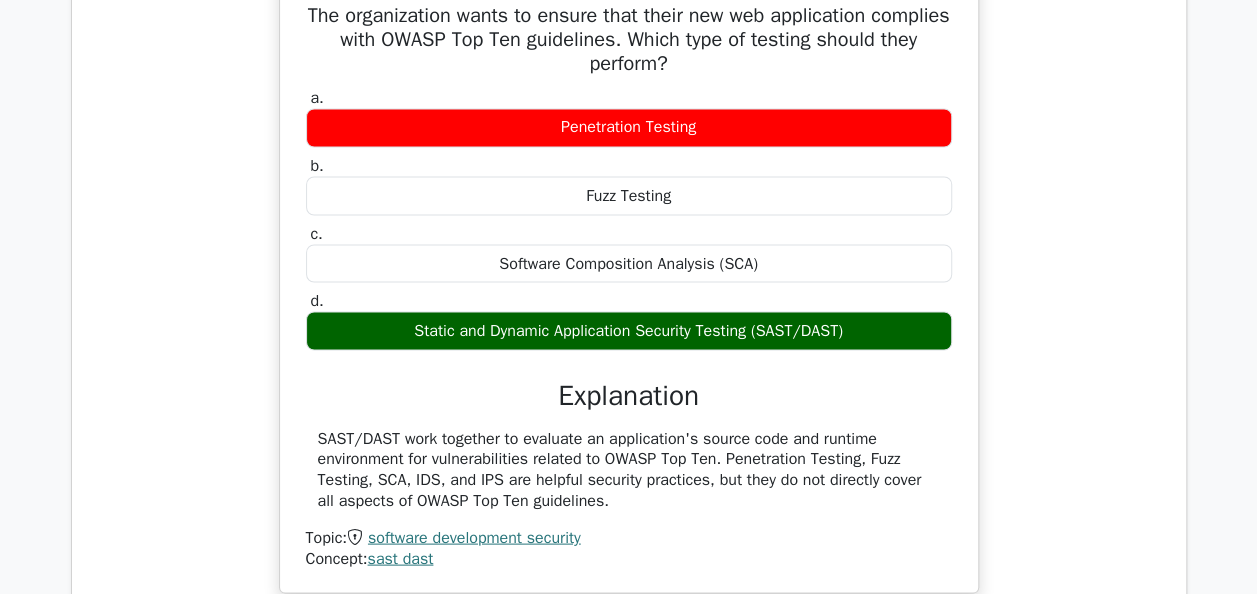 scroll, scrollTop: 20900, scrollLeft: 0, axis: vertical 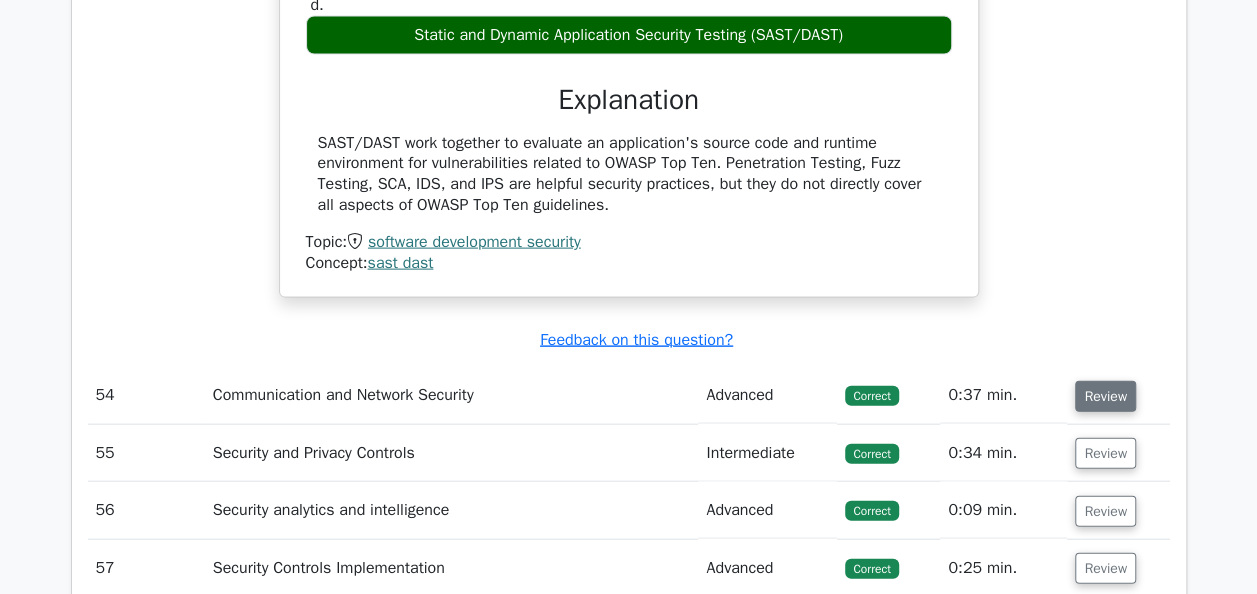click on "Review" at bounding box center [1105, 396] 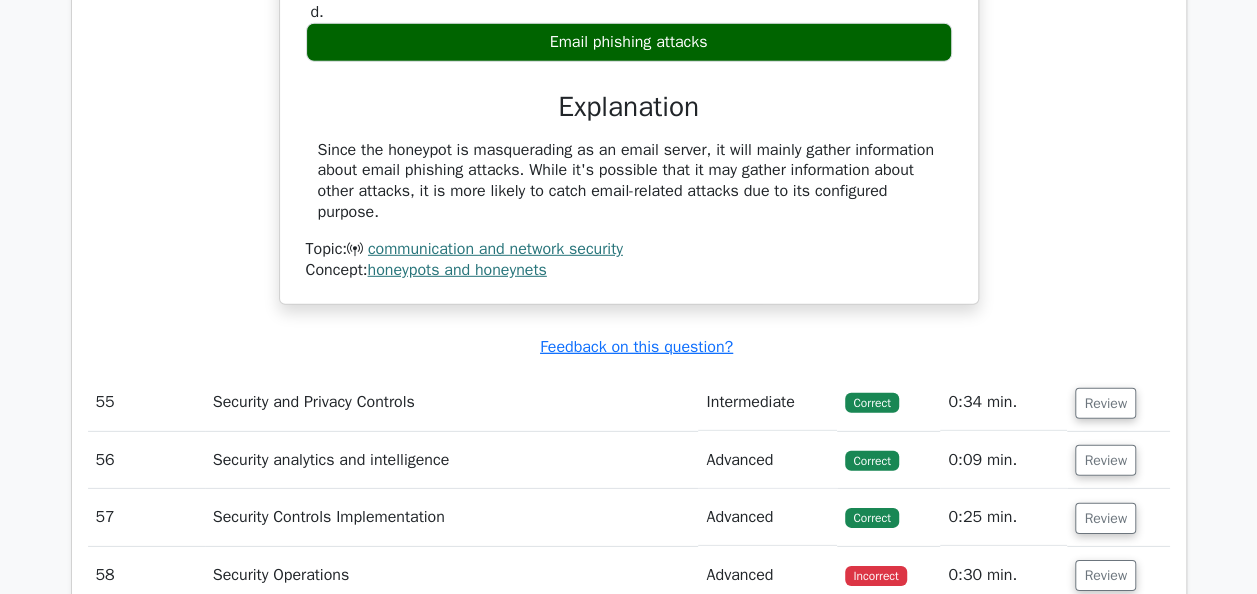 scroll, scrollTop: 21800, scrollLeft: 0, axis: vertical 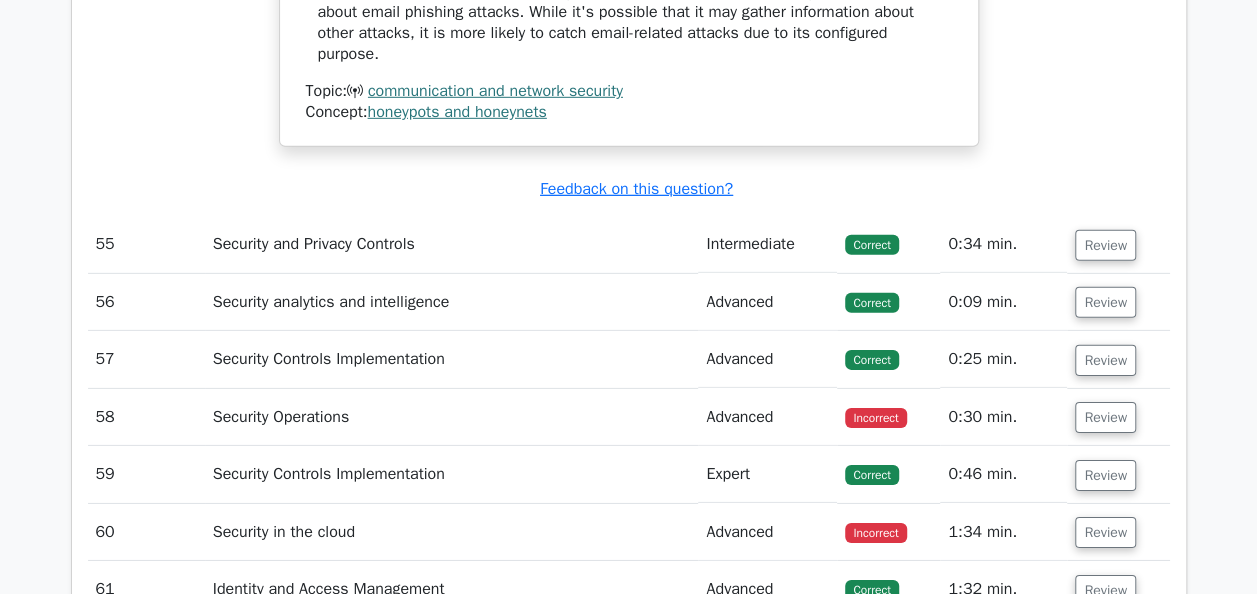 click on "Review" at bounding box center [1118, 417] 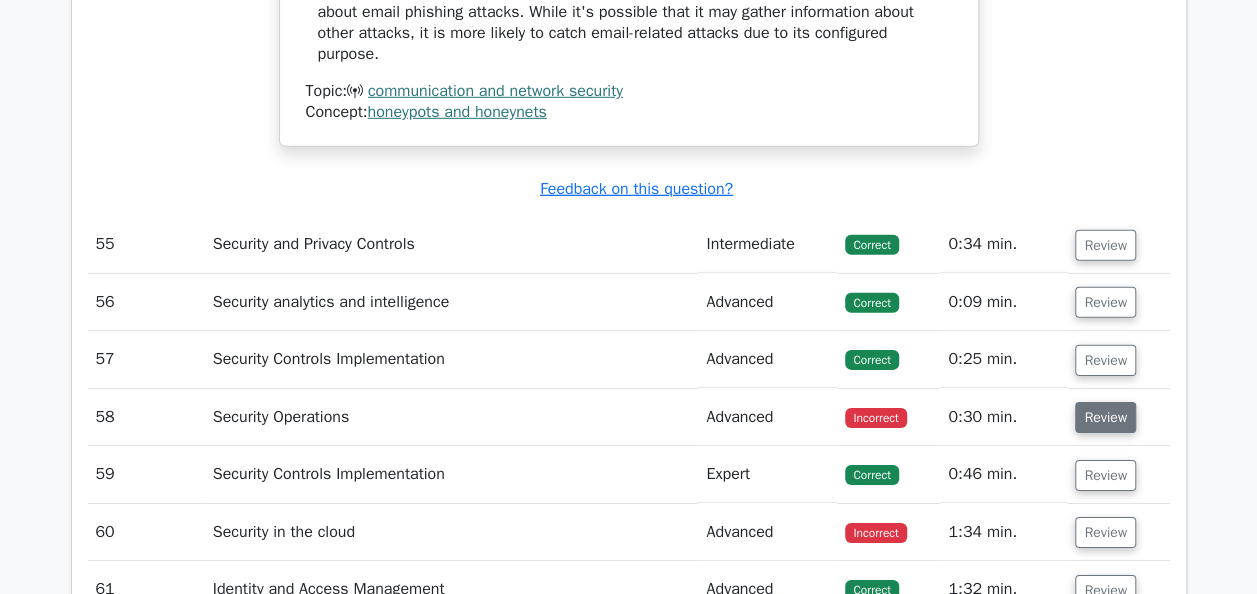 click on "Review" at bounding box center [1105, 417] 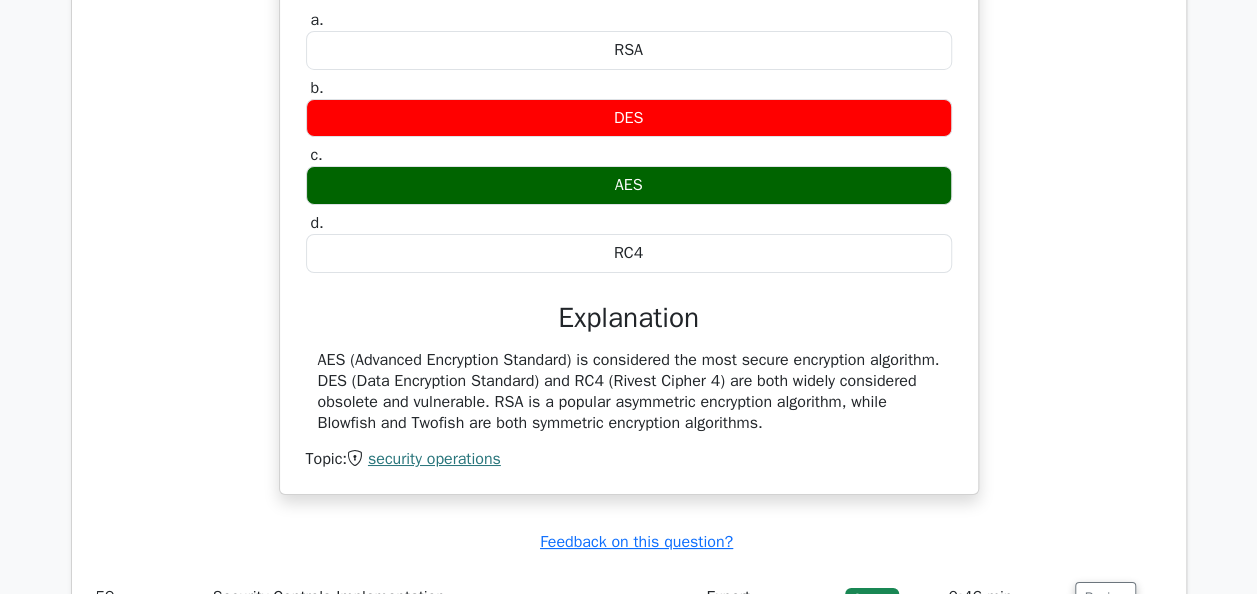 scroll, scrollTop: 22200, scrollLeft: 0, axis: vertical 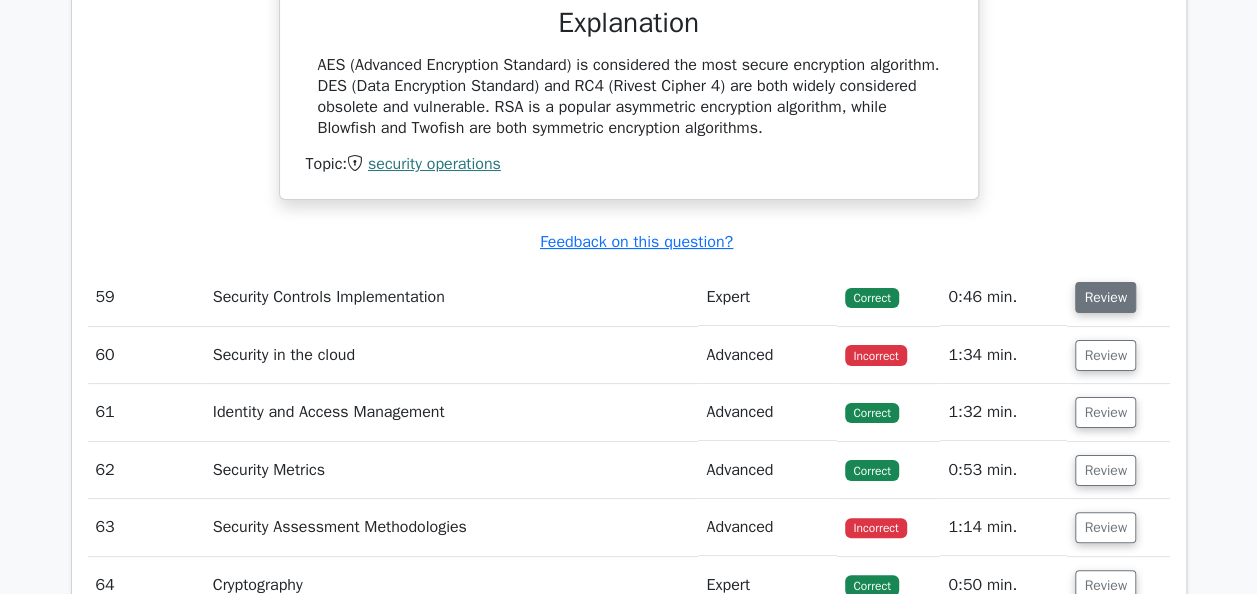 click on "Review" at bounding box center (1105, 297) 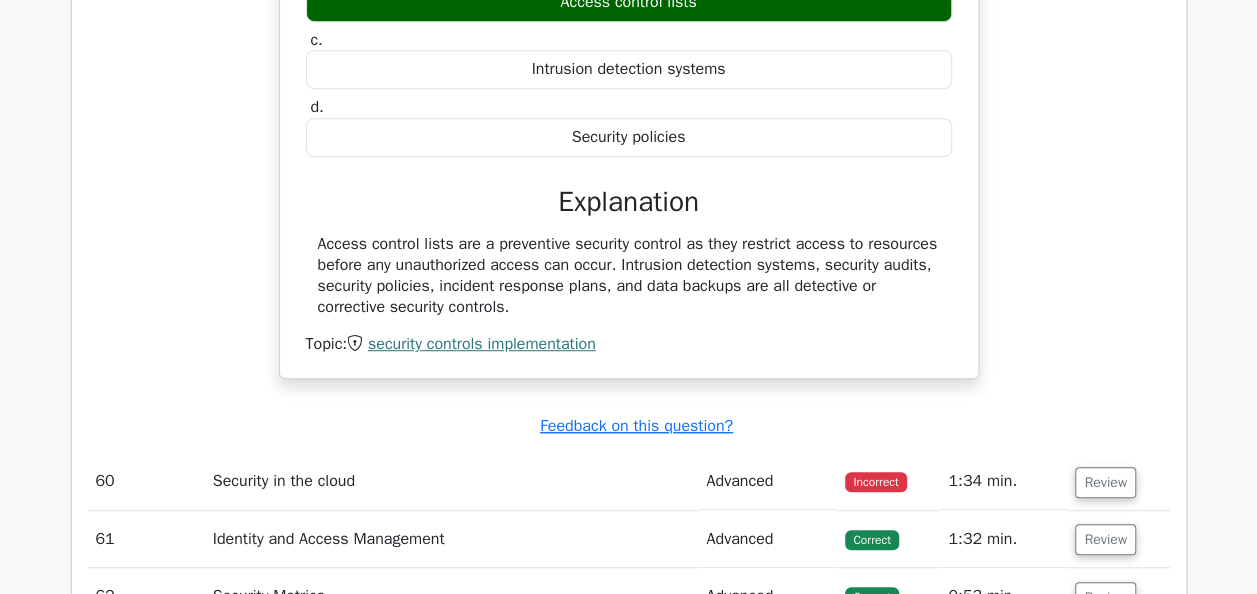 scroll, scrollTop: 23300, scrollLeft: 0, axis: vertical 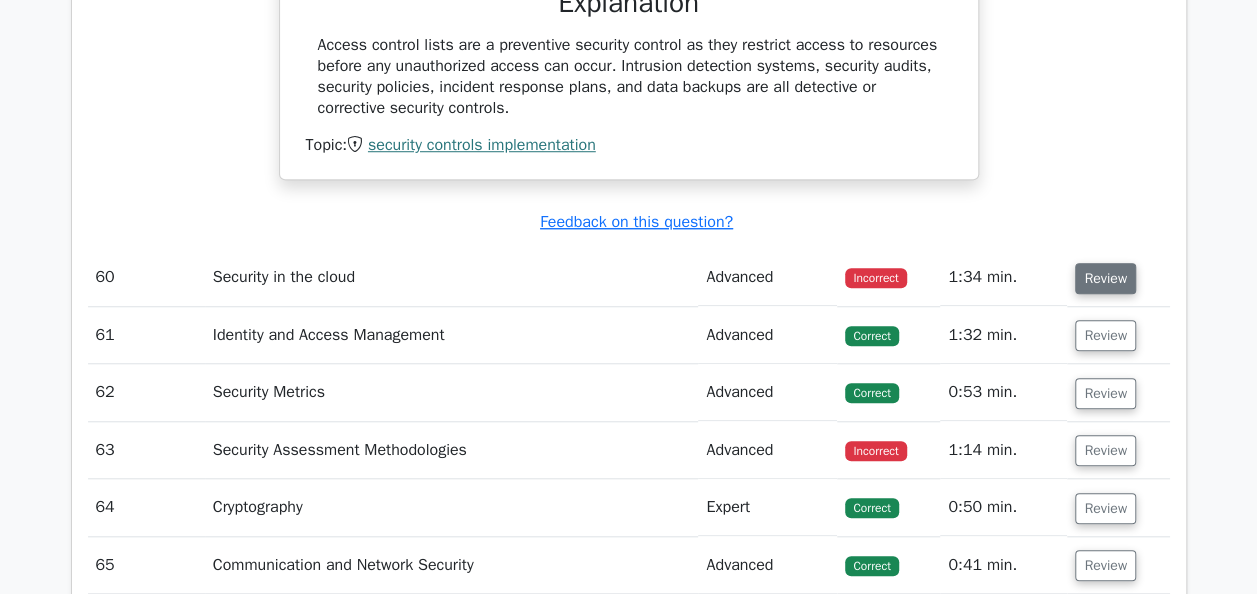 click on "Review" at bounding box center [1105, 278] 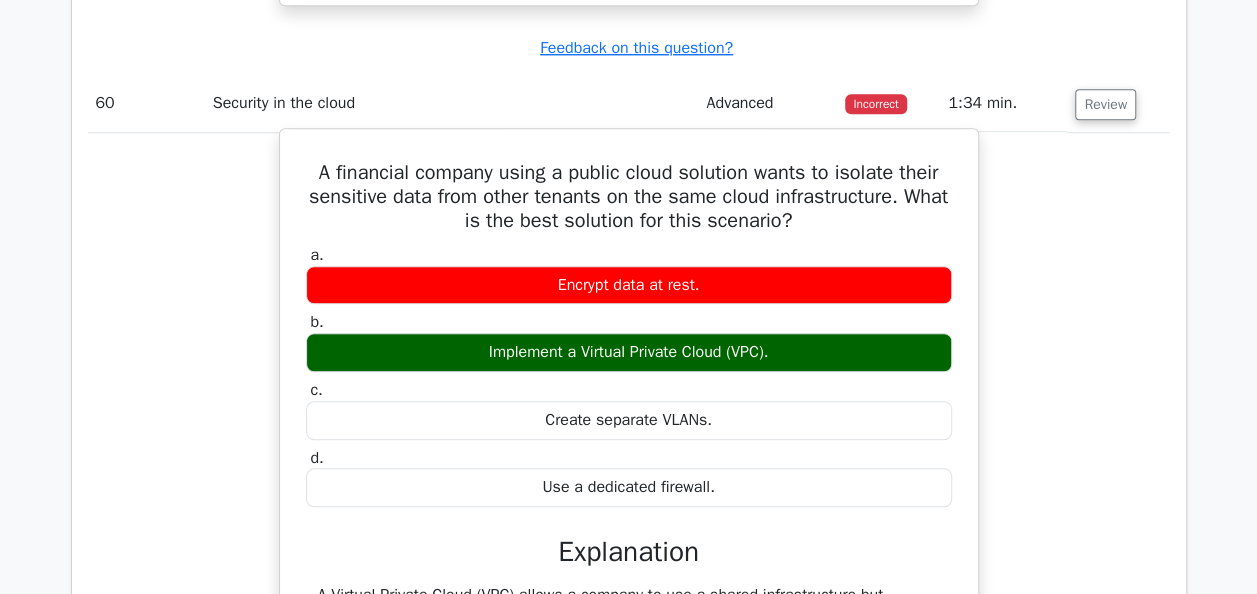 scroll, scrollTop: 23600, scrollLeft: 0, axis: vertical 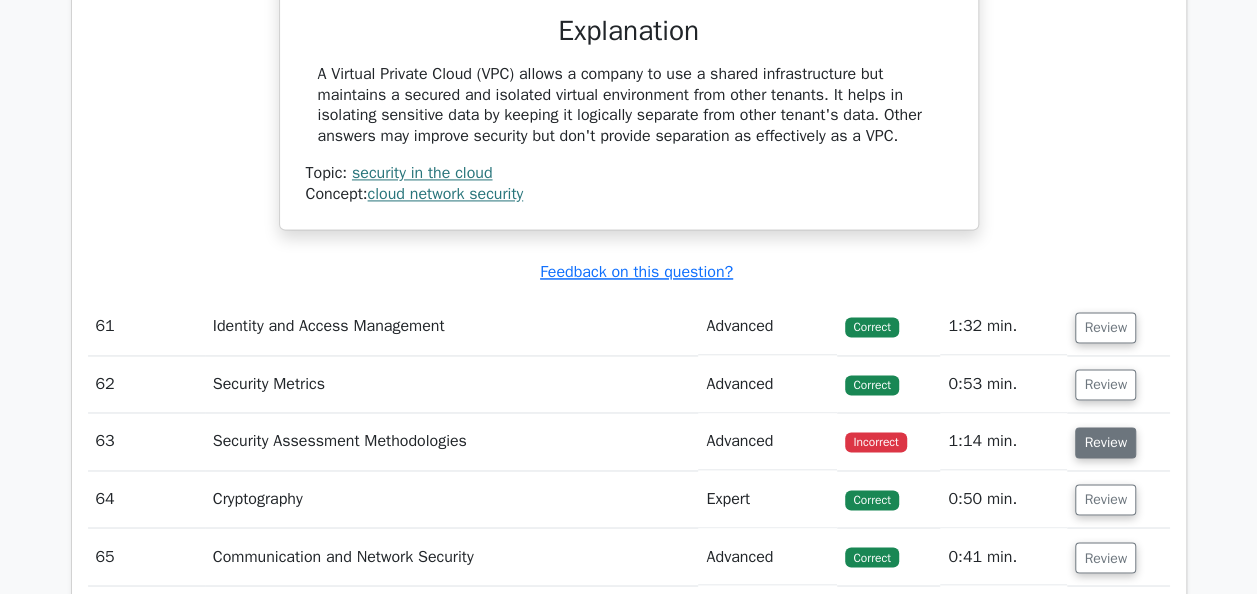 click on "Review" at bounding box center (1105, 442) 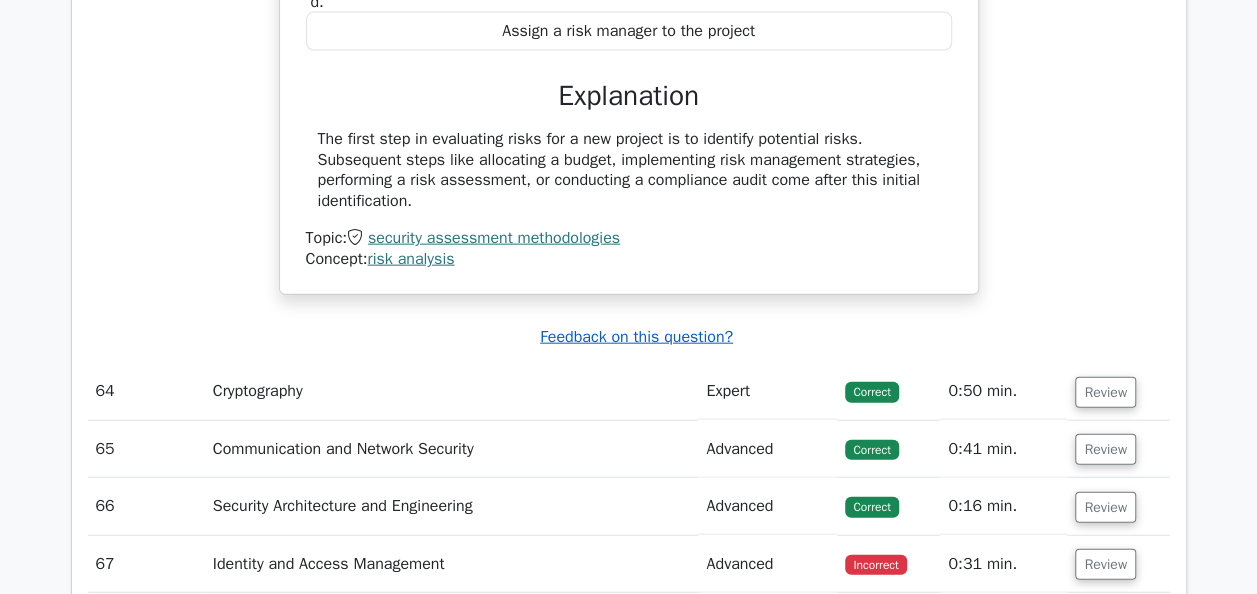 scroll, scrollTop: 24800, scrollLeft: 0, axis: vertical 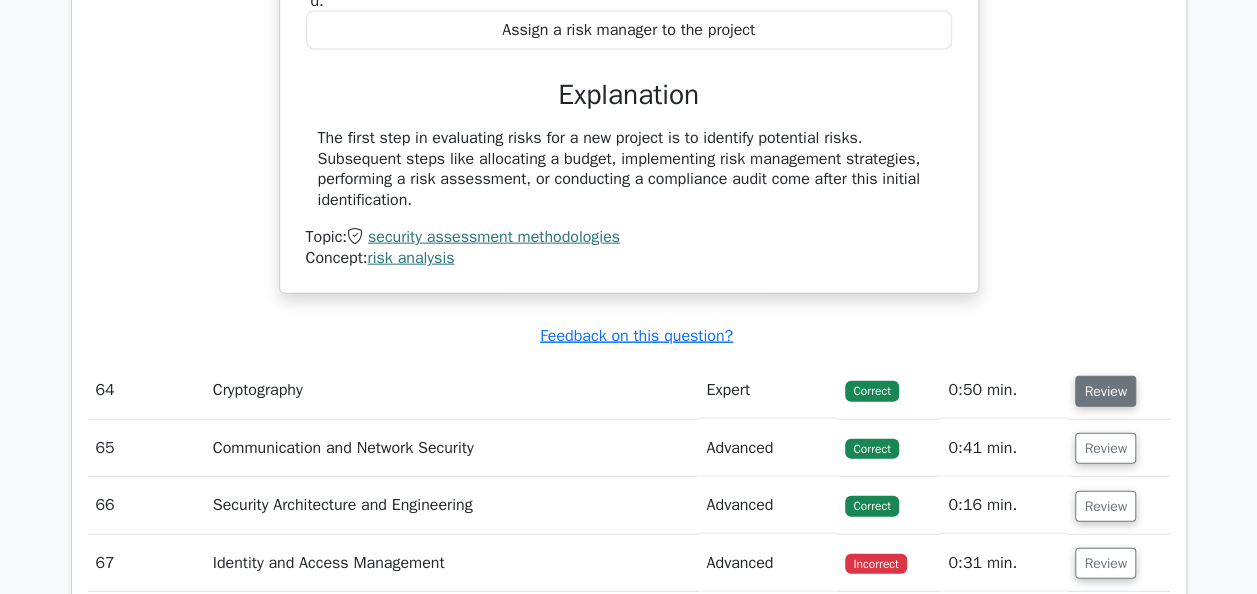 click on "Review" at bounding box center (1105, 391) 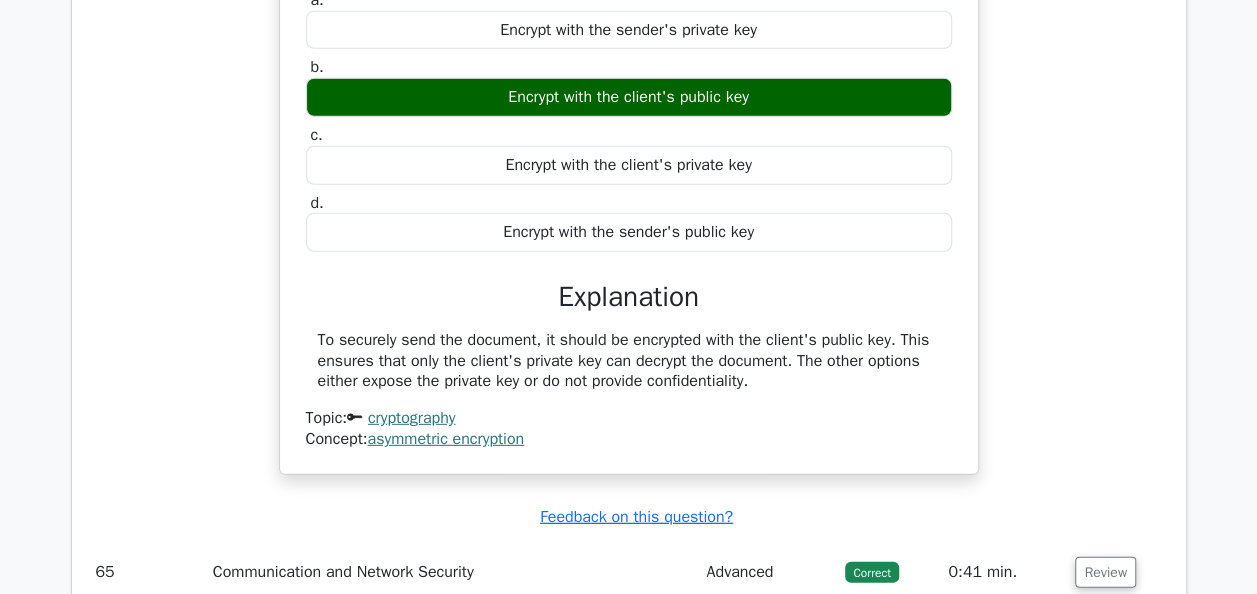 scroll, scrollTop: 25600, scrollLeft: 0, axis: vertical 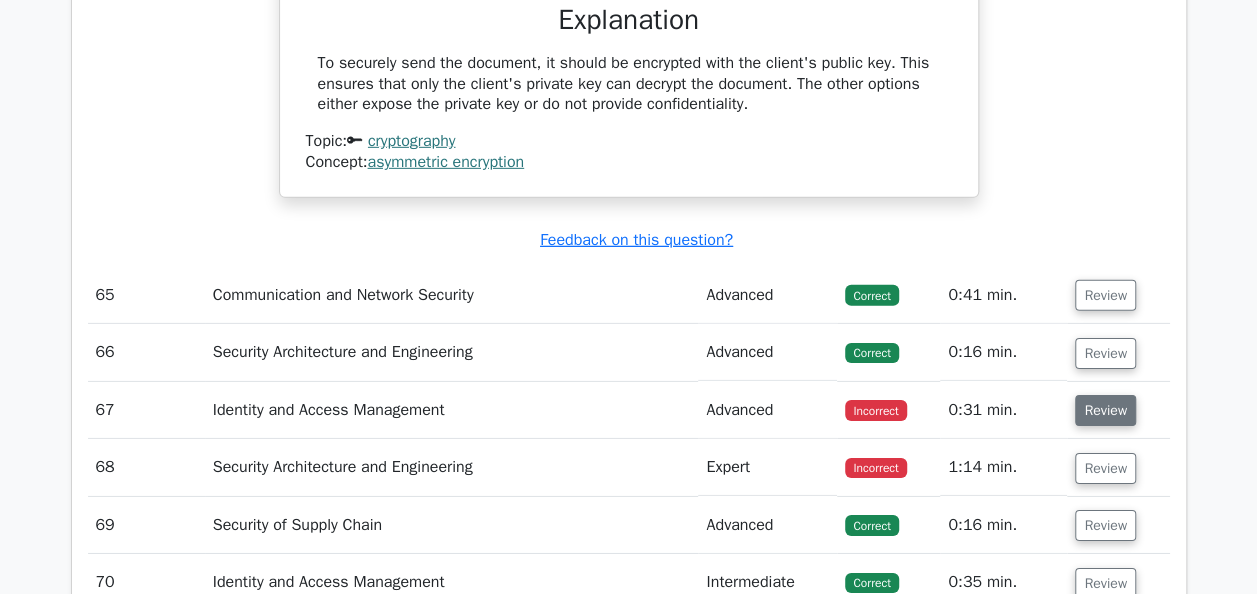 click on "Review" at bounding box center (1105, 410) 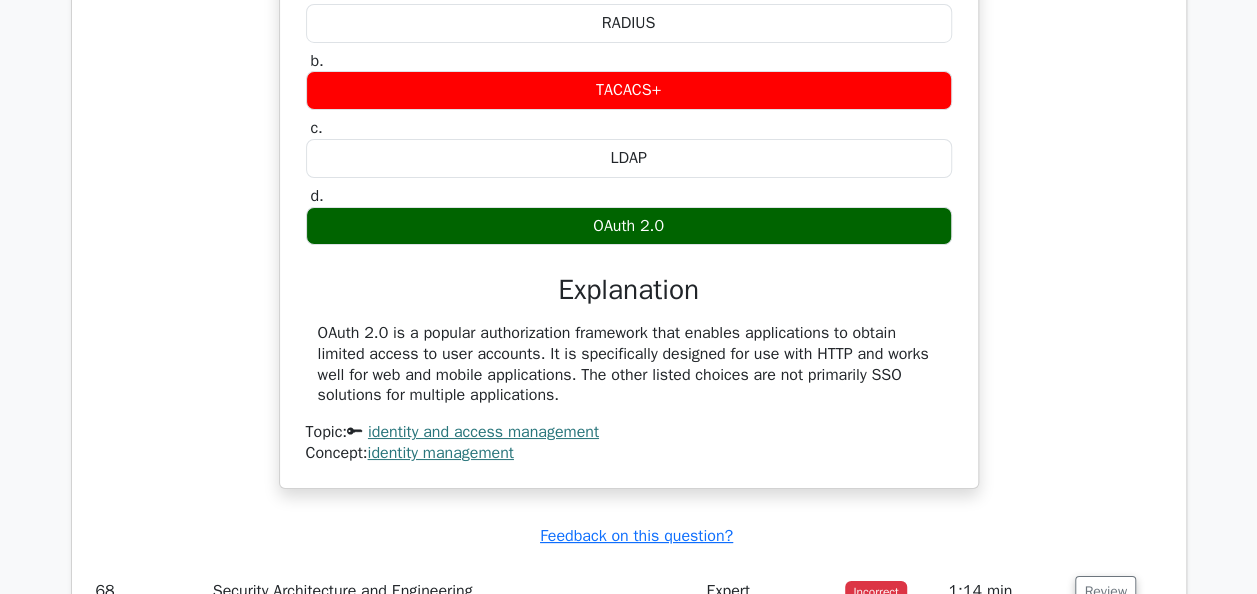 scroll, scrollTop: 26200, scrollLeft: 0, axis: vertical 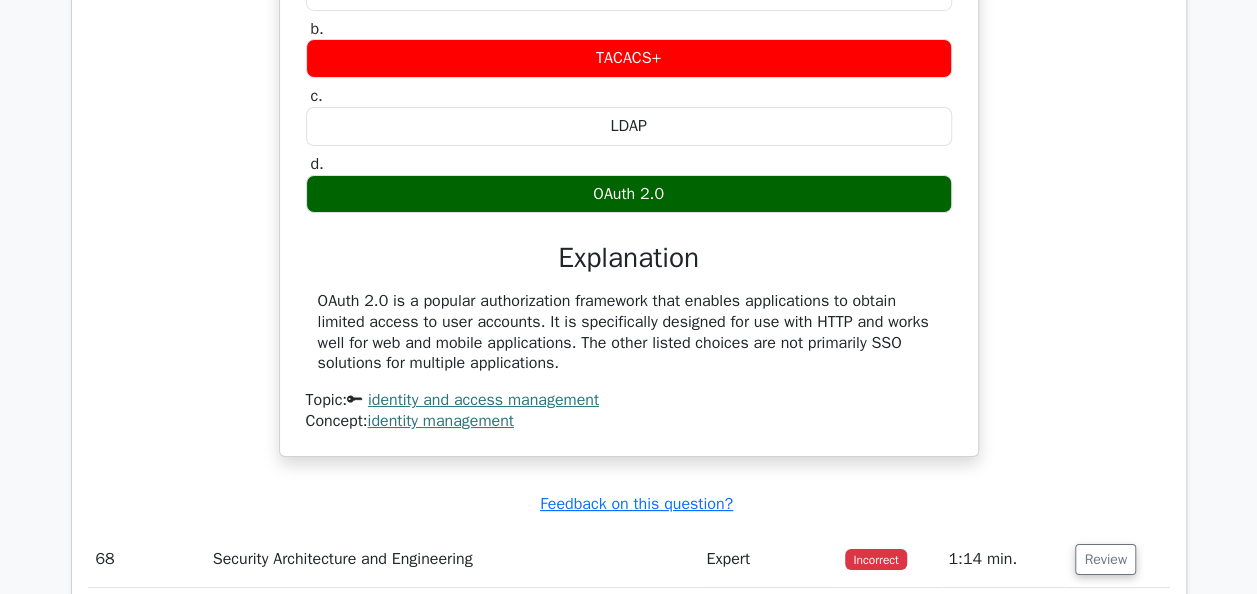 click on "Topic:    identity and access management" at bounding box center (629, 400) 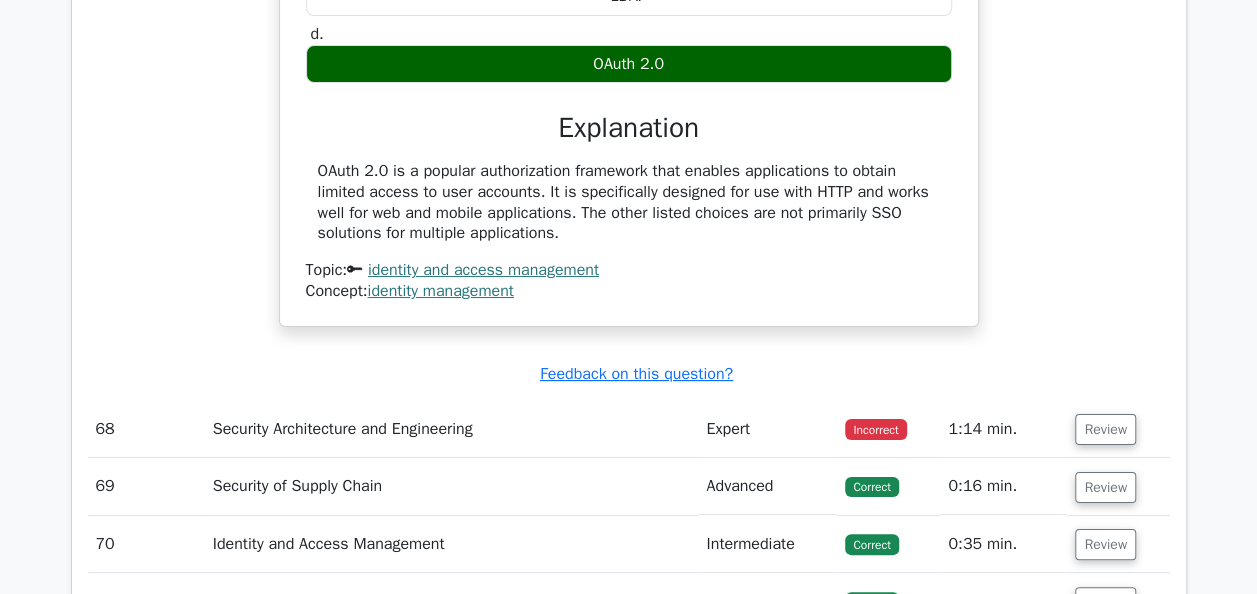 scroll, scrollTop: 26300, scrollLeft: 0, axis: vertical 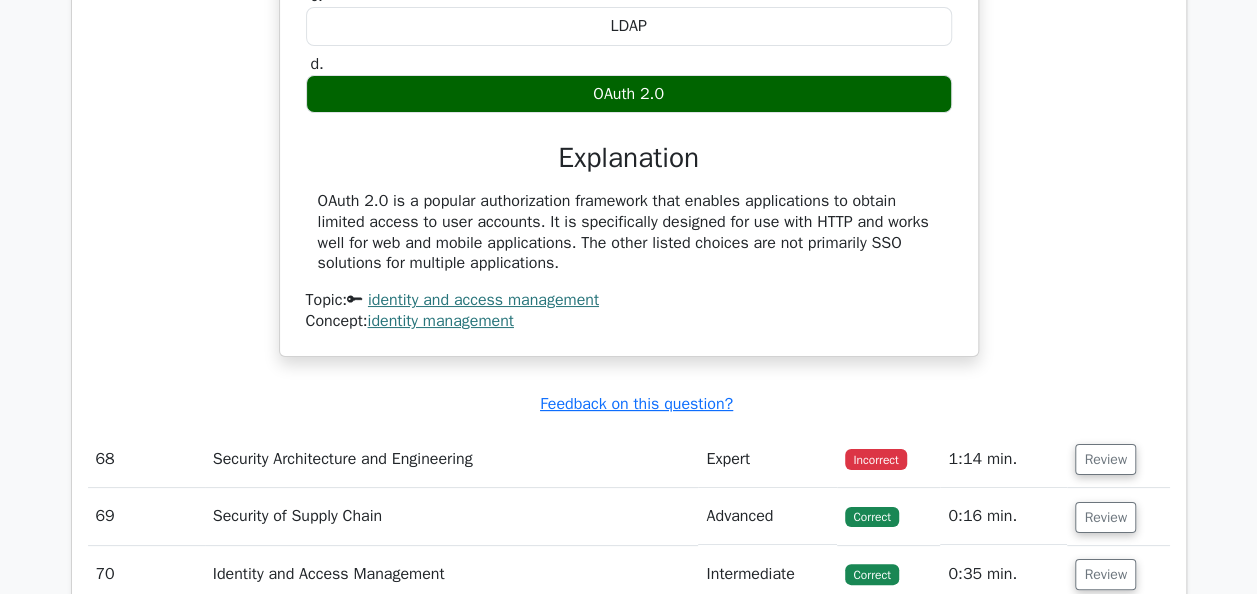 click on "identity and access management" at bounding box center [483, 300] 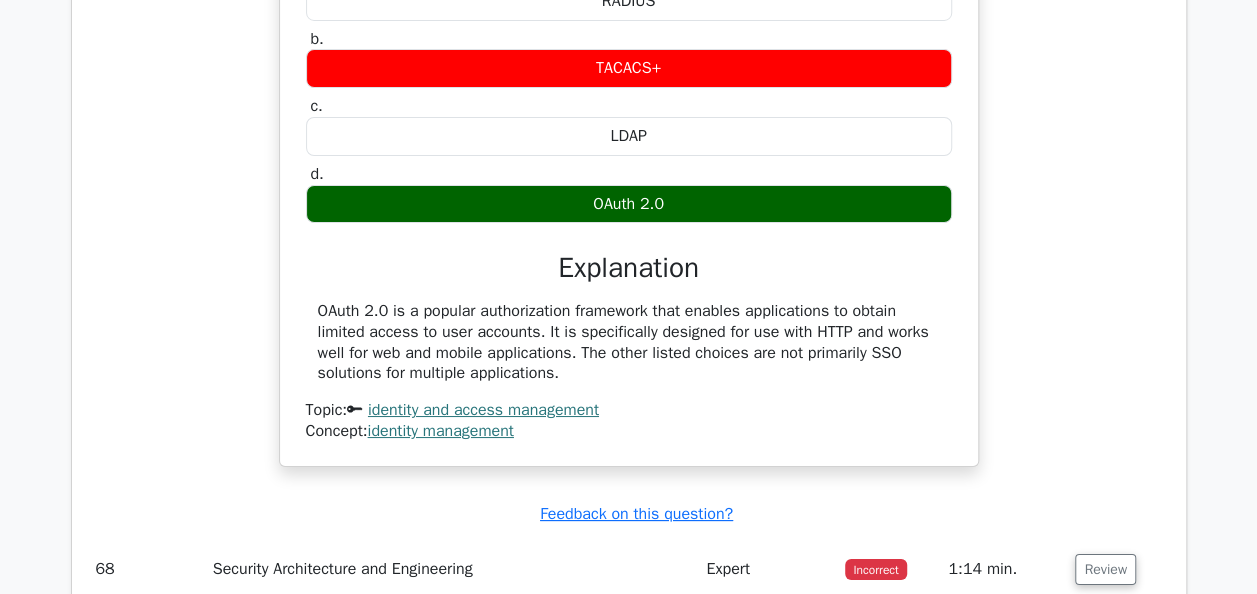 scroll, scrollTop: 26100, scrollLeft: 0, axis: vertical 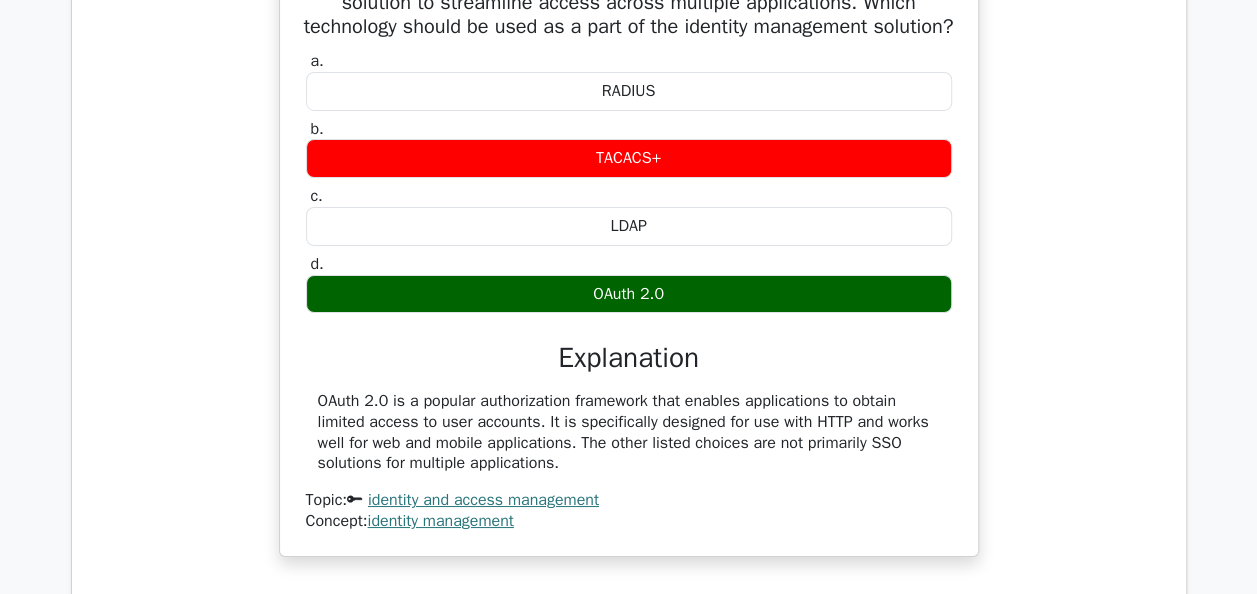 drag, startPoint x: 309, startPoint y: 336, endPoint x: 677, endPoint y: 406, distance: 374.59845 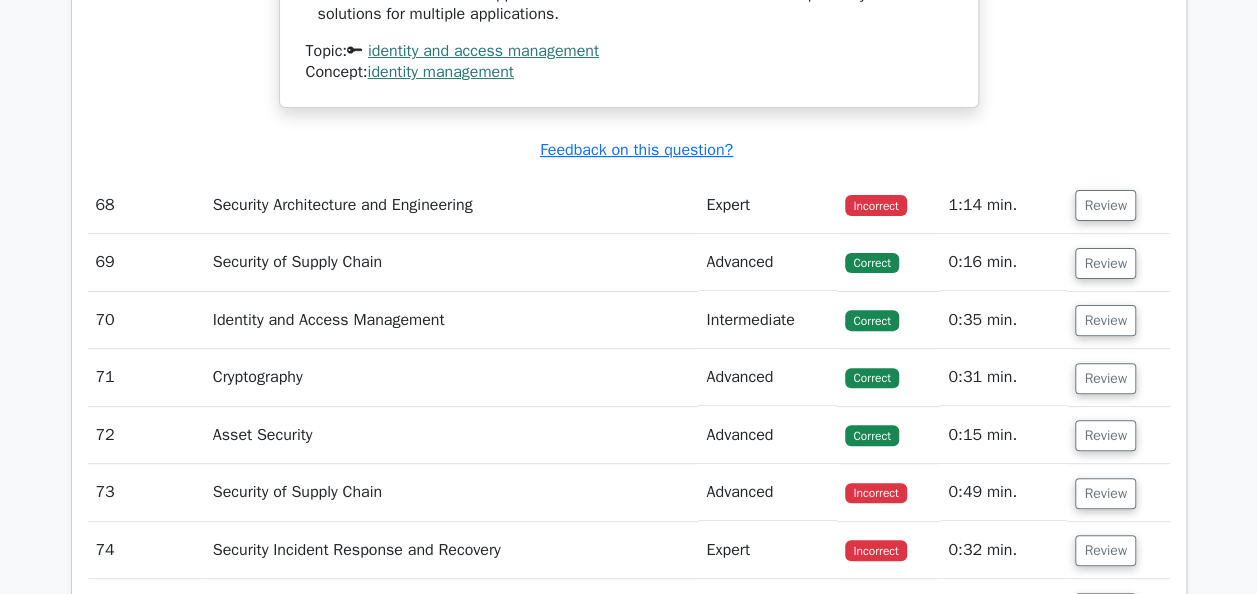 scroll, scrollTop: 26600, scrollLeft: 0, axis: vertical 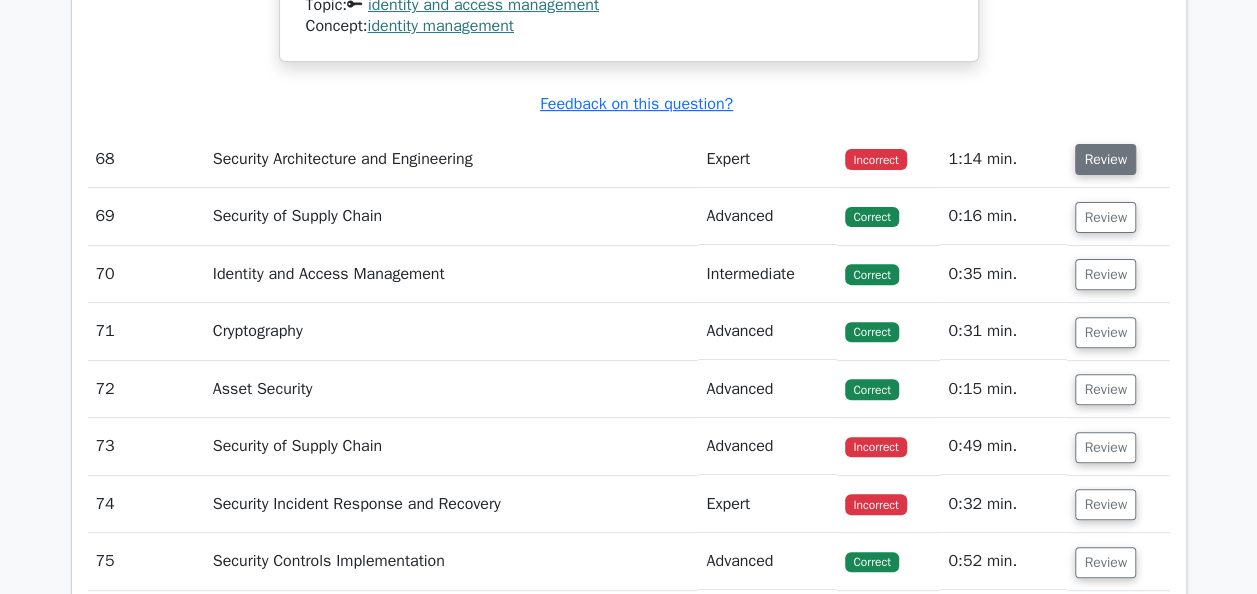 click on "Review" at bounding box center [1105, 159] 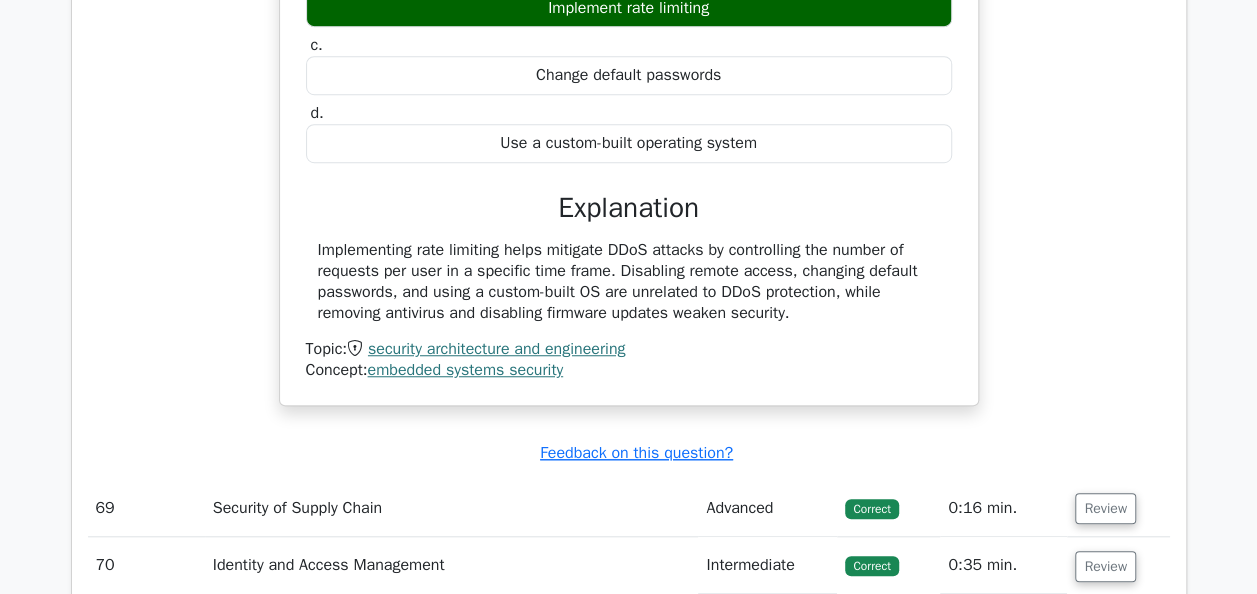 scroll, scrollTop: 26900, scrollLeft: 0, axis: vertical 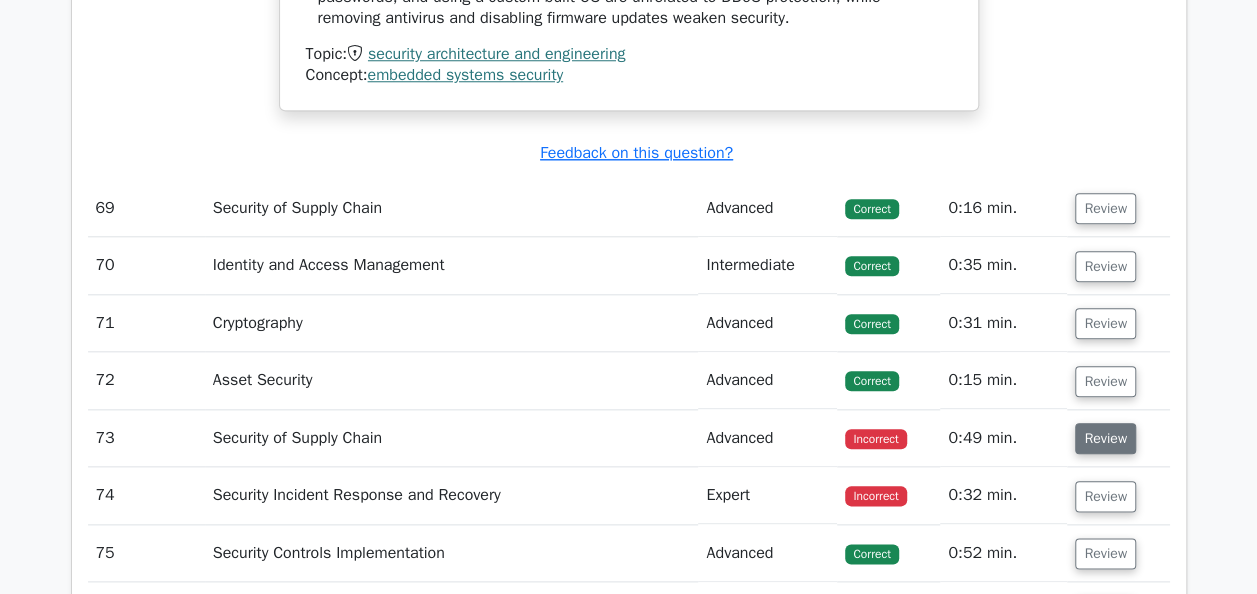 click on "Review" at bounding box center (1105, 438) 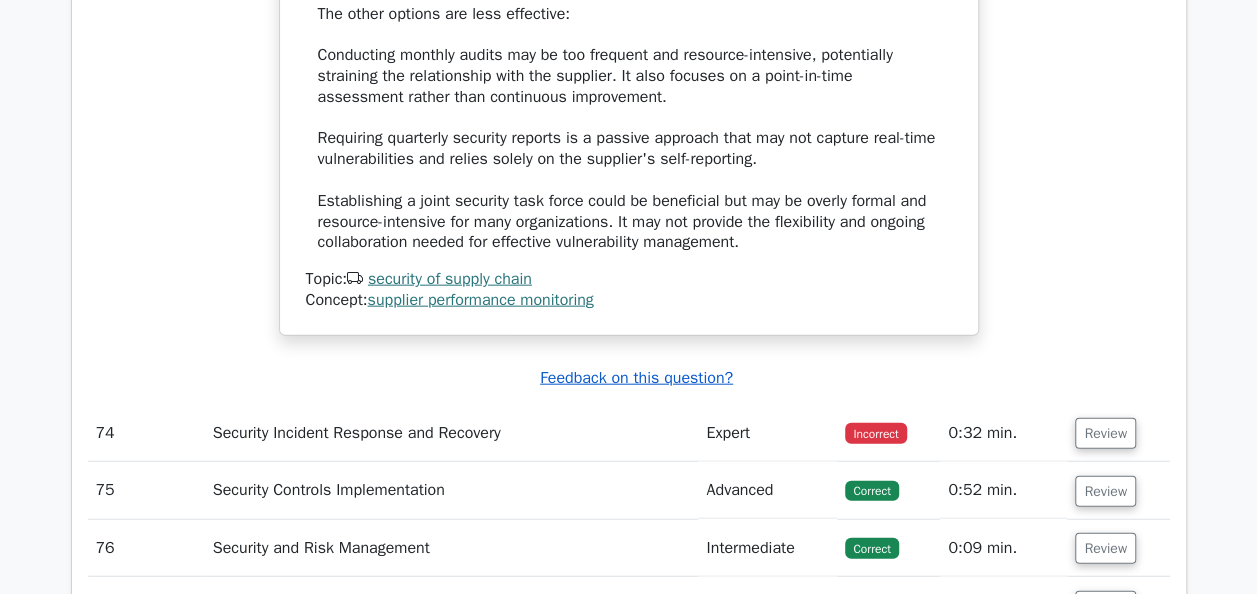 scroll, scrollTop: 28700, scrollLeft: 0, axis: vertical 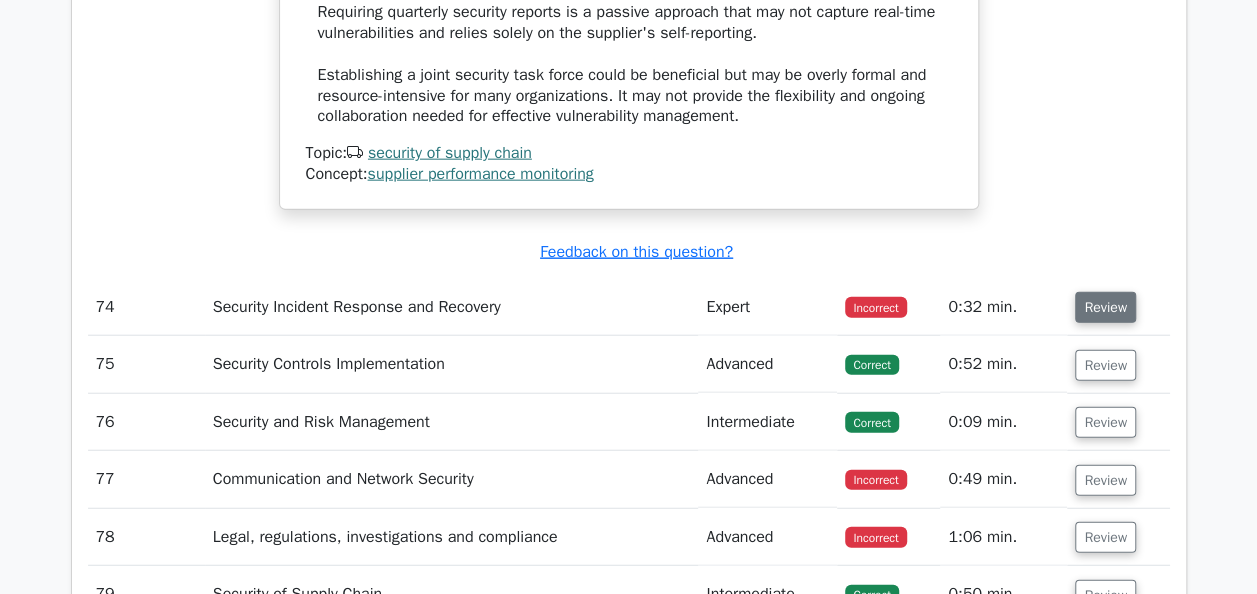 click on "Review" at bounding box center [1105, 307] 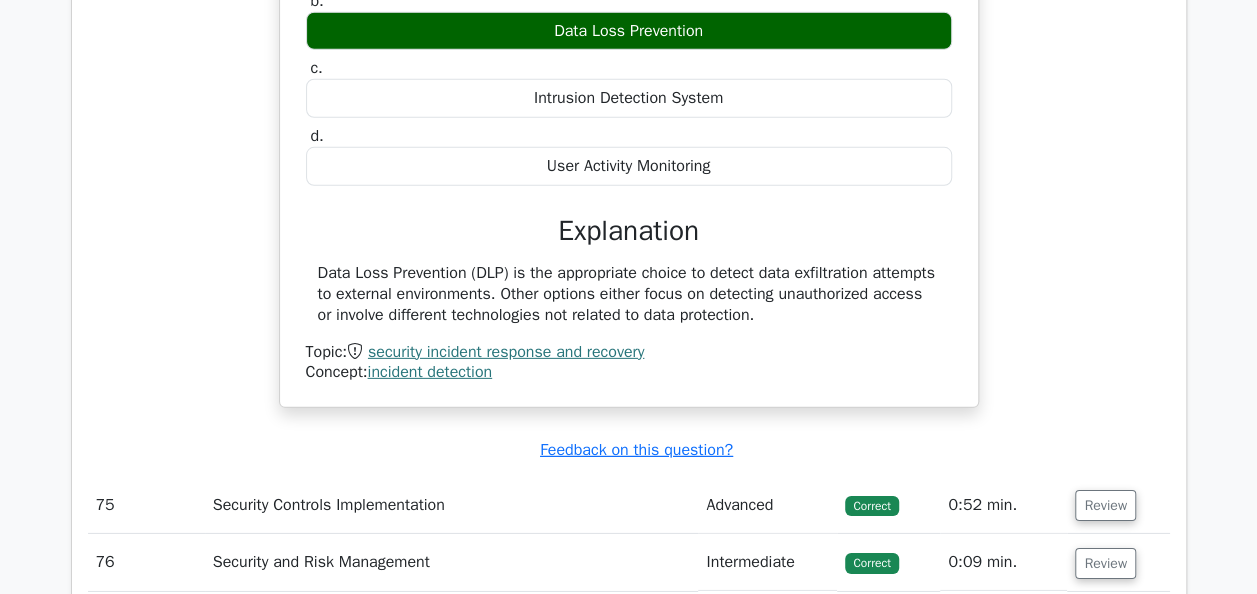 scroll, scrollTop: 29400, scrollLeft: 0, axis: vertical 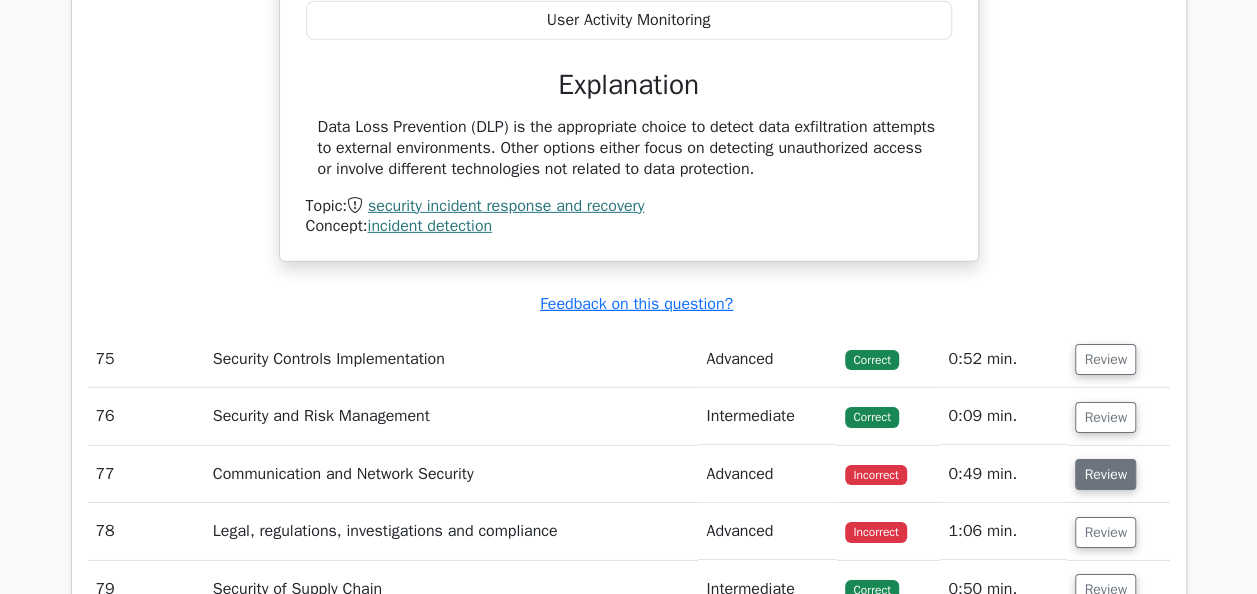 click on "Review" at bounding box center [1105, 474] 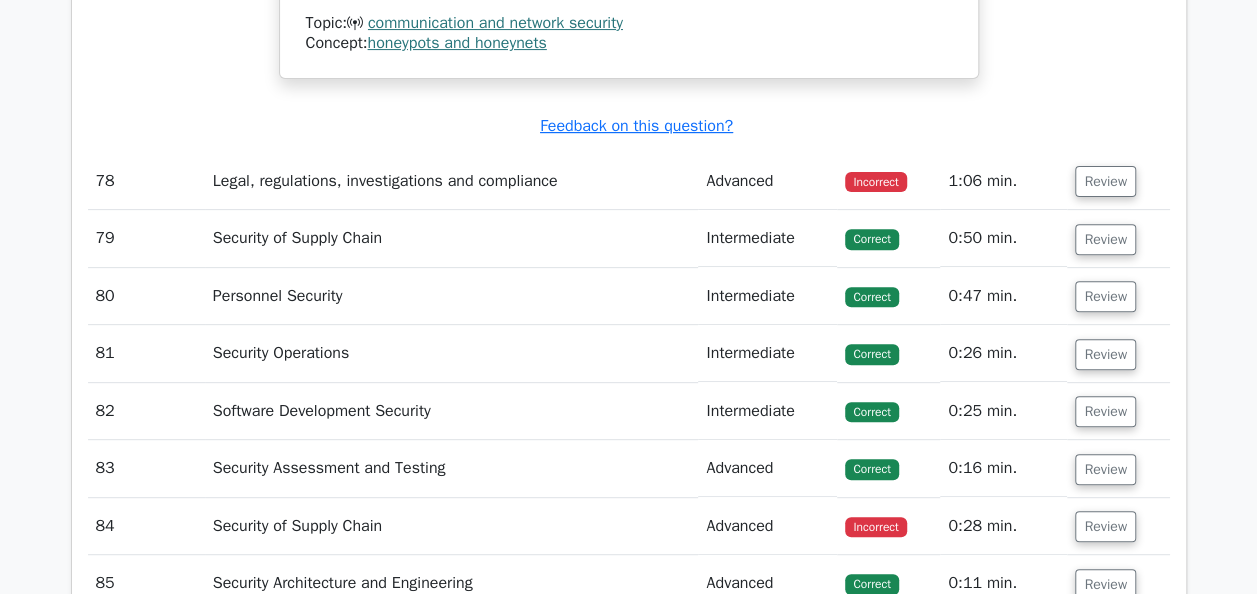 scroll, scrollTop: 30200, scrollLeft: 0, axis: vertical 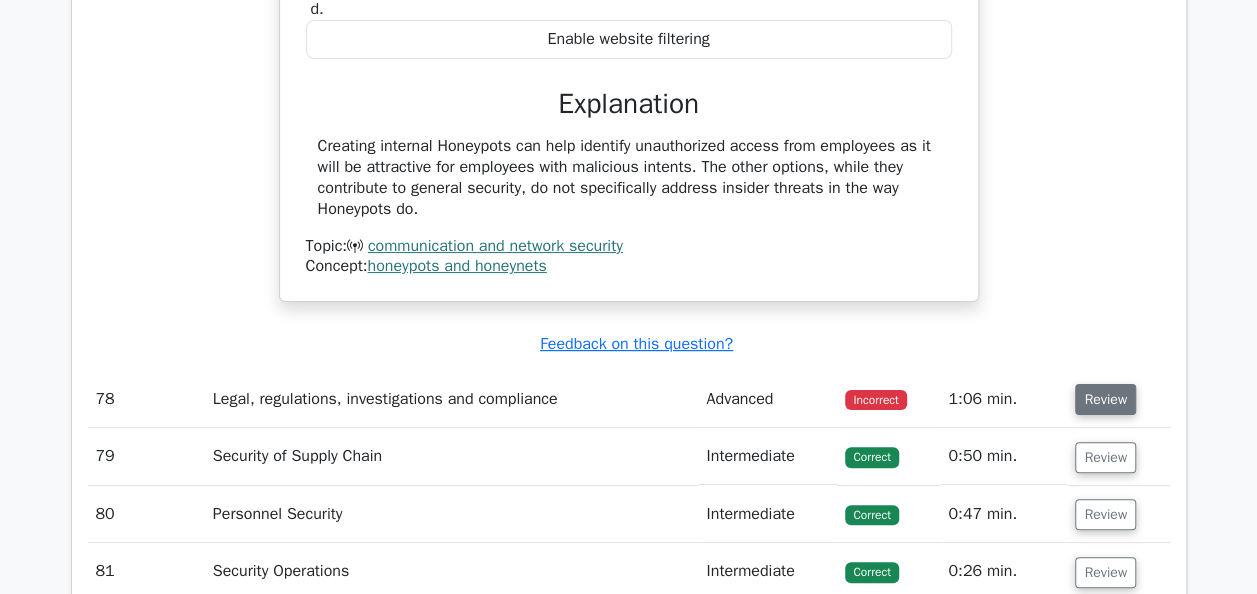click on "Review" at bounding box center [1105, 399] 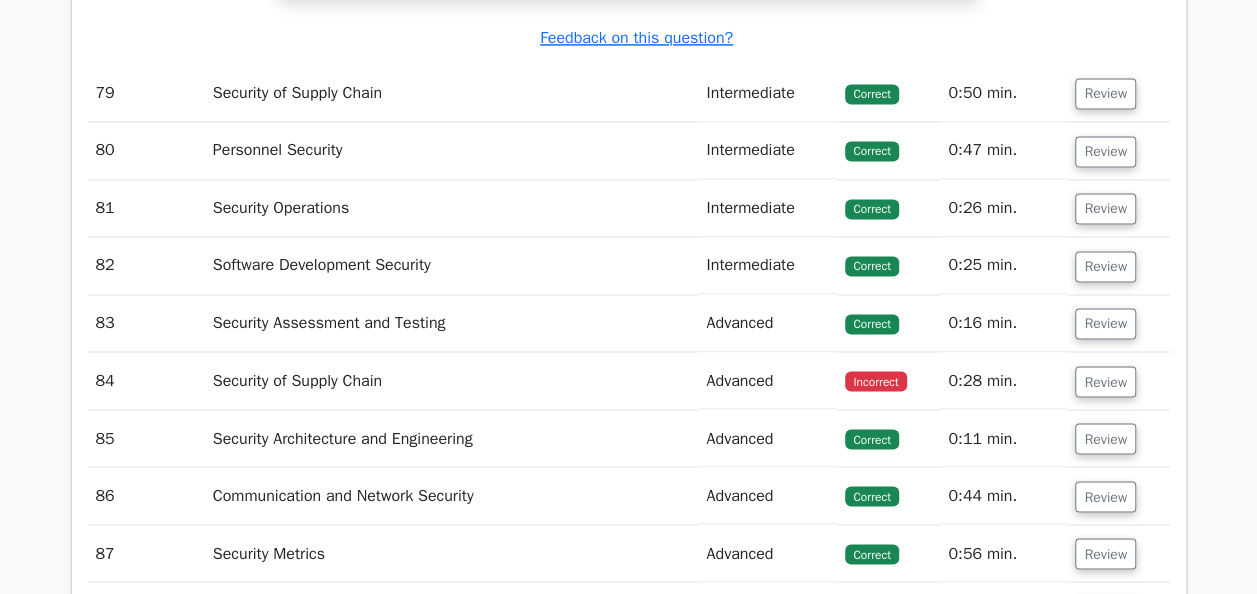 scroll, scrollTop: 31700, scrollLeft: 0, axis: vertical 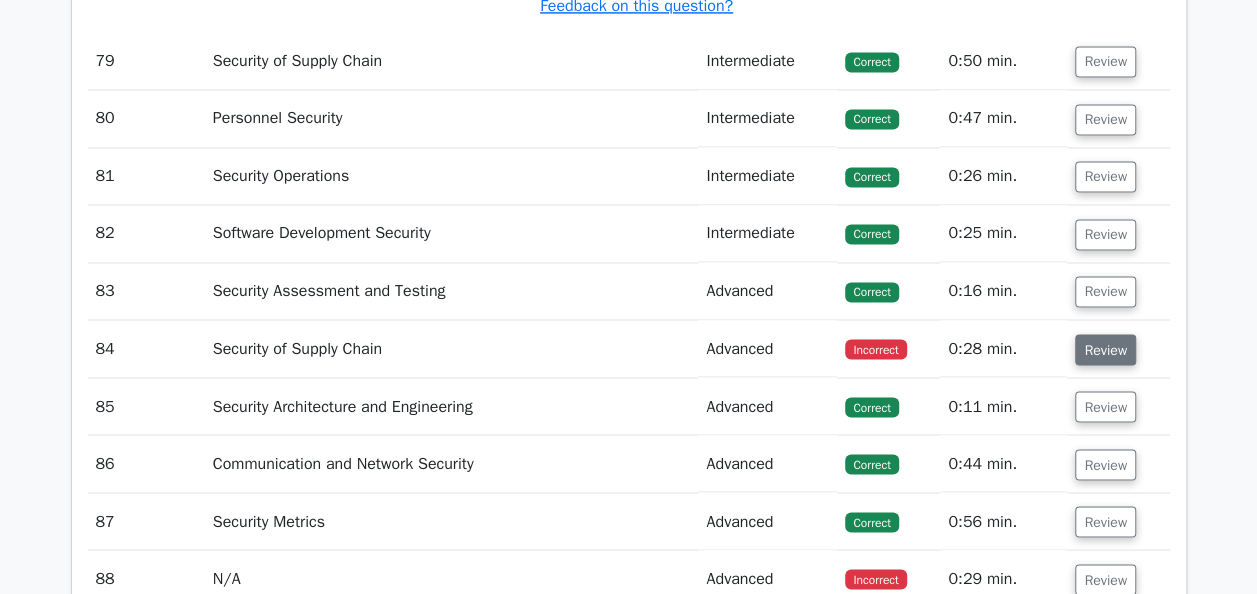 click on "Review" at bounding box center [1105, 349] 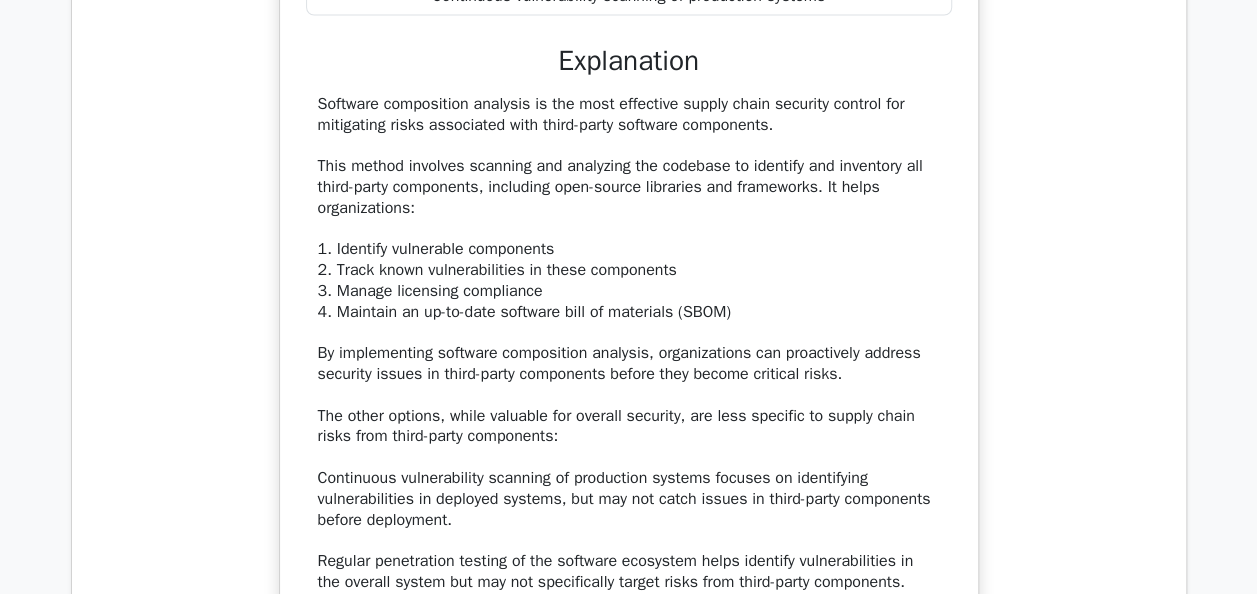 scroll, scrollTop: 32500, scrollLeft: 0, axis: vertical 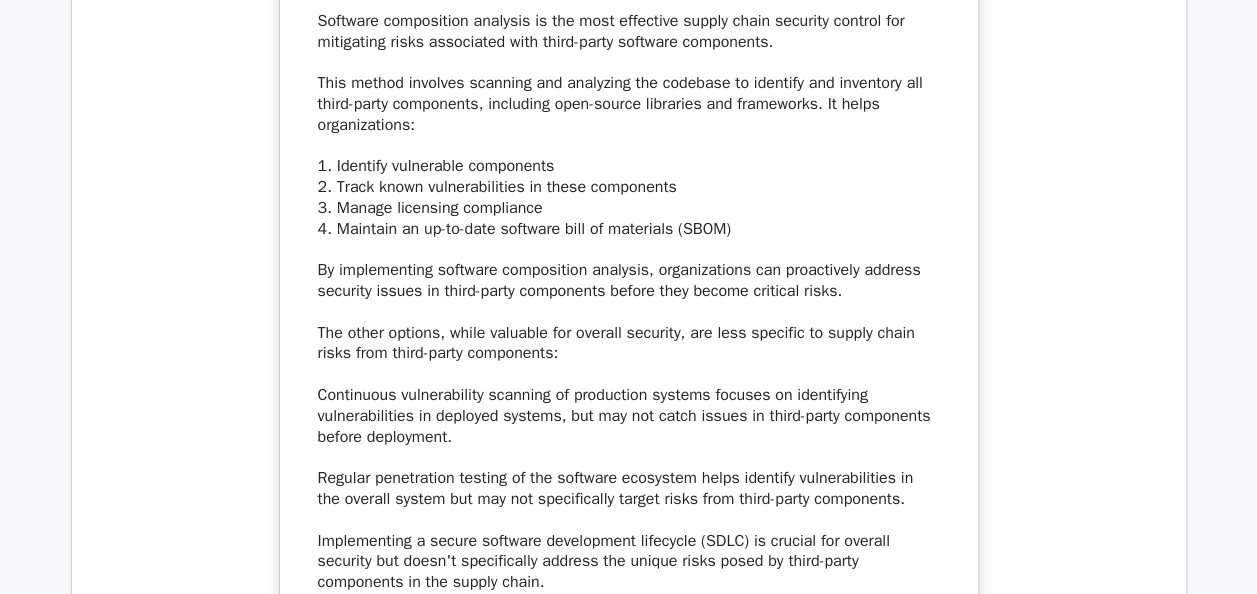 click on "Which supply chain security control is most effective in mitigating risks associated with third-party software components?
a.
Software composition analysis
b.
c. d." at bounding box center (629, 170) 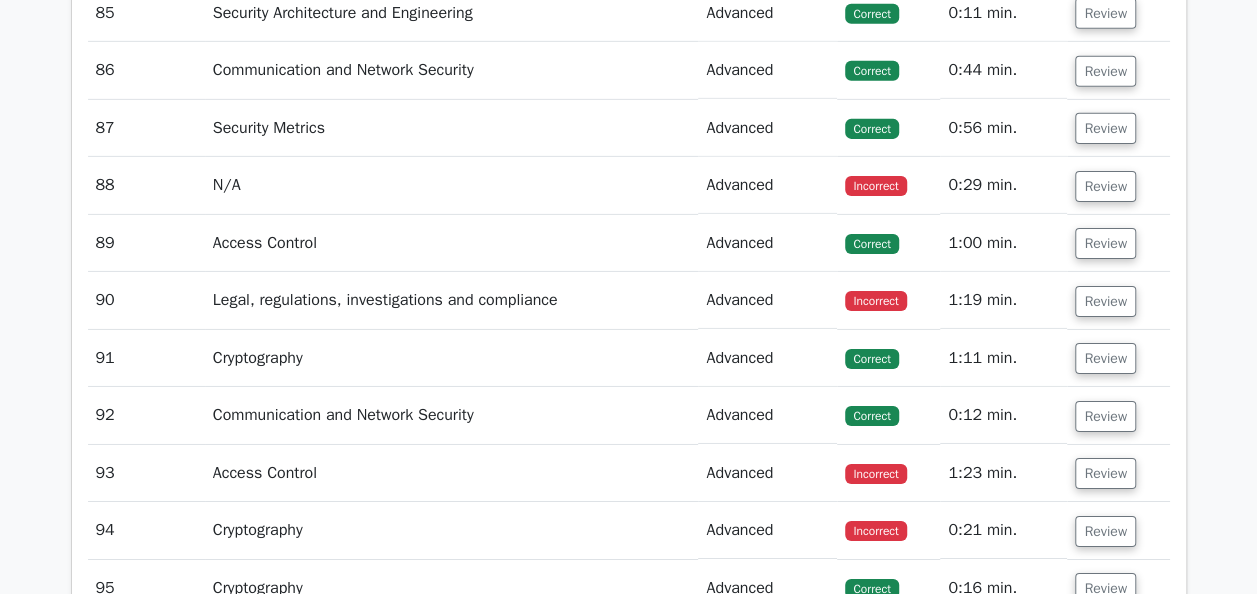 scroll, scrollTop: 33200, scrollLeft: 0, axis: vertical 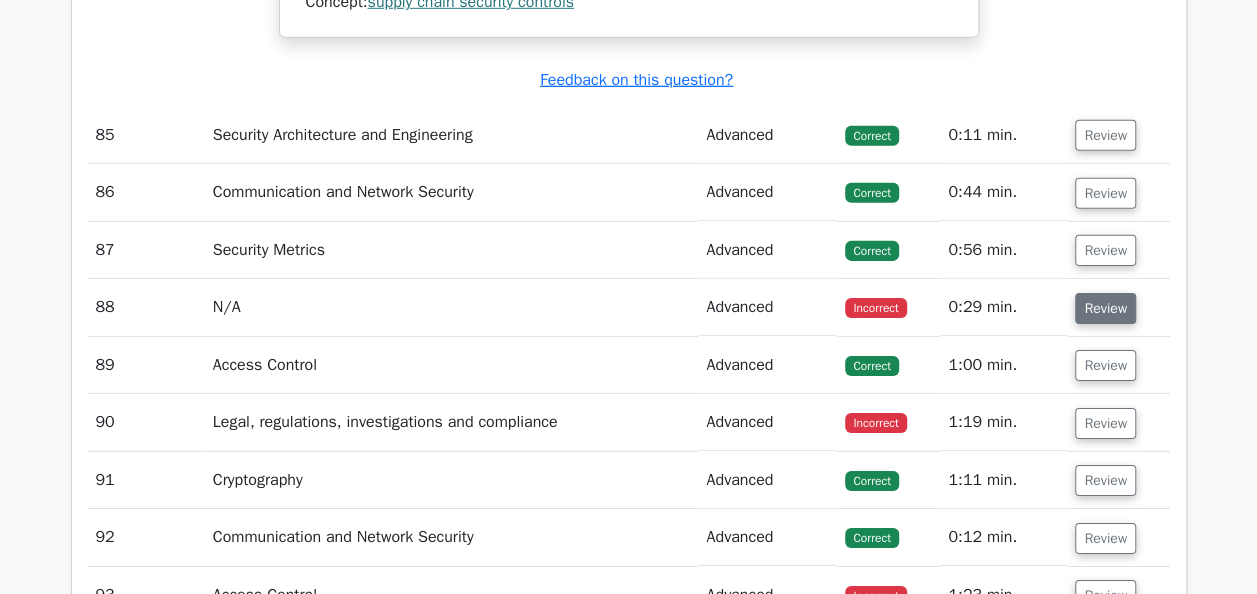 click on "Review" at bounding box center [1105, 308] 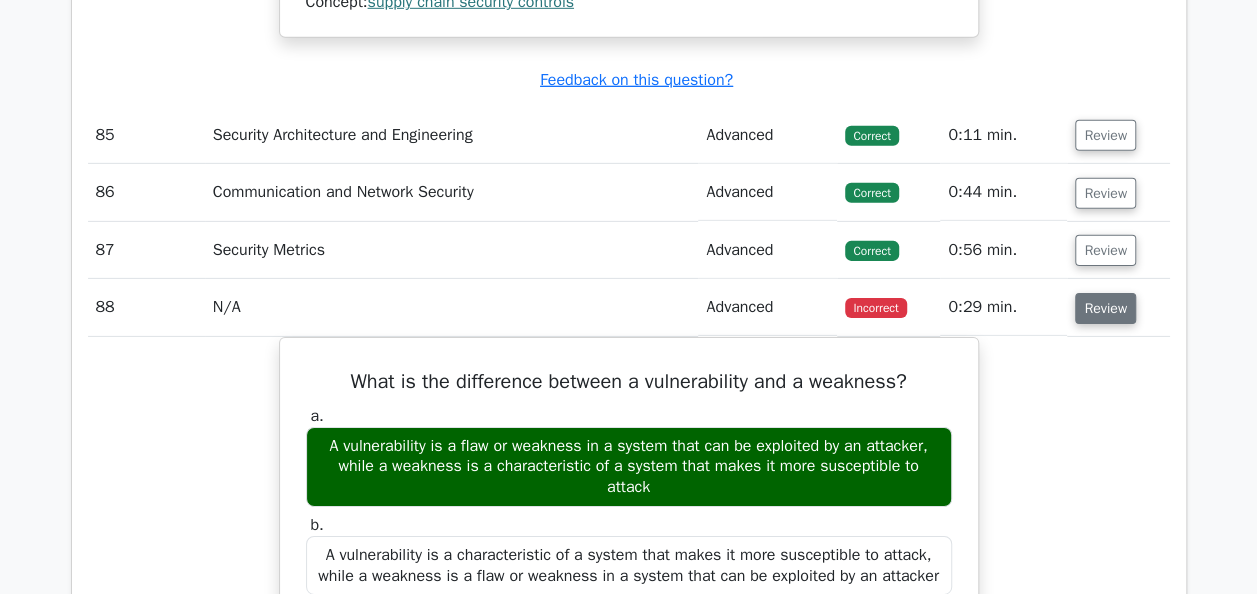 scroll, scrollTop: 33300, scrollLeft: 0, axis: vertical 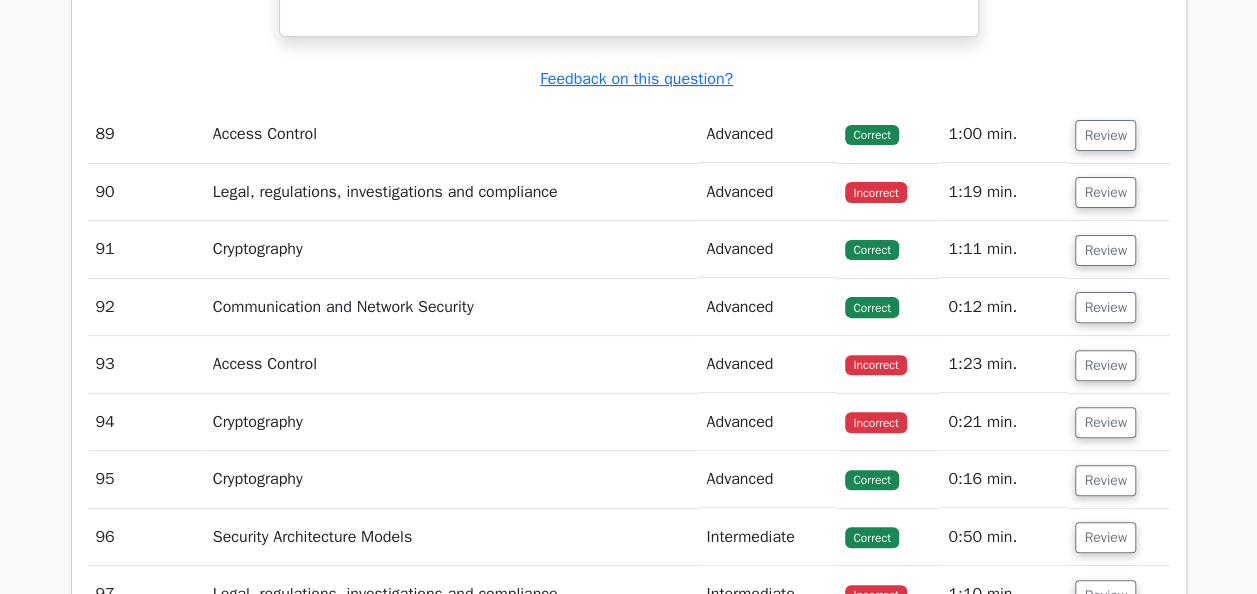 drag, startPoint x: 912, startPoint y: 168, endPoint x: 18, endPoint y: 77, distance: 898.6195 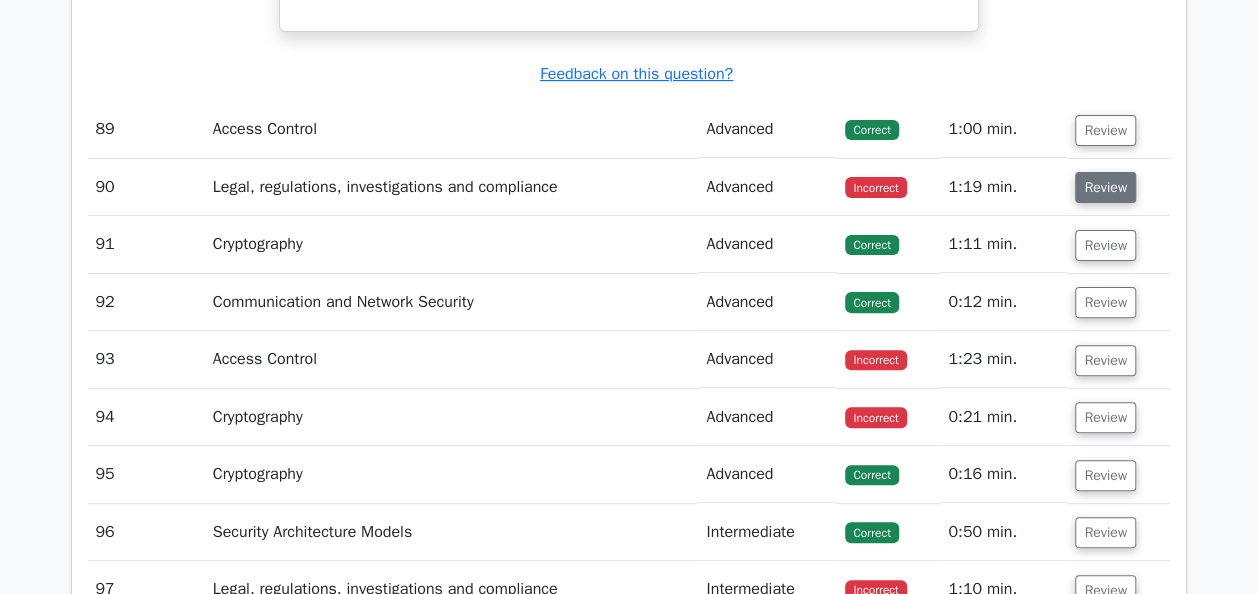click on "Review" at bounding box center [1105, 187] 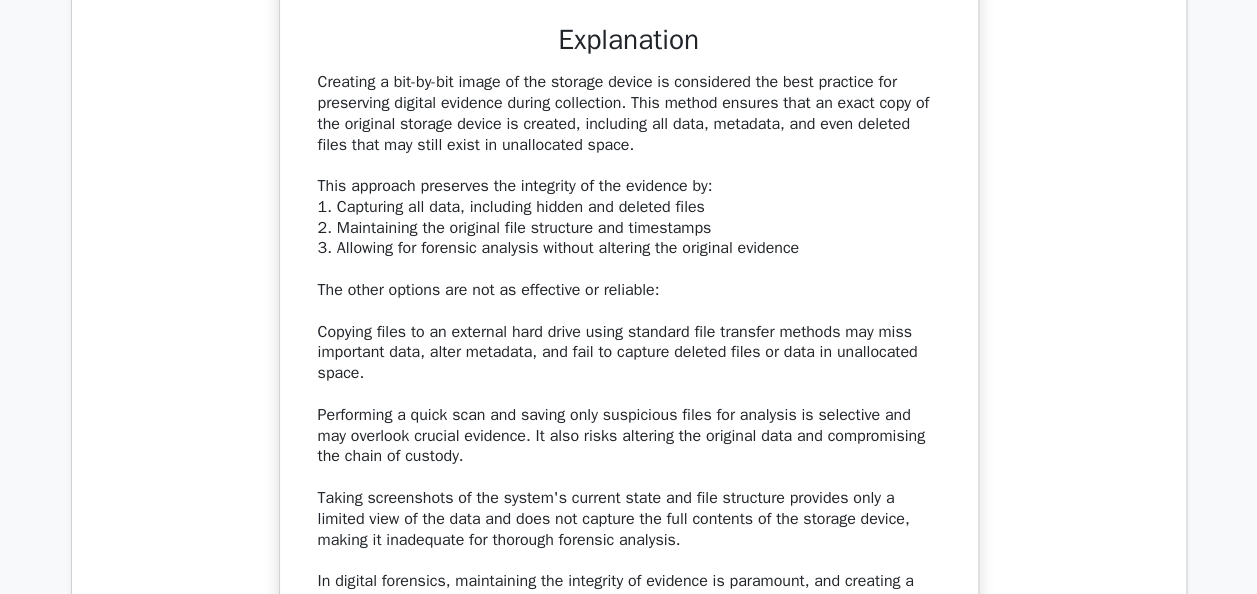 scroll, scrollTop: 34600, scrollLeft: 0, axis: vertical 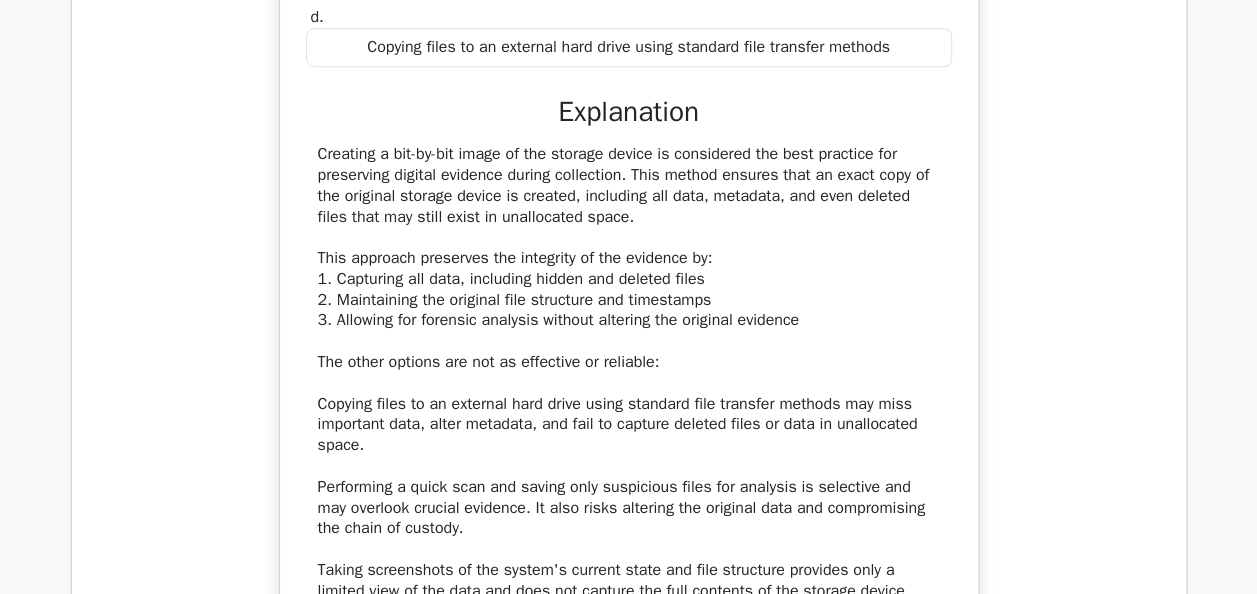 drag, startPoint x: 312, startPoint y: 62, endPoint x: 675, endPoint y: 131, distance: 369.49966 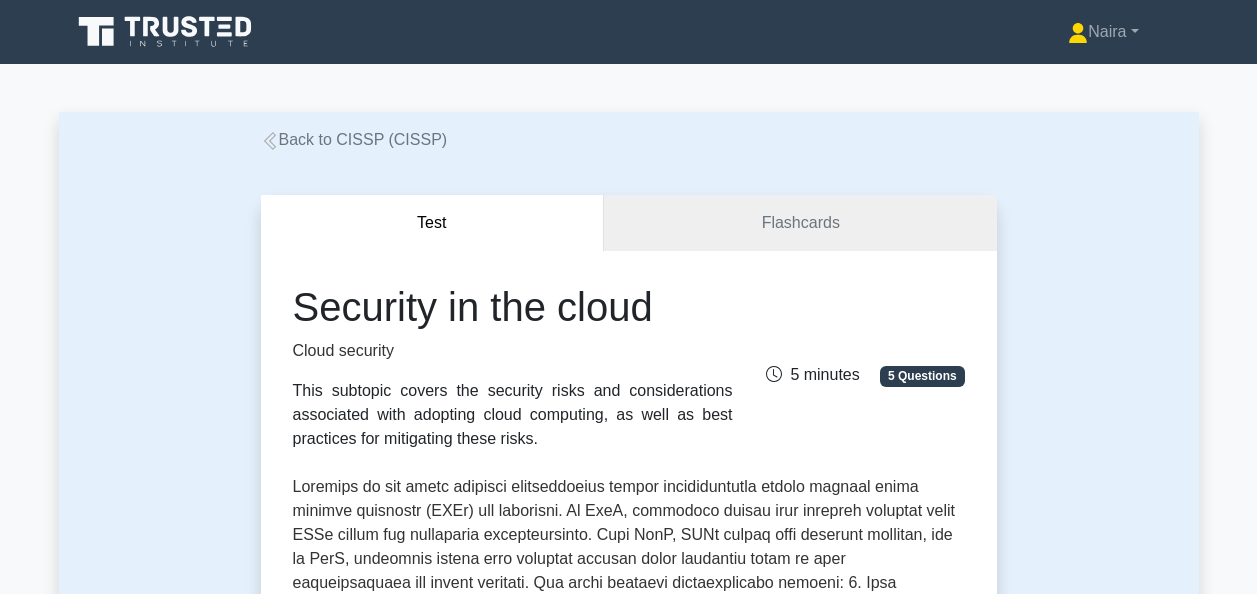 scroll, scrollTop: 0, scrollLeft: 0, axis: both 